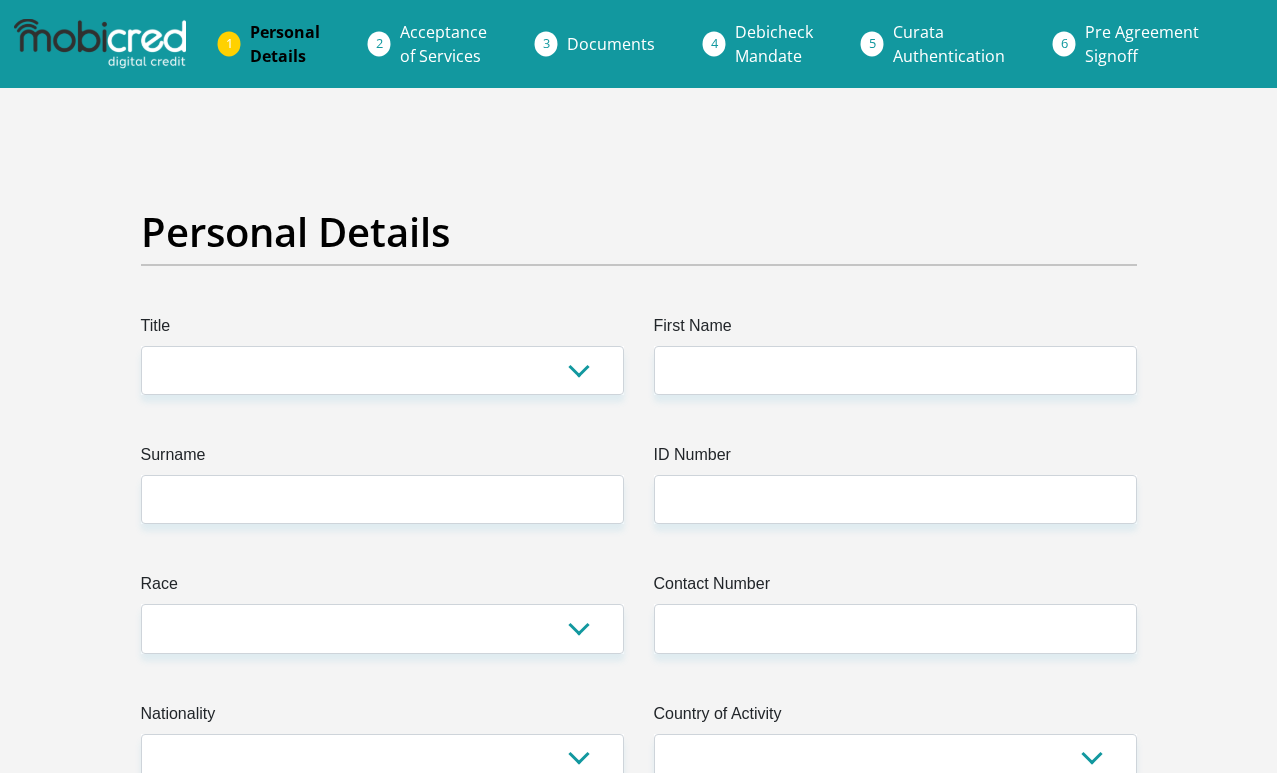 scroll, scrollTop: 0, scrollLeft: 0, axis: both 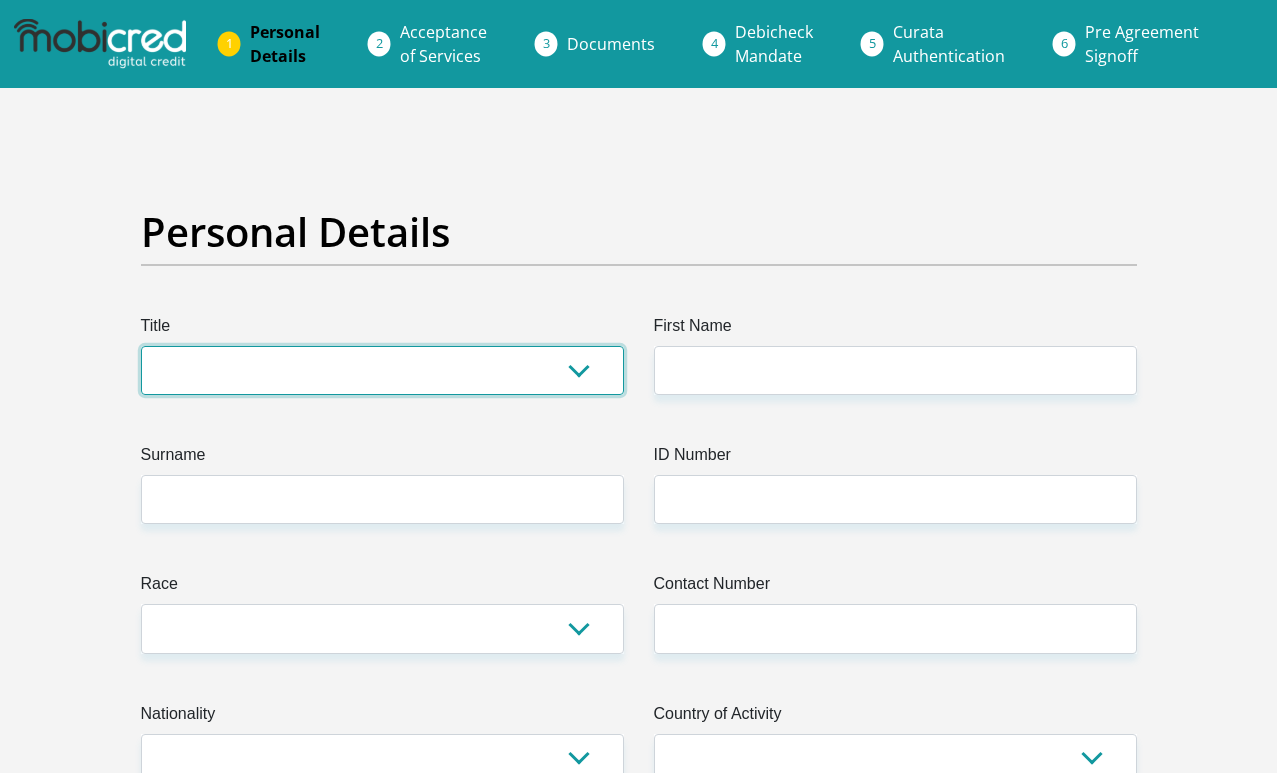 select on "Mr" 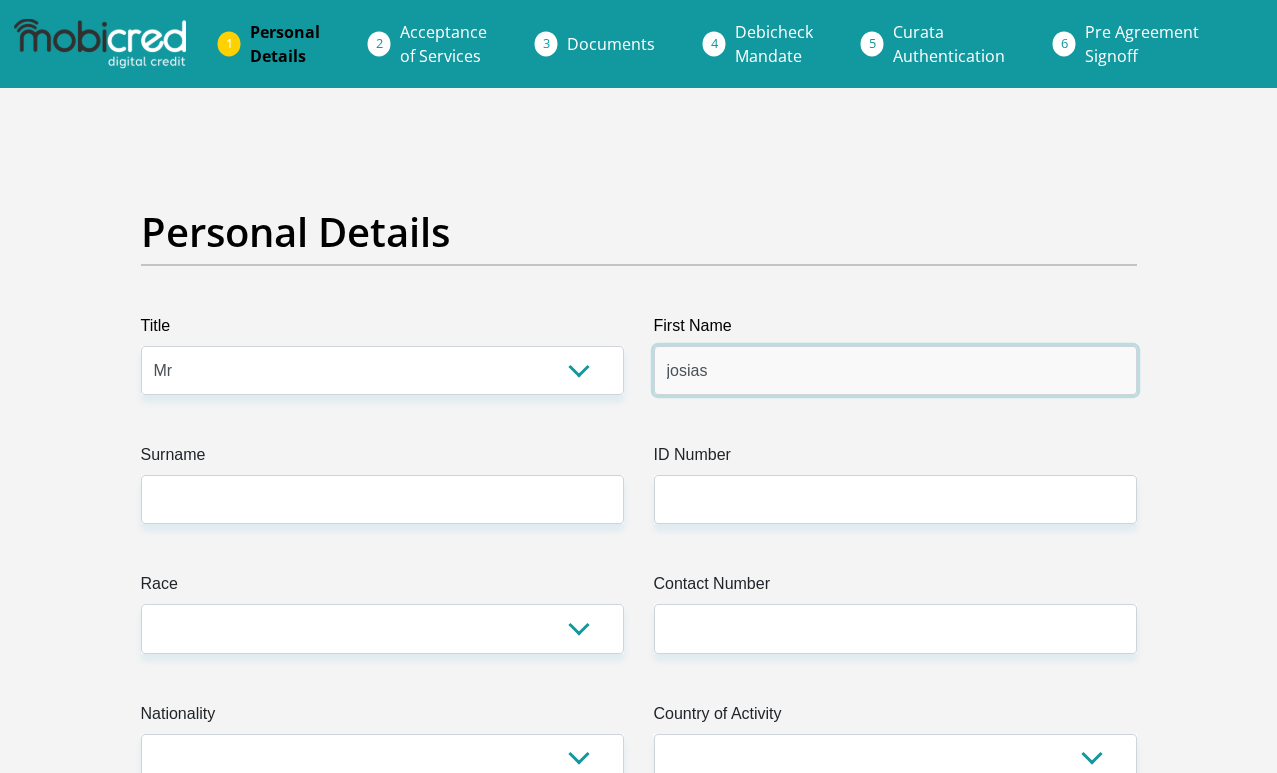 type on "josias" 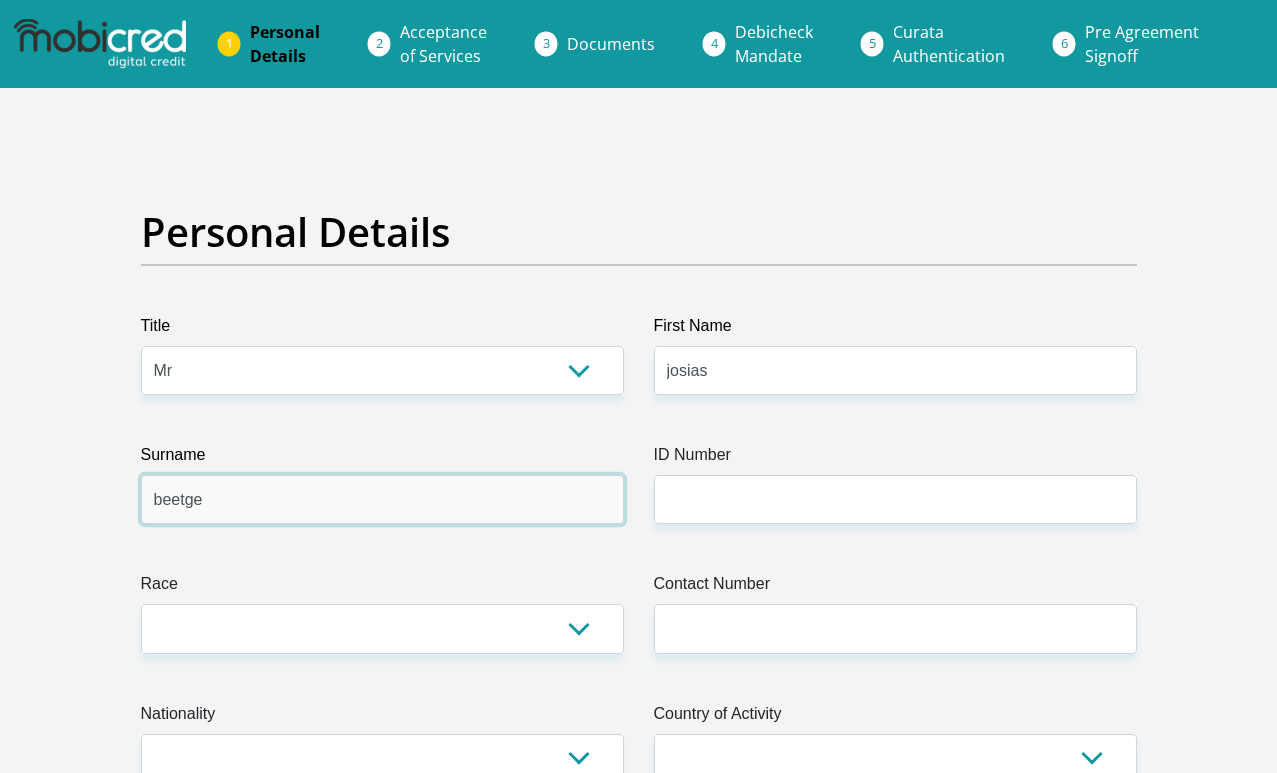 type on "beetge" 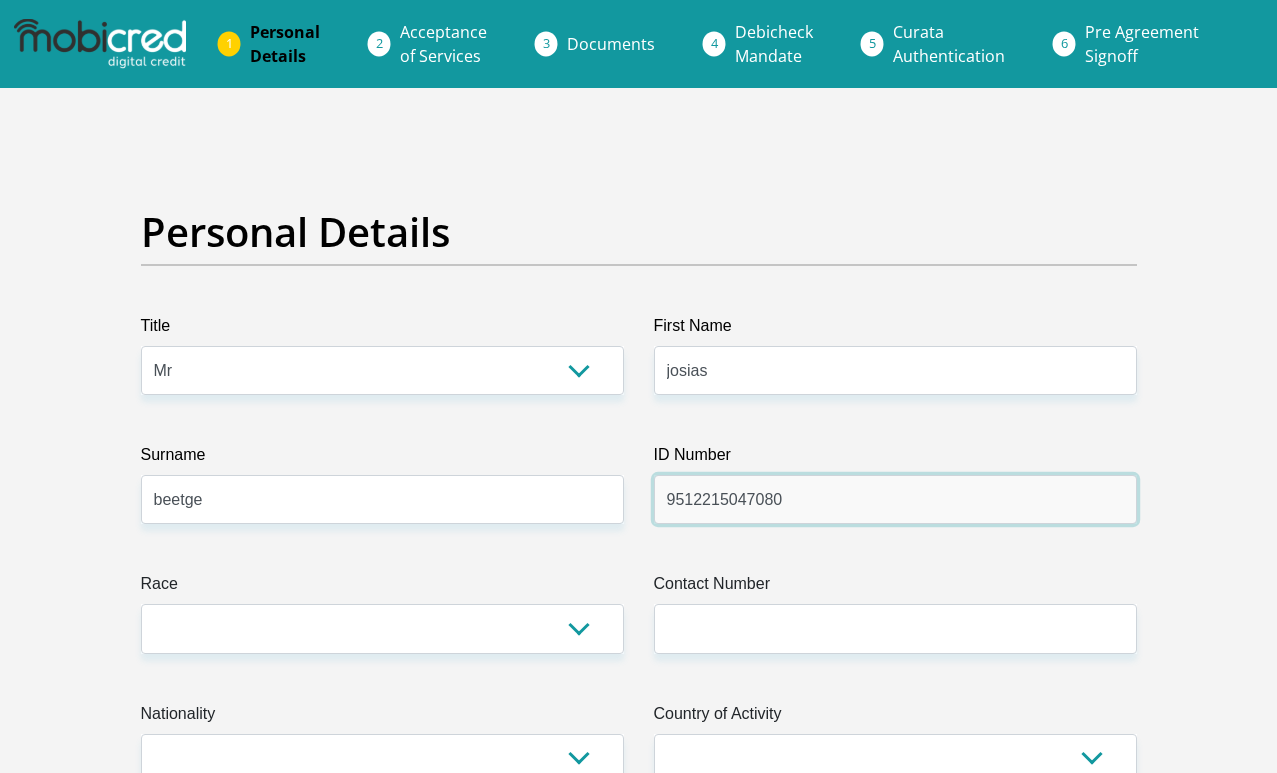 type on "9512215047080" 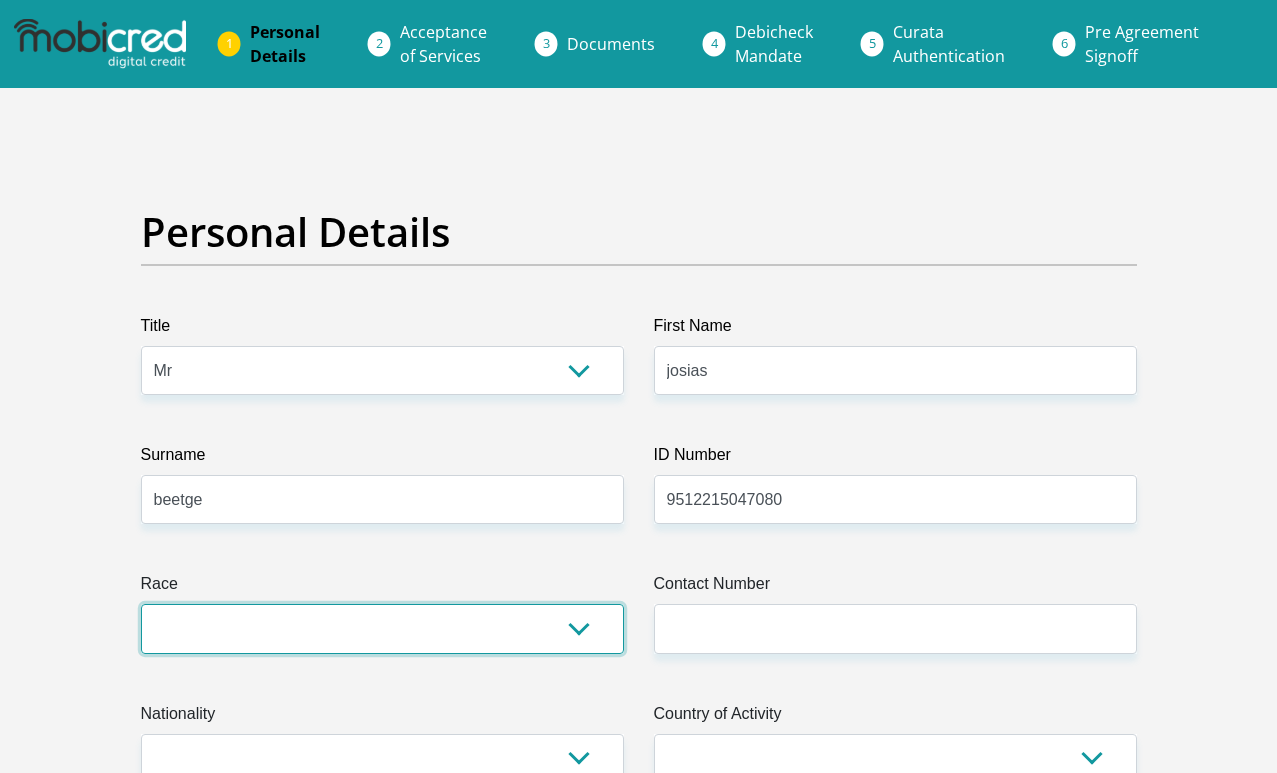 select on "4" 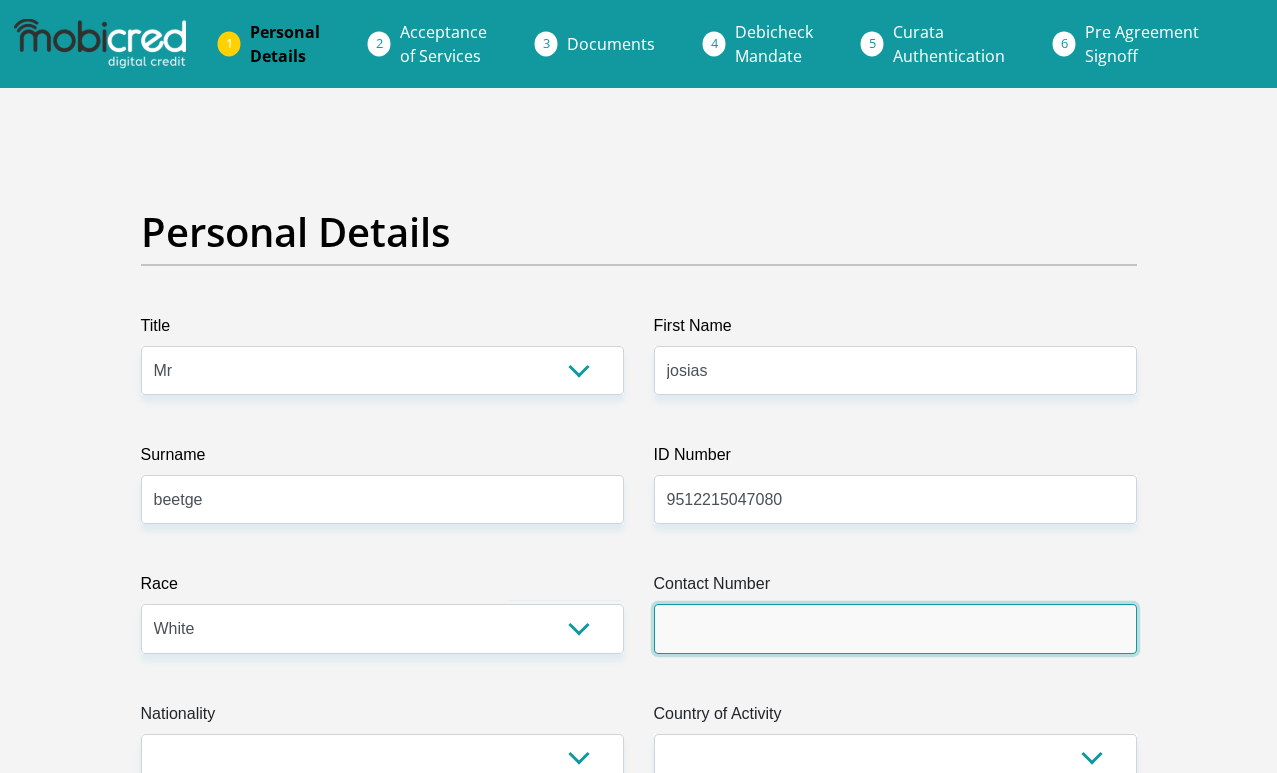 click on "Contact Number" at bounding box center [895, 628] 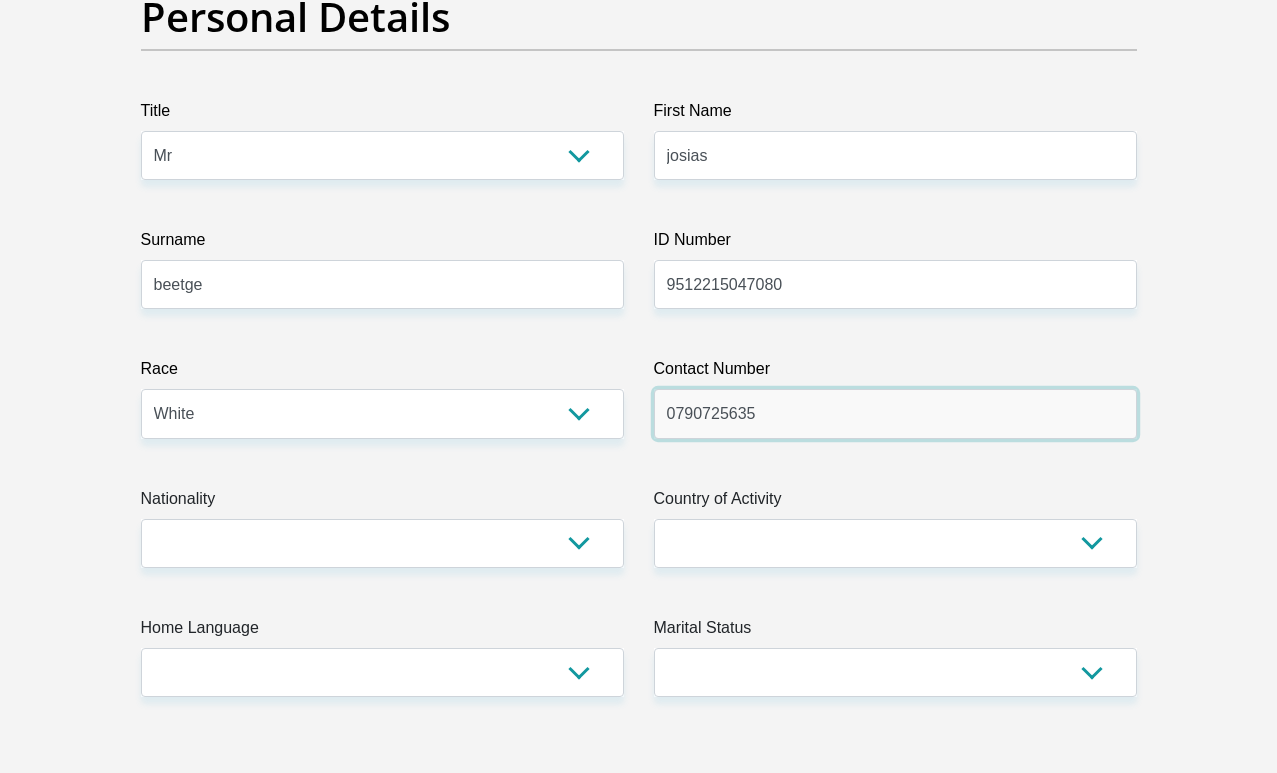 scroll, scrollTop: 216, scrollLeft: 0, axis: vertical 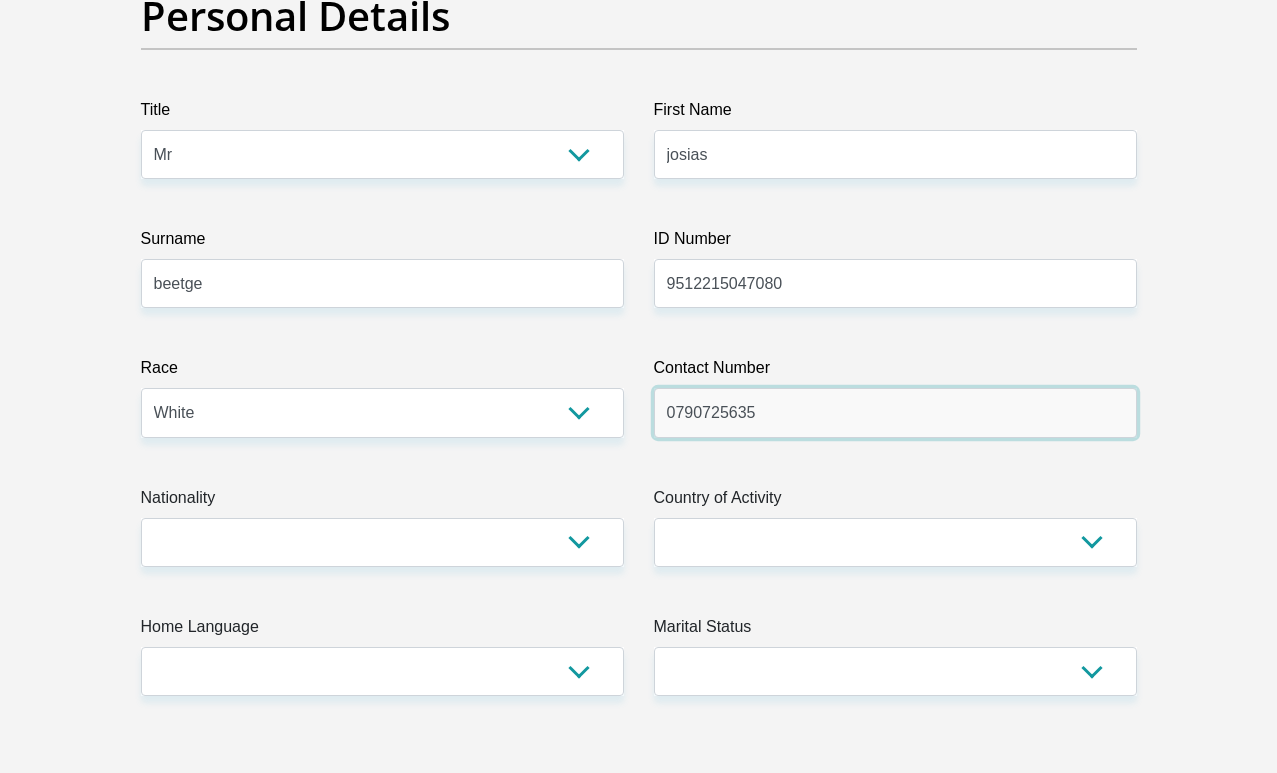 type on "0790725635" 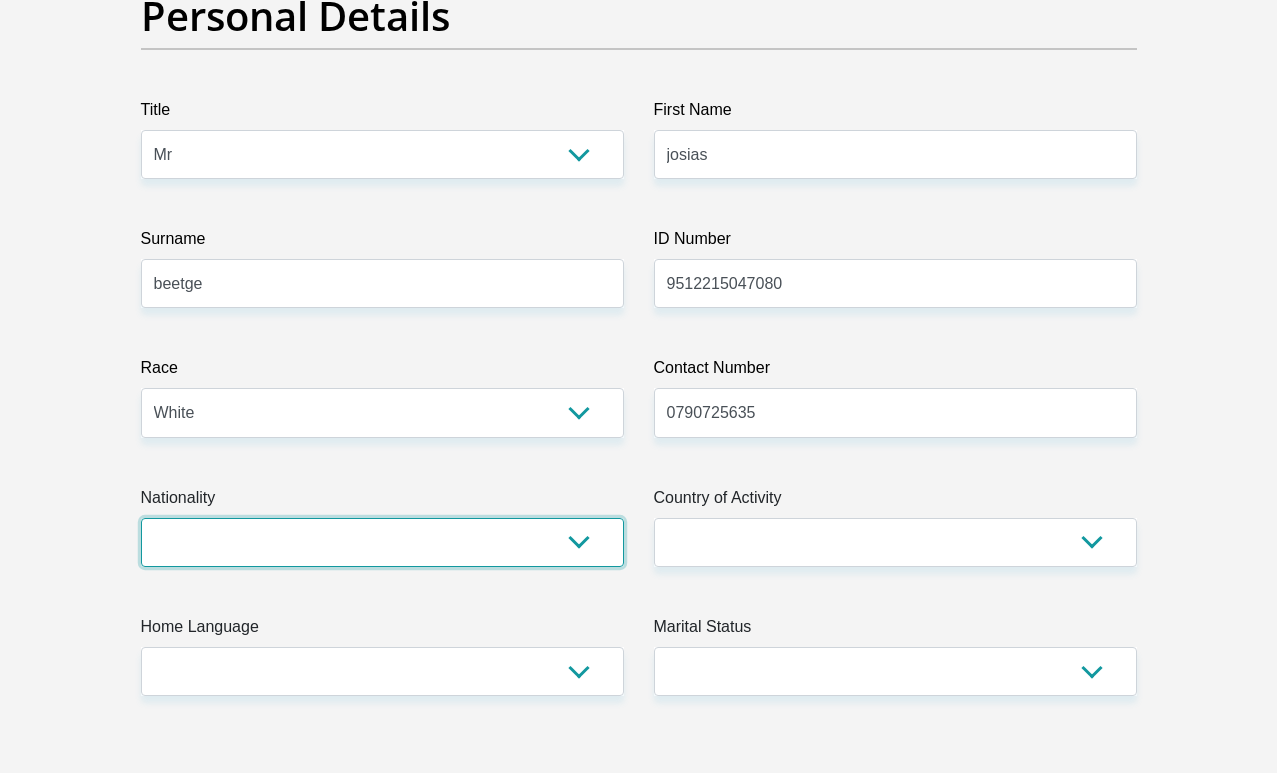 select on "ZAF" 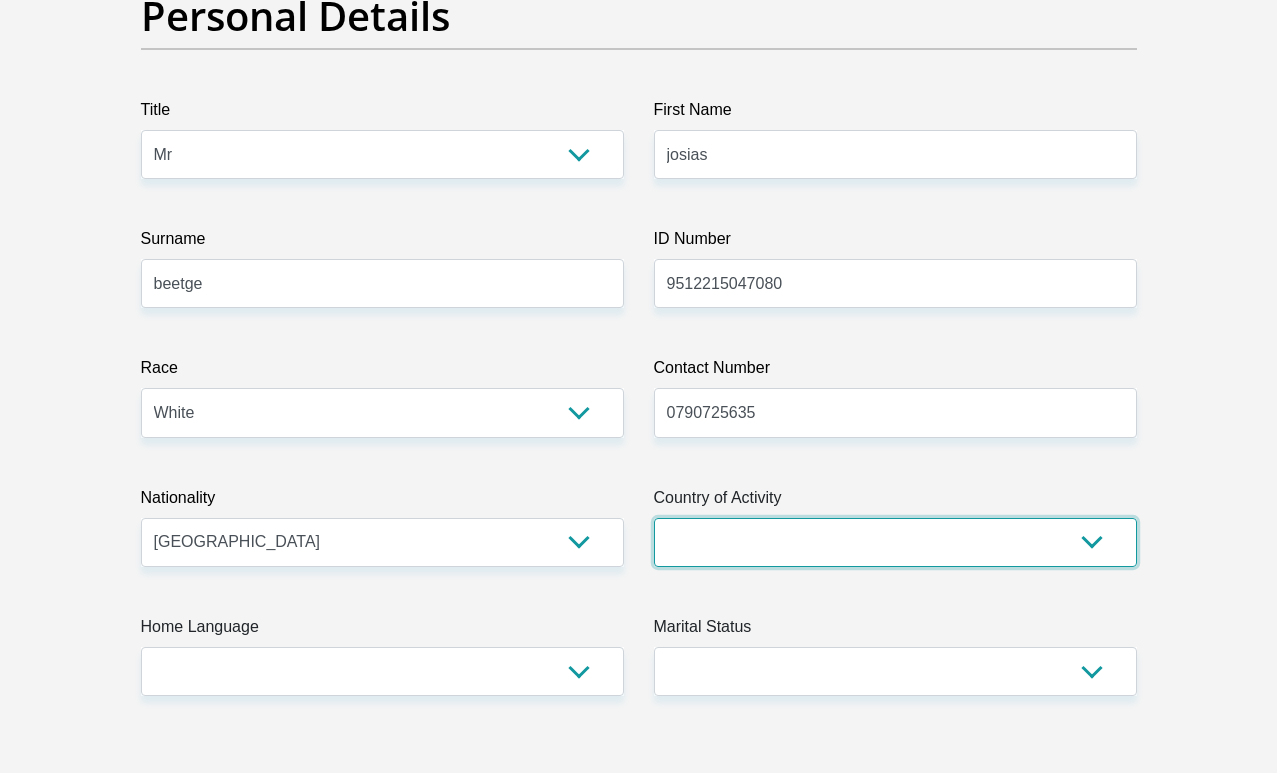 select on "ZAF" 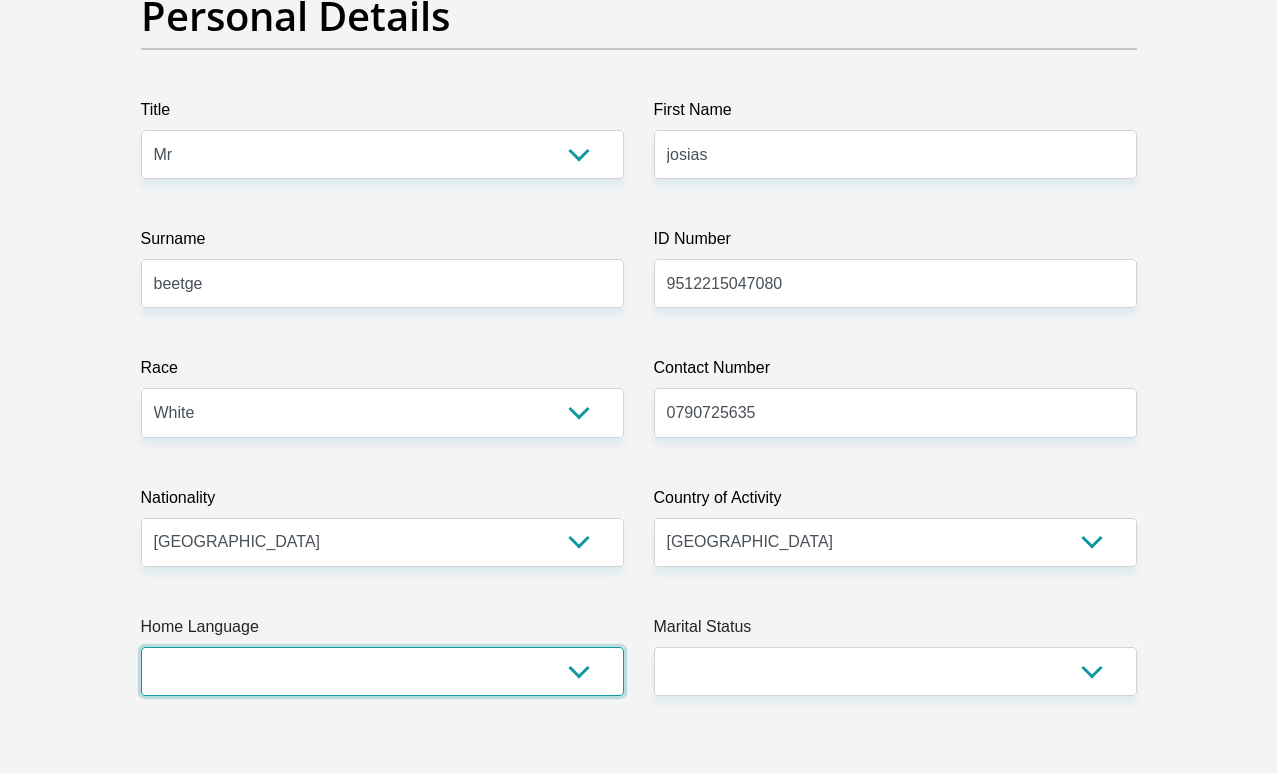 select on "afr" 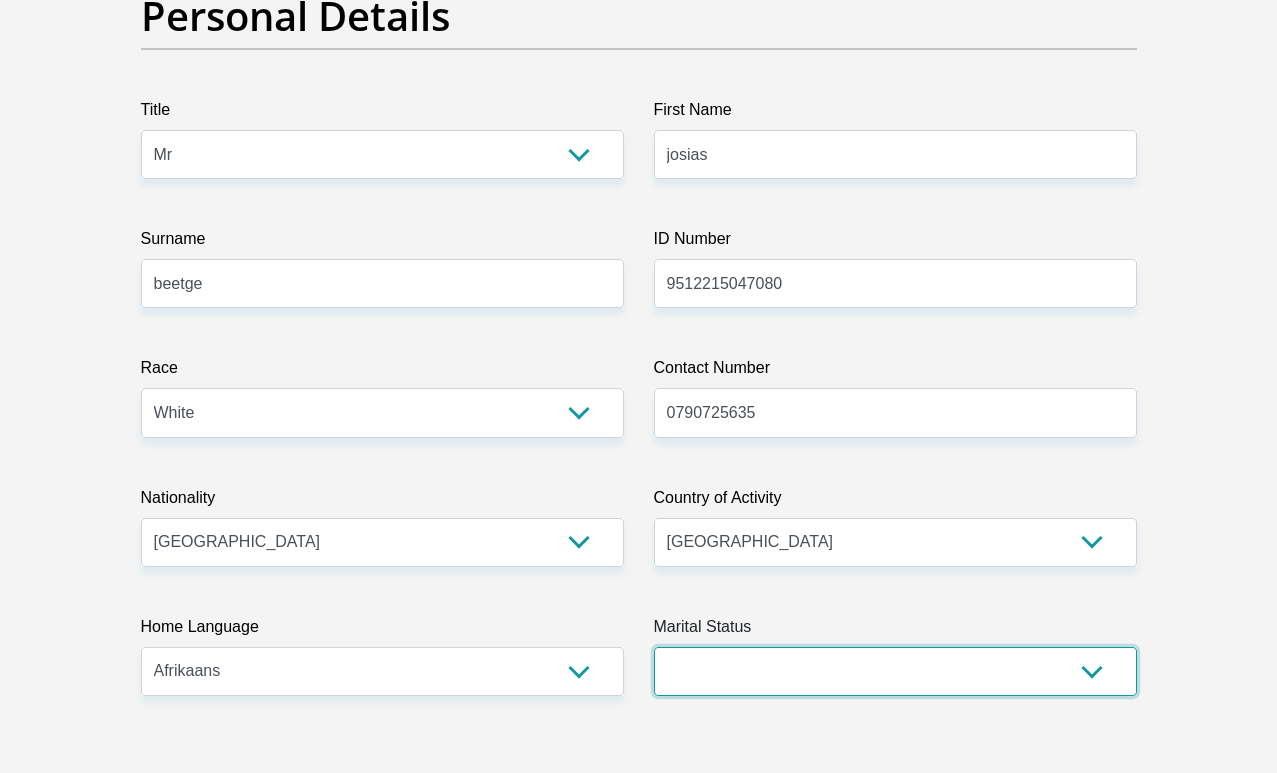 select on "2" 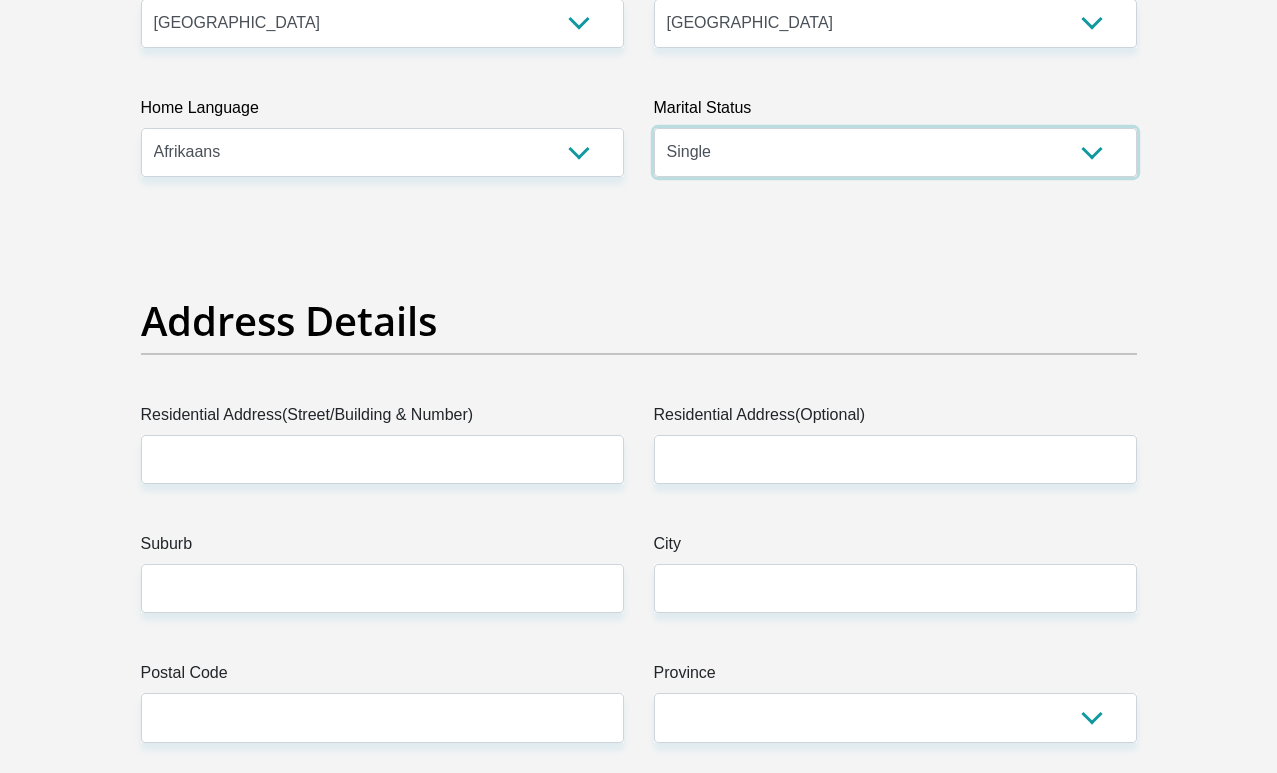 scroll, scrollTop: 737, scrollLeft: 0, axis: vertical 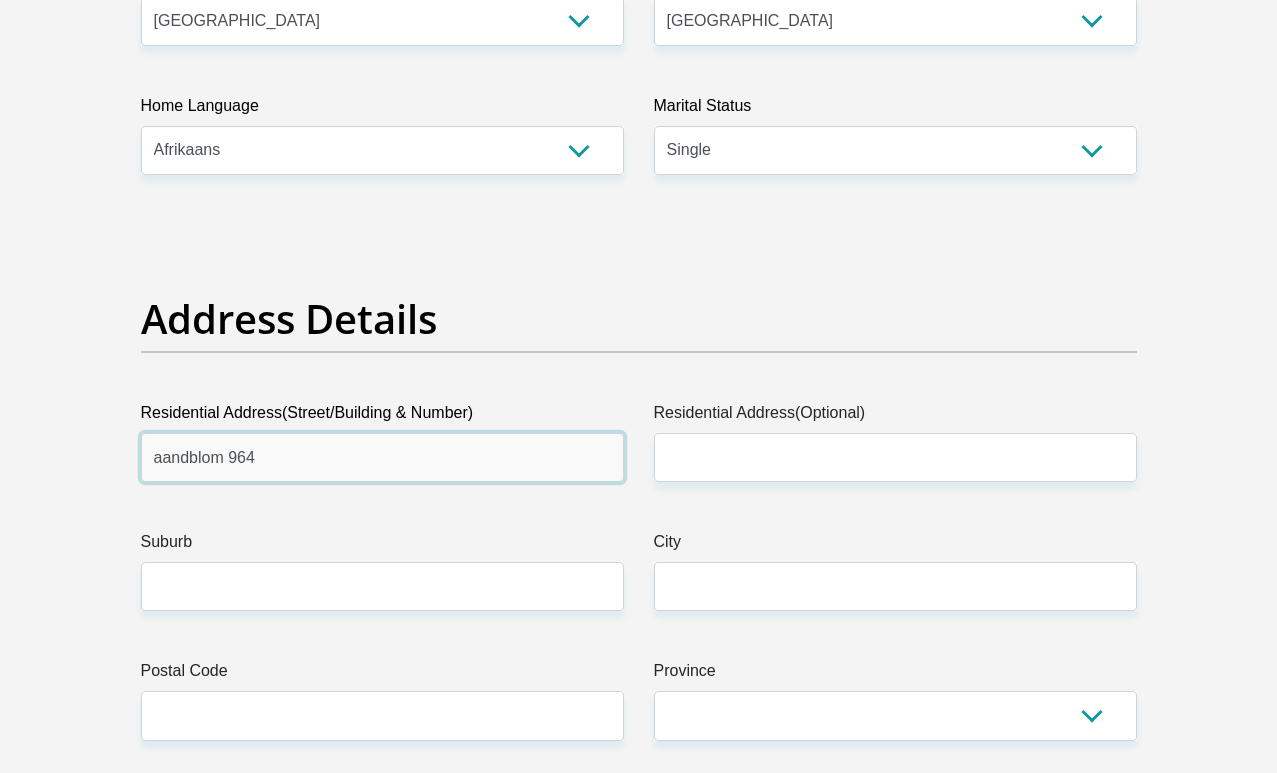 type on "aandblom 964" 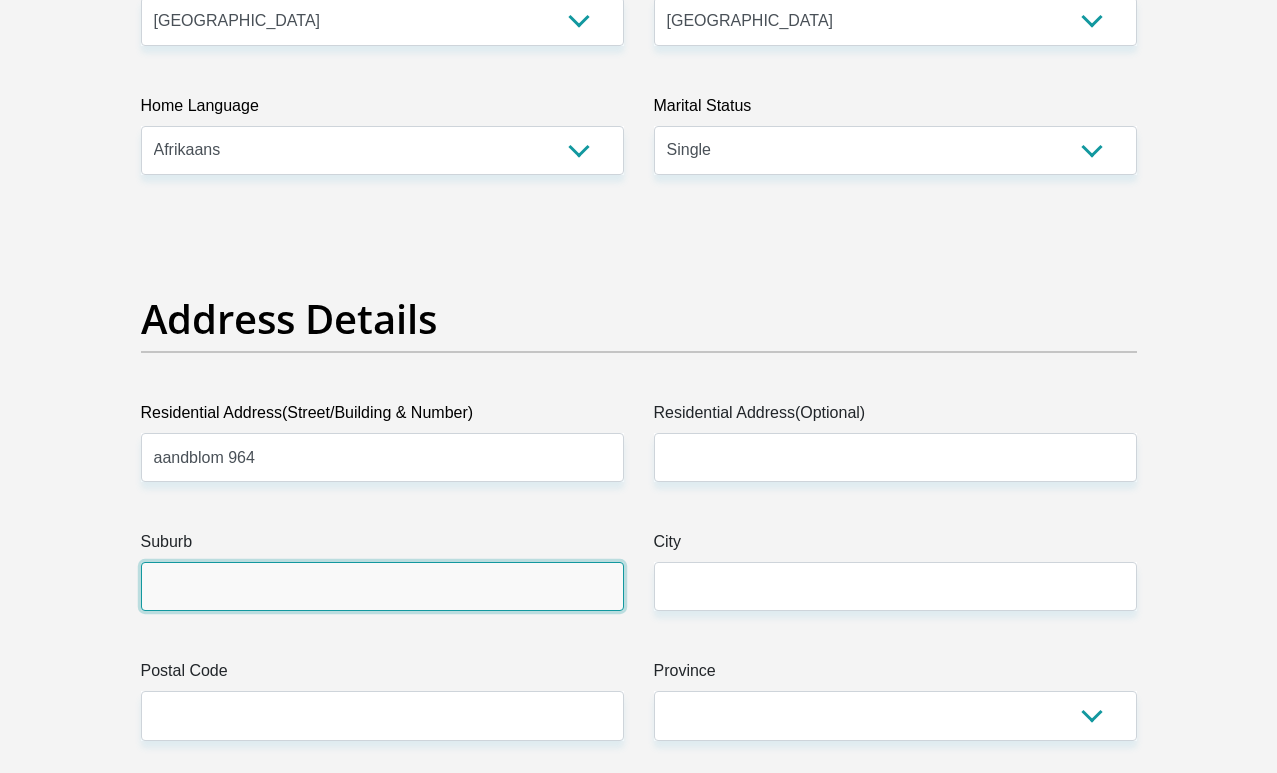 click on "Suburb" at bounding box center [382, 586] 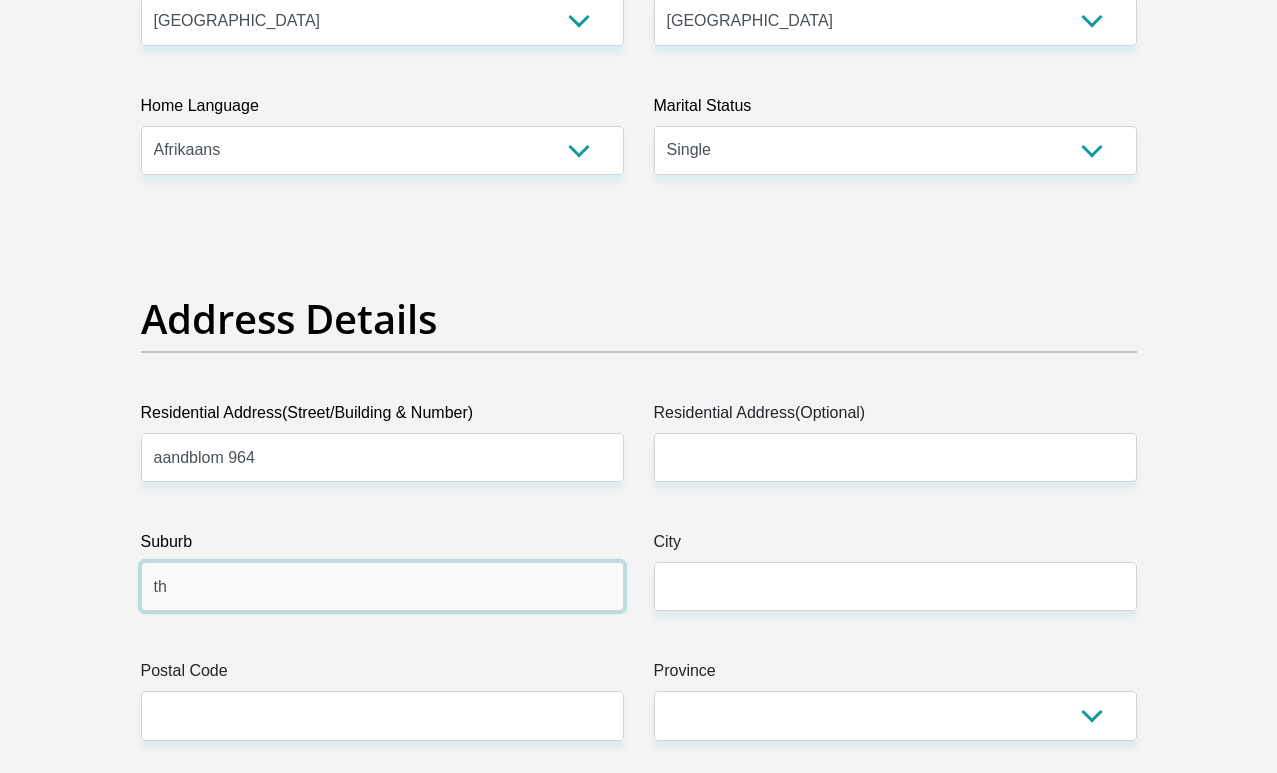 type on "t" 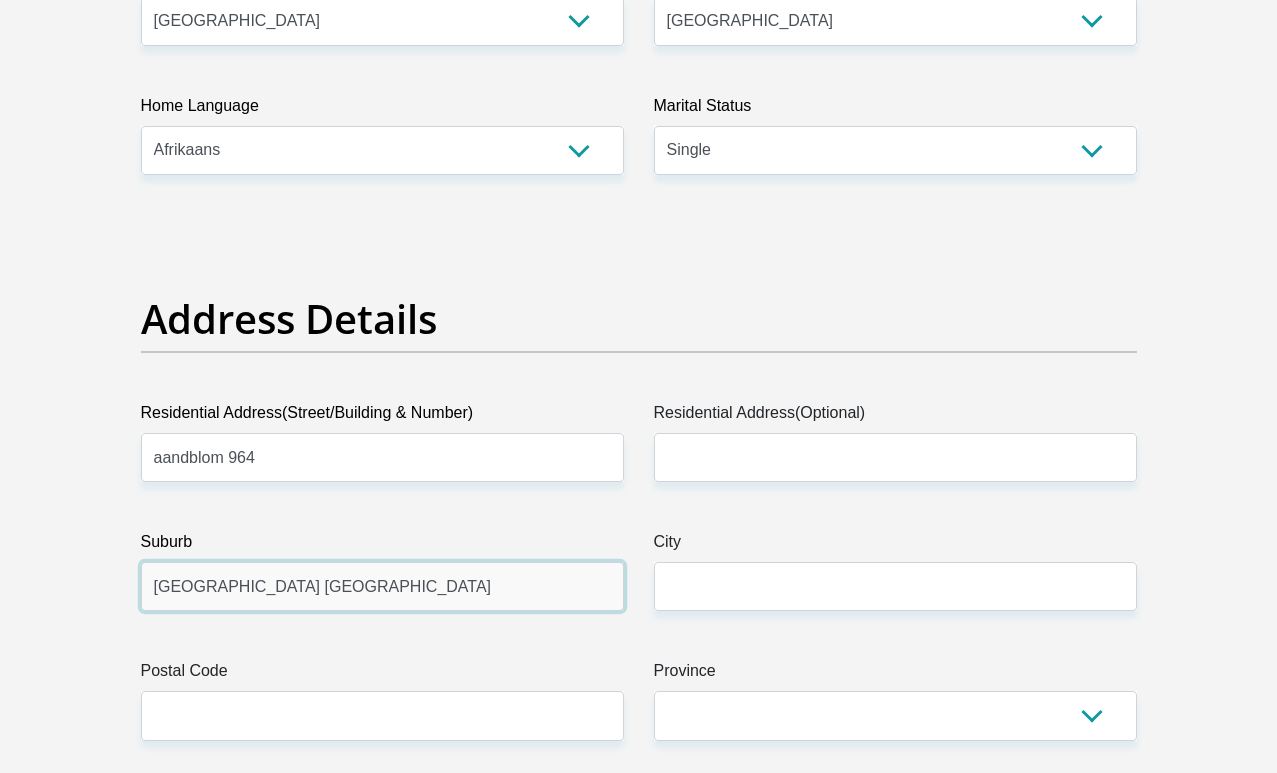 type on "[GEOGRAPHIC_DATA] [GEOGRAPHIC_DATA]" 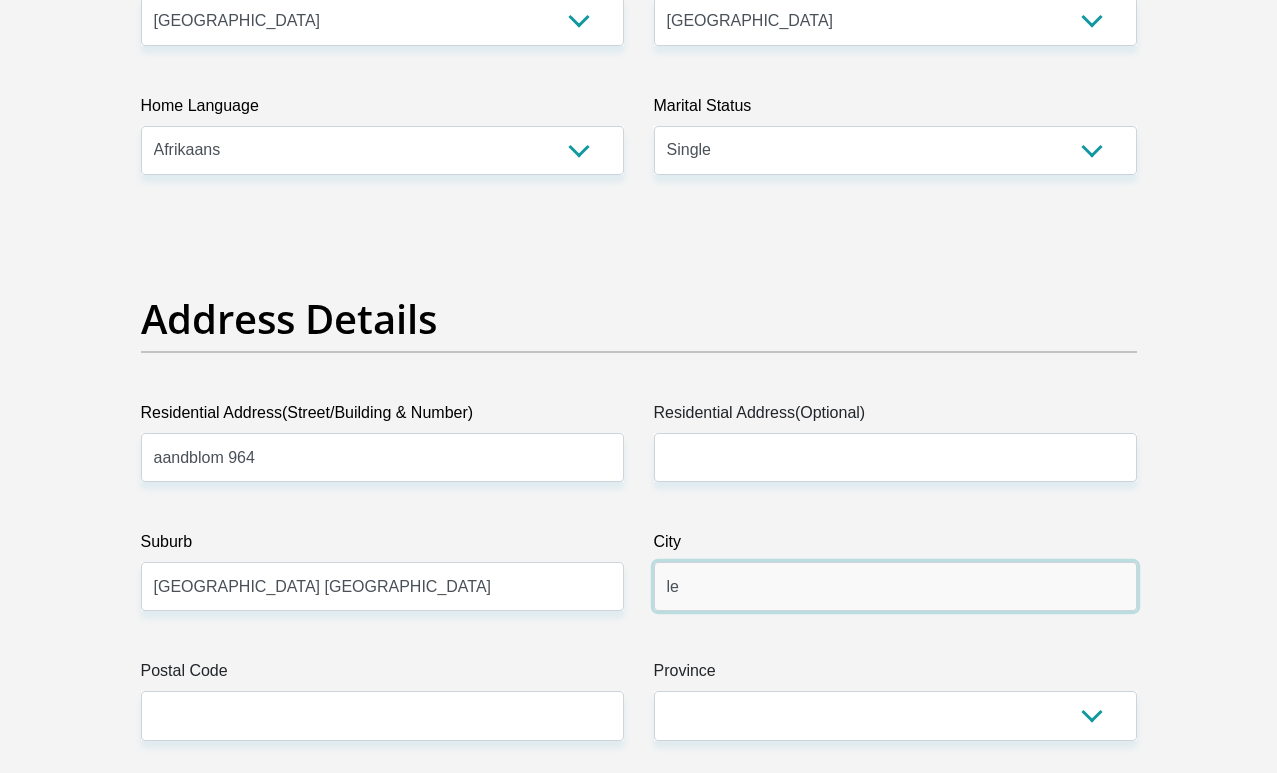 type on "l" 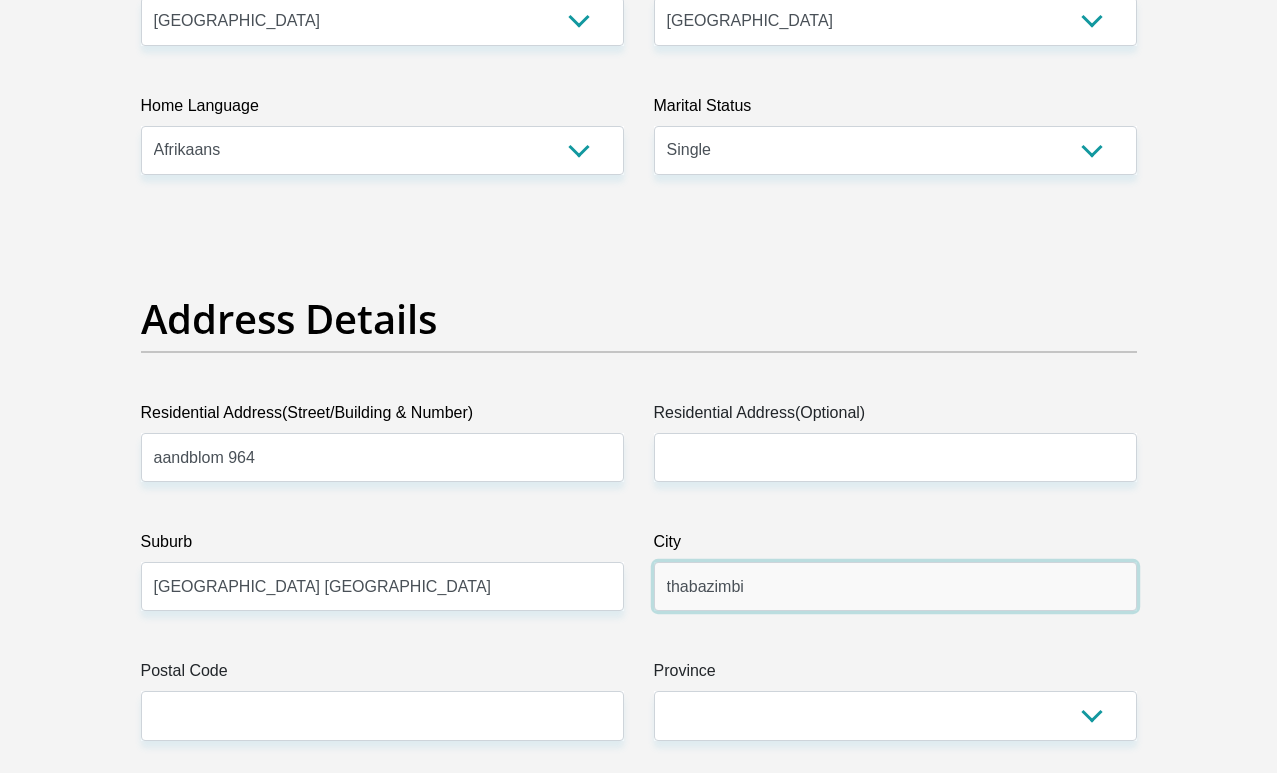 type on "thabazimbi" 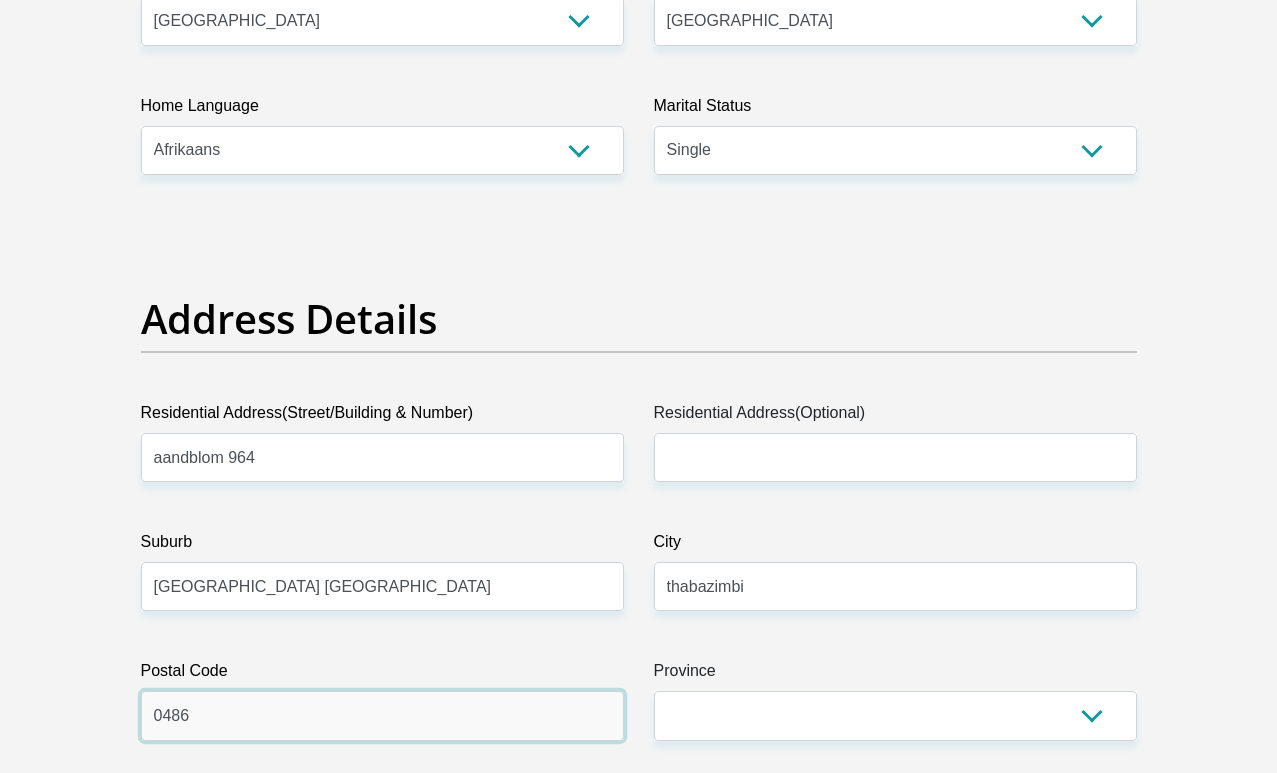 type on "0486" 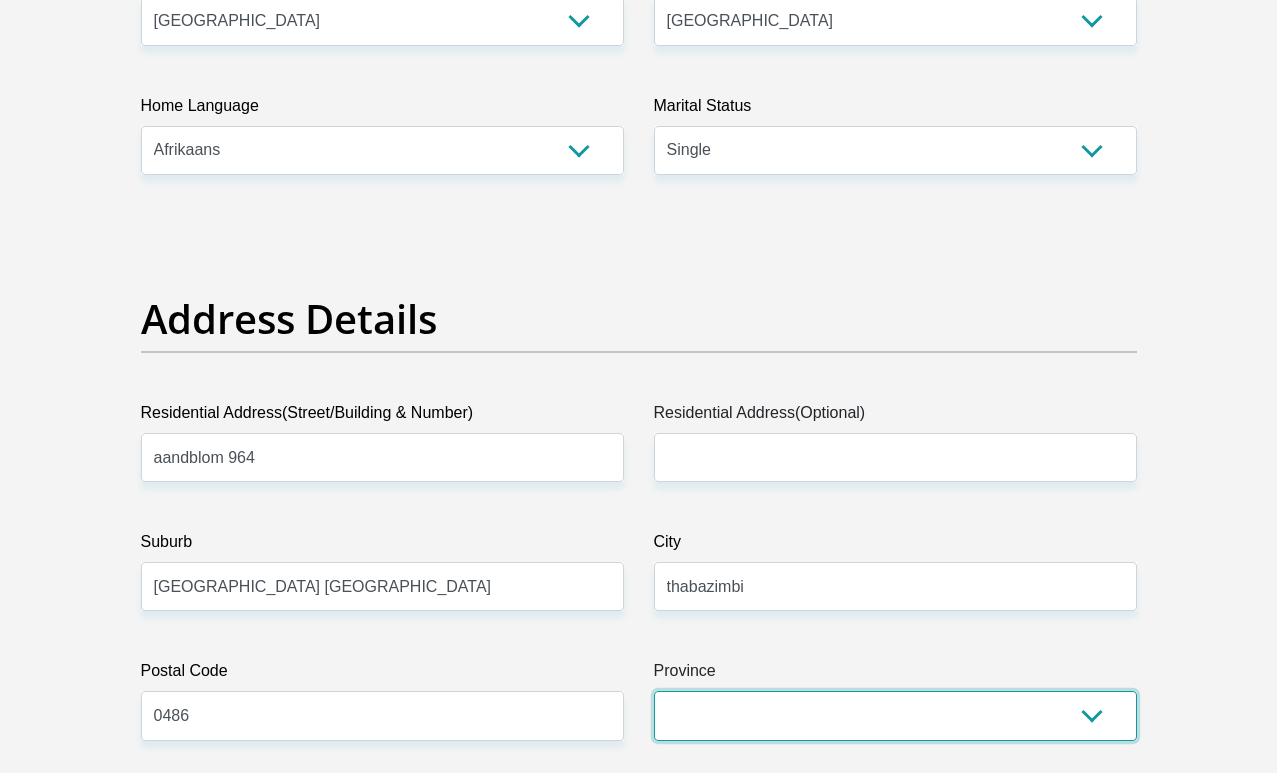 select on "Limpopo" 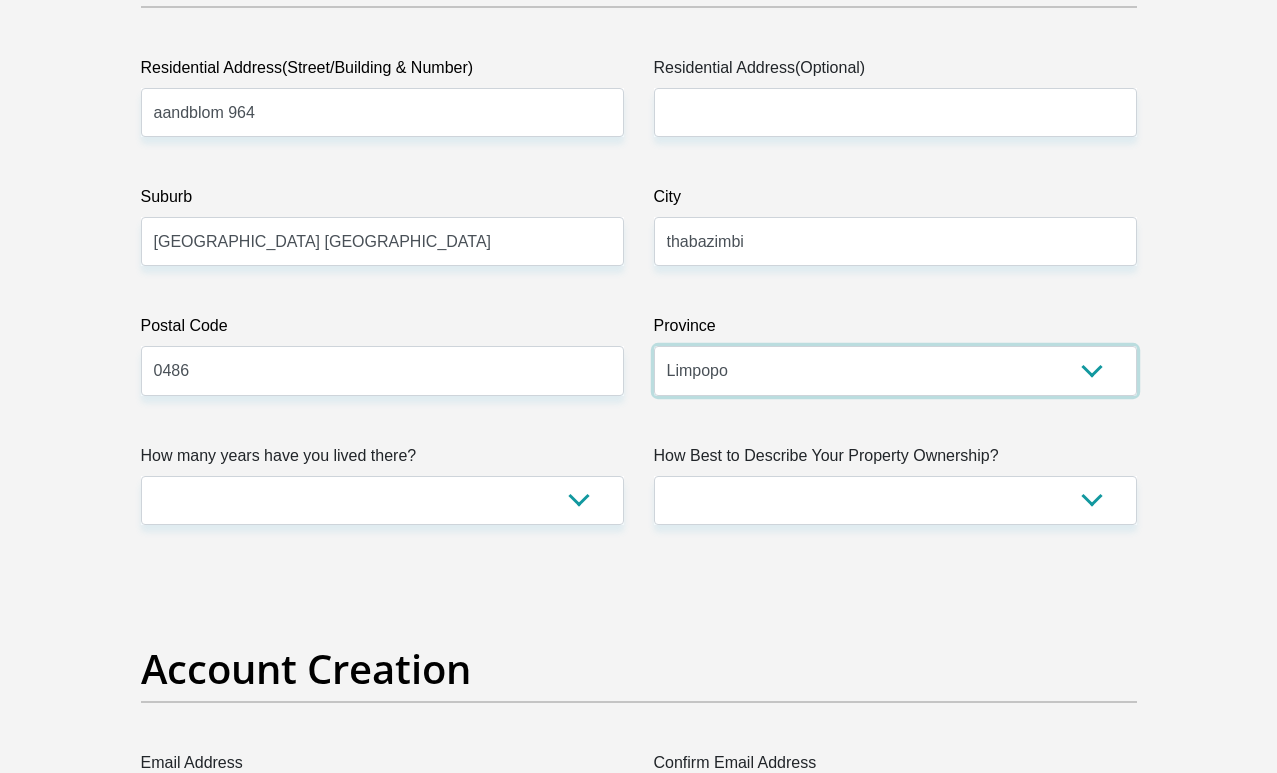 scroll, scrollTop: 1083, scrollLeft: 0, axis: vertical 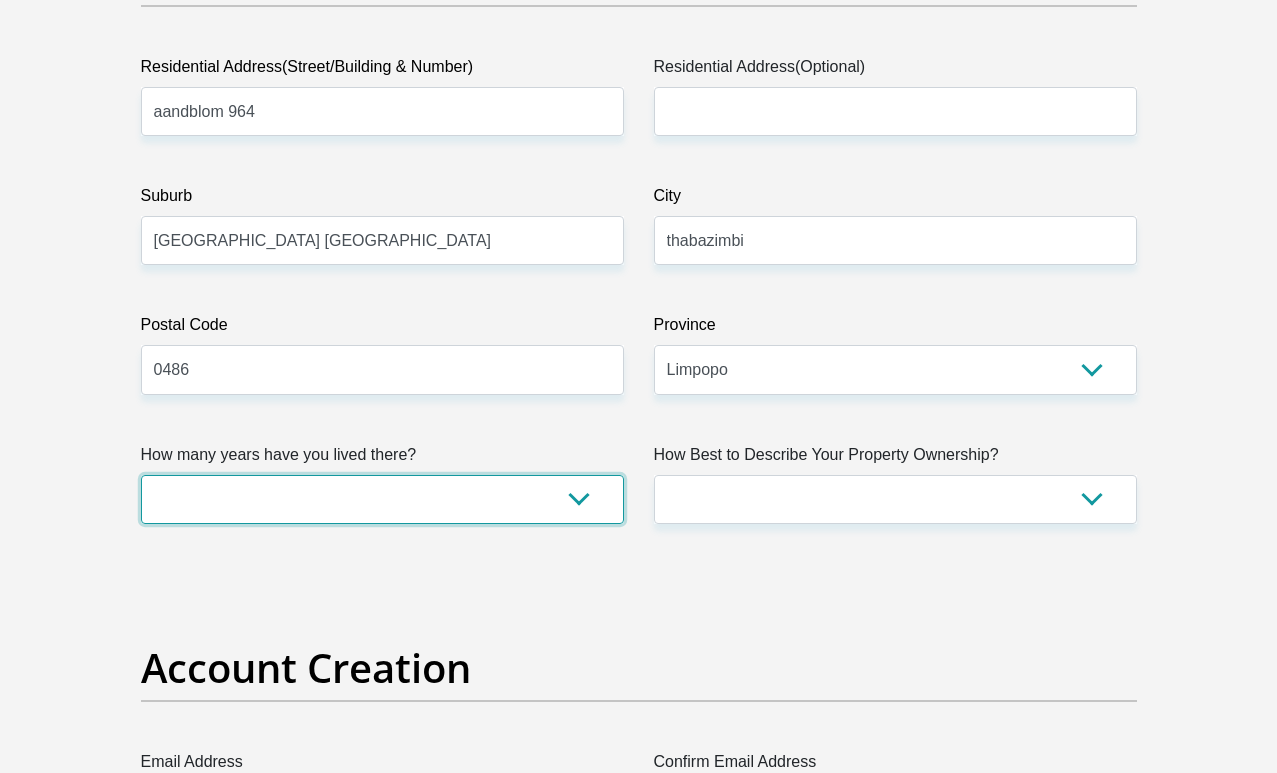 select on "2" 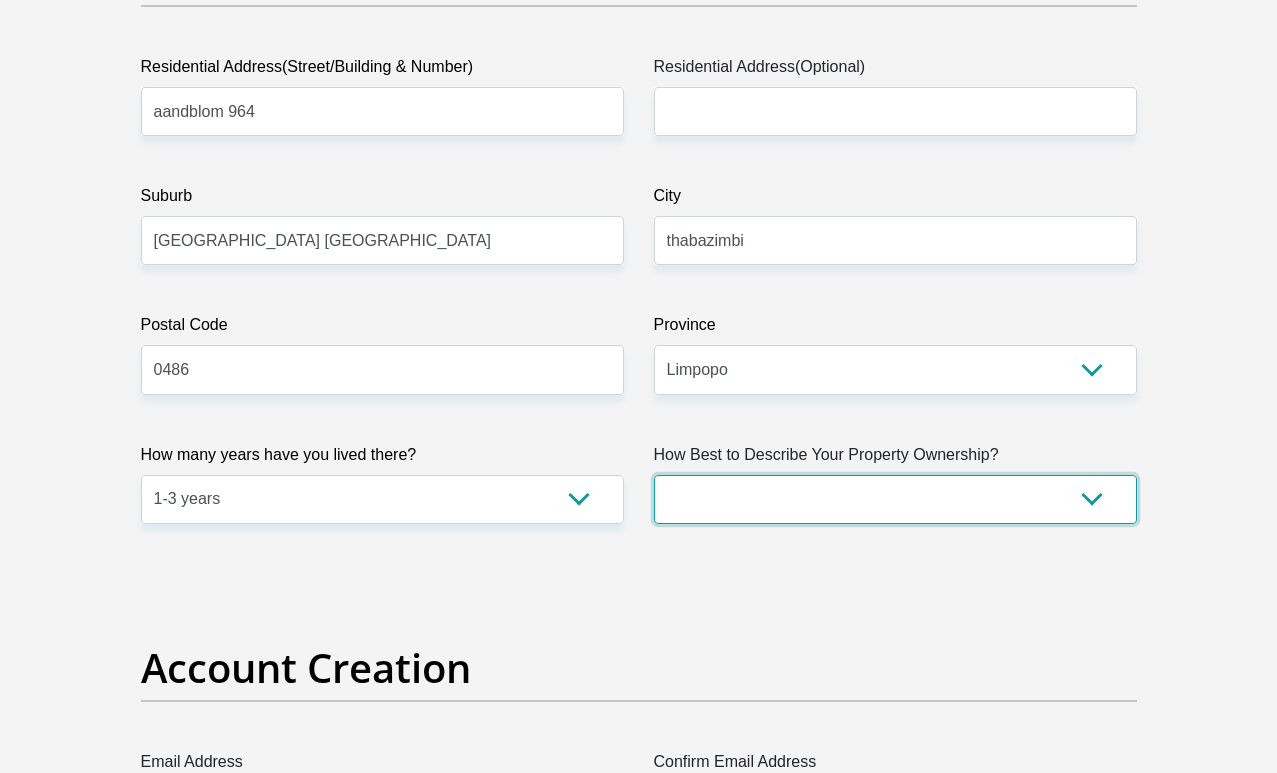 select on "parents" 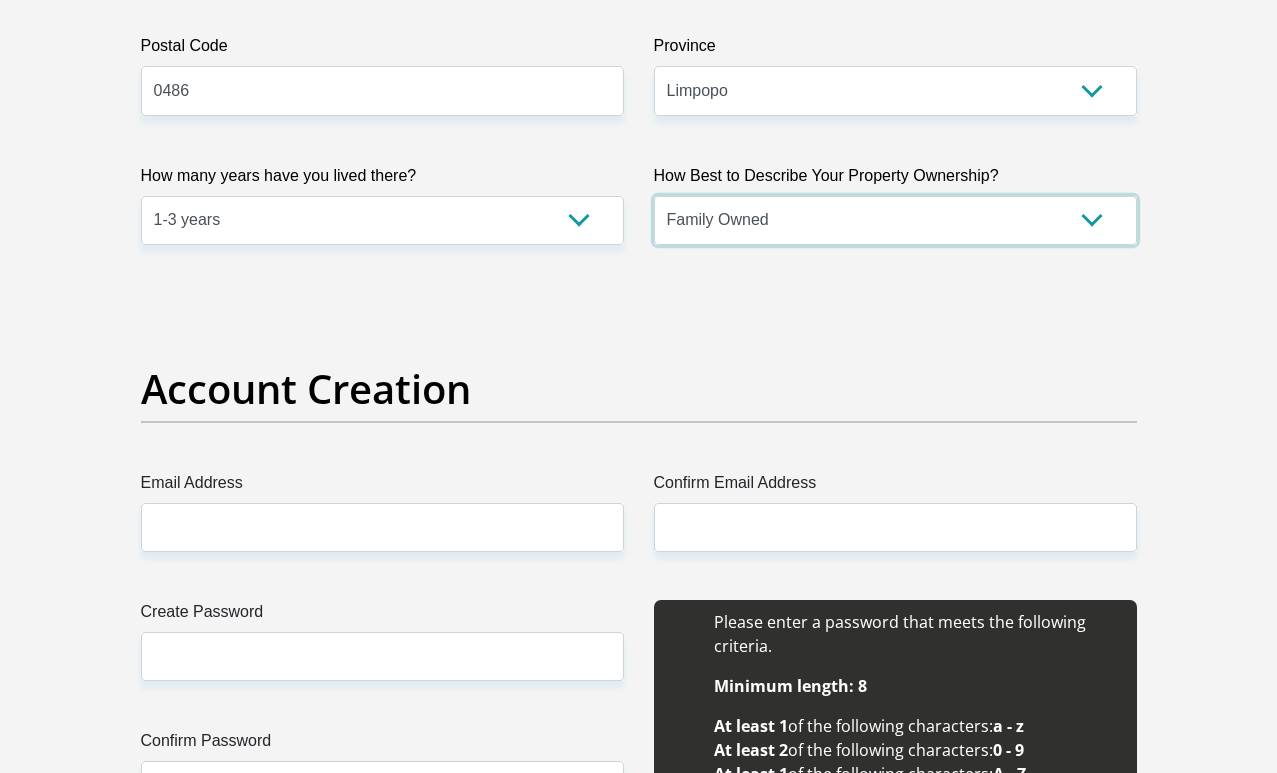 scroll, scrollTop: 1372, scrollLeft: 0, axis: vertical 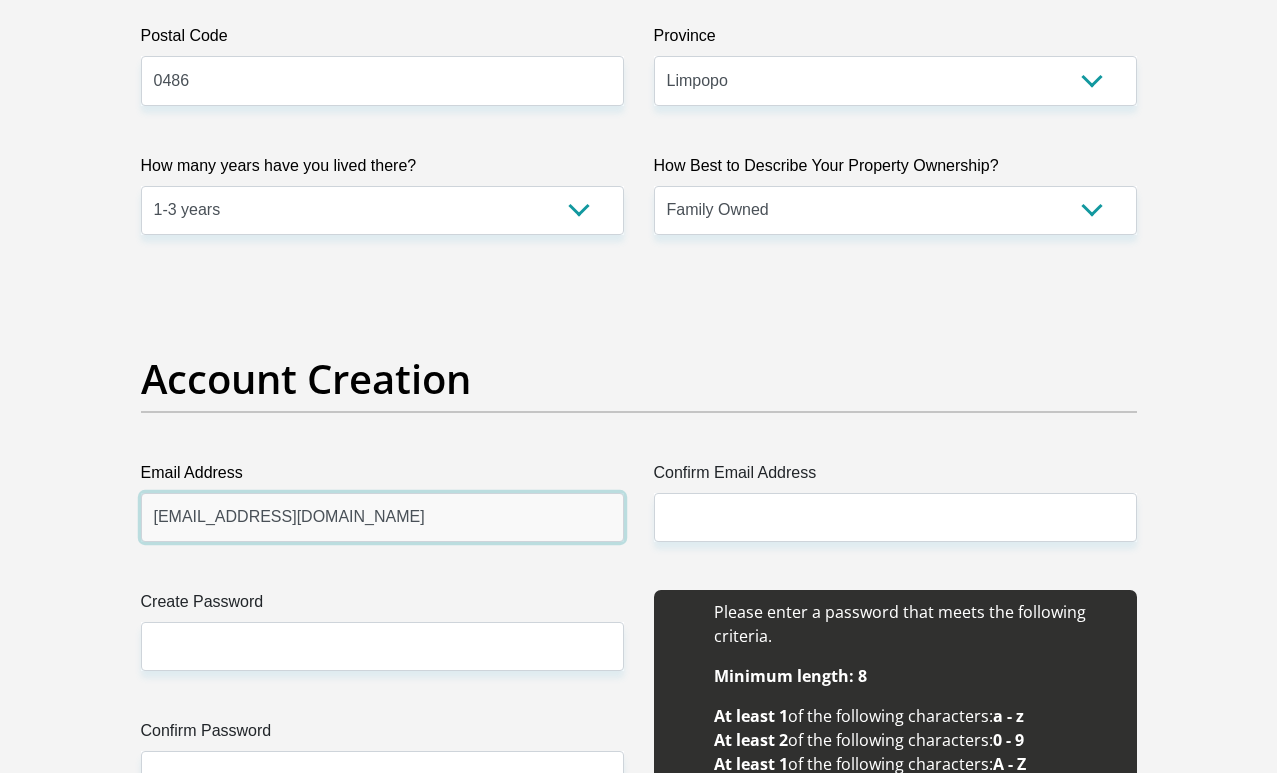 drag, startPoint x: 518, startPoint y: 530, endPoint x: 132, endPoint y: 506, distance: 386.7454 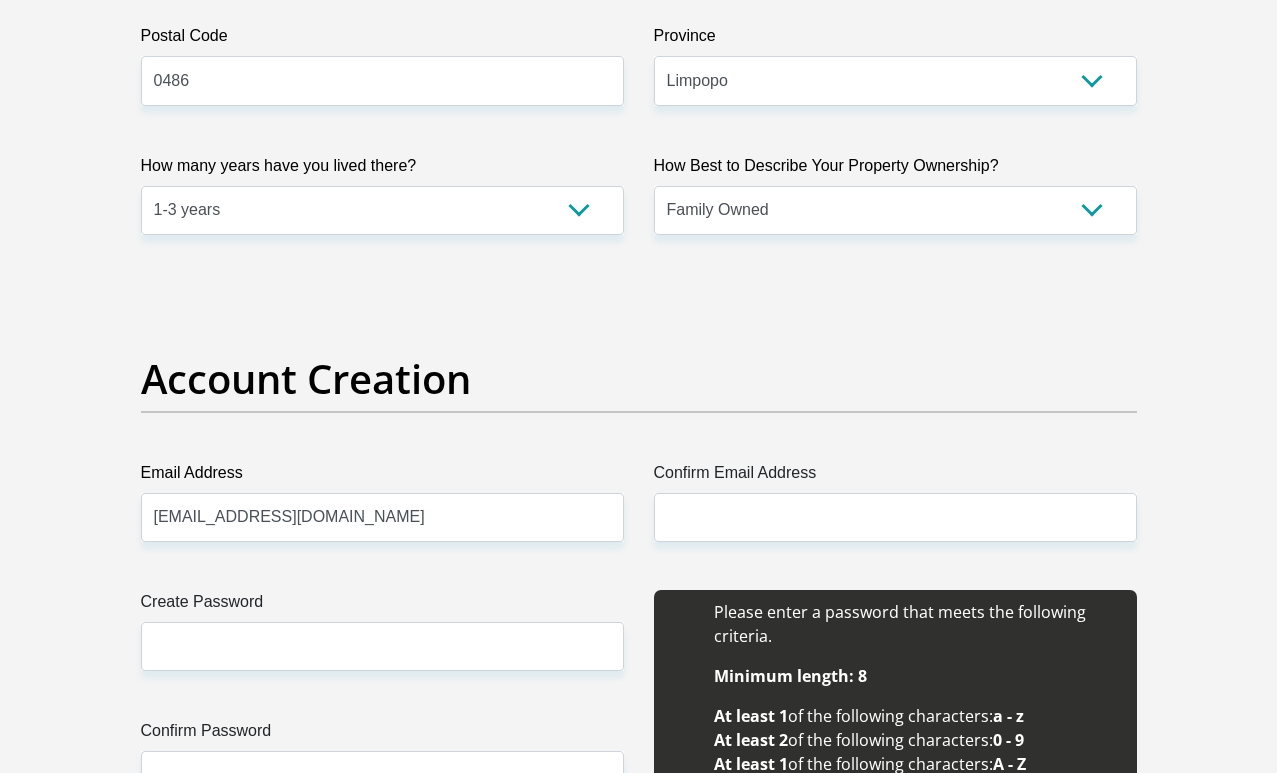 click on "Confirm Email Address" at bounding box center (895, 477) 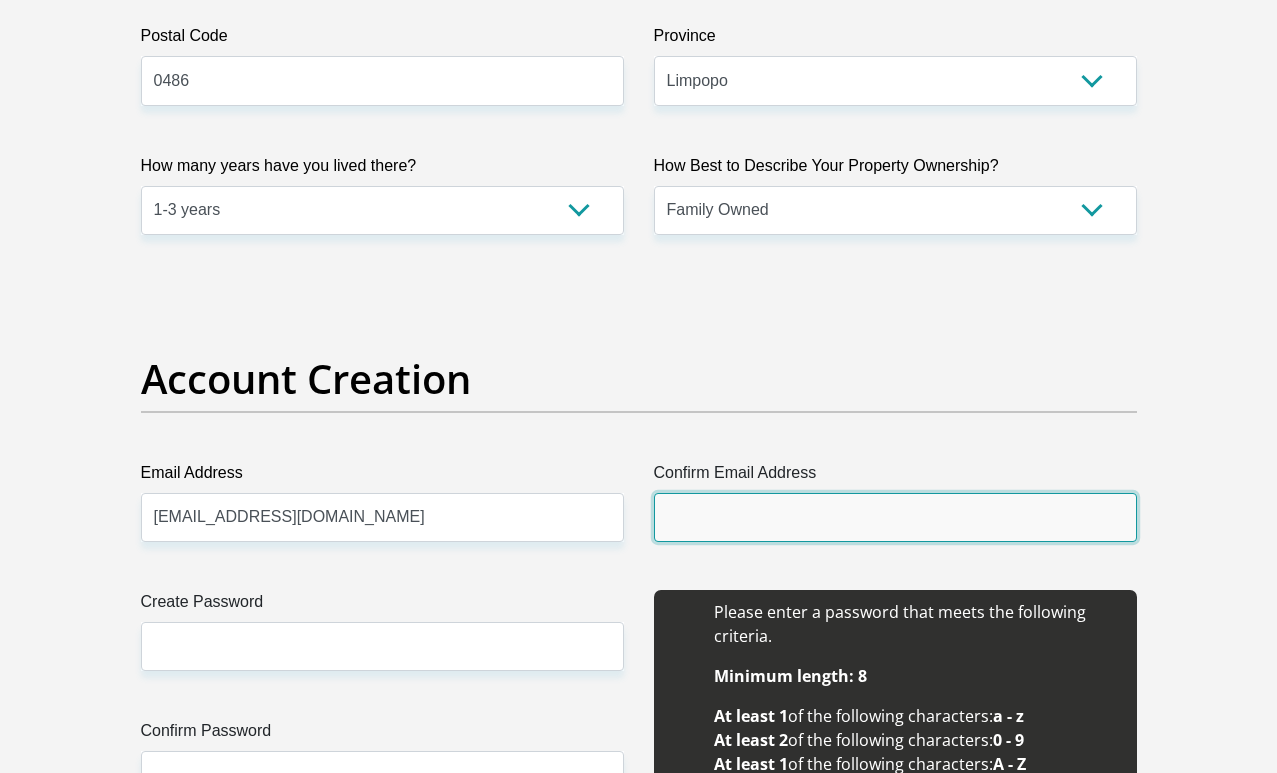 paste on "[EMAIL_ADDRESS][DOMAIN_NAME]" 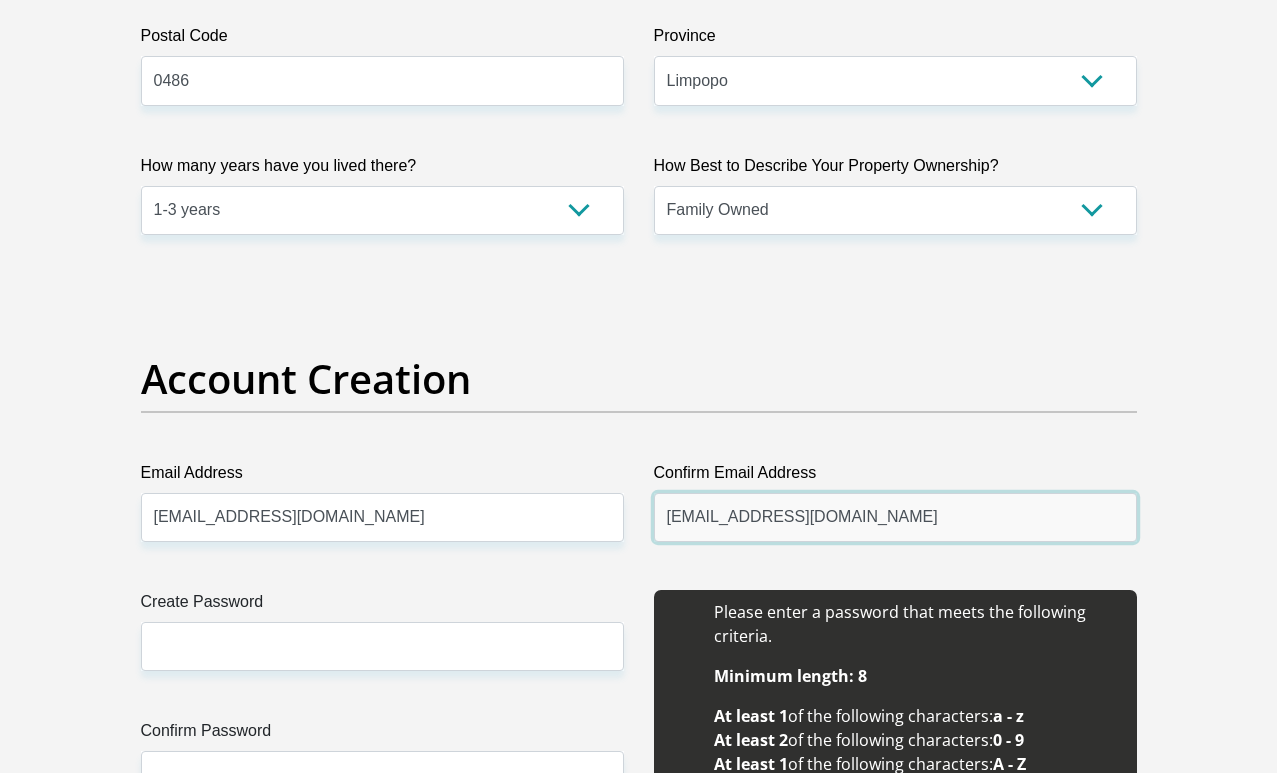 type on "[EMAIL_ADDRESS][DOMAIN_NAME]" 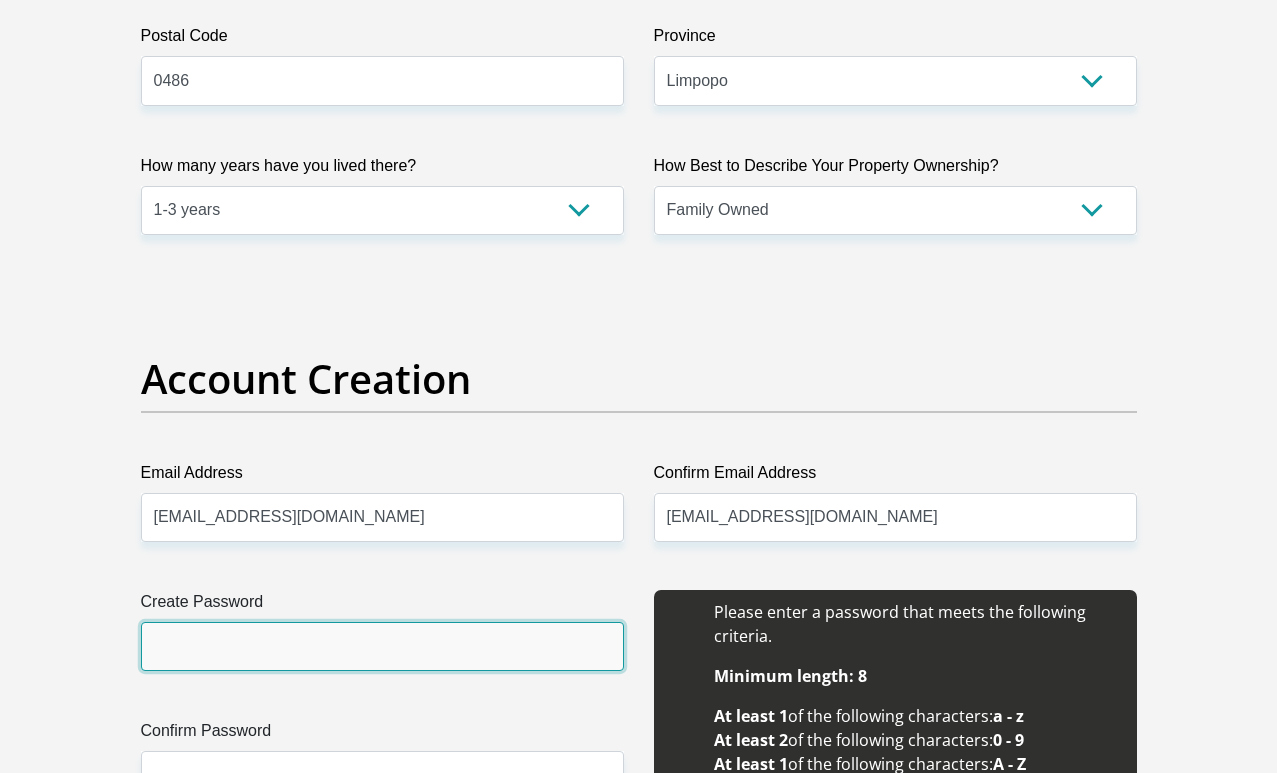 click on "Create Password" at bounding box center [382, 646] 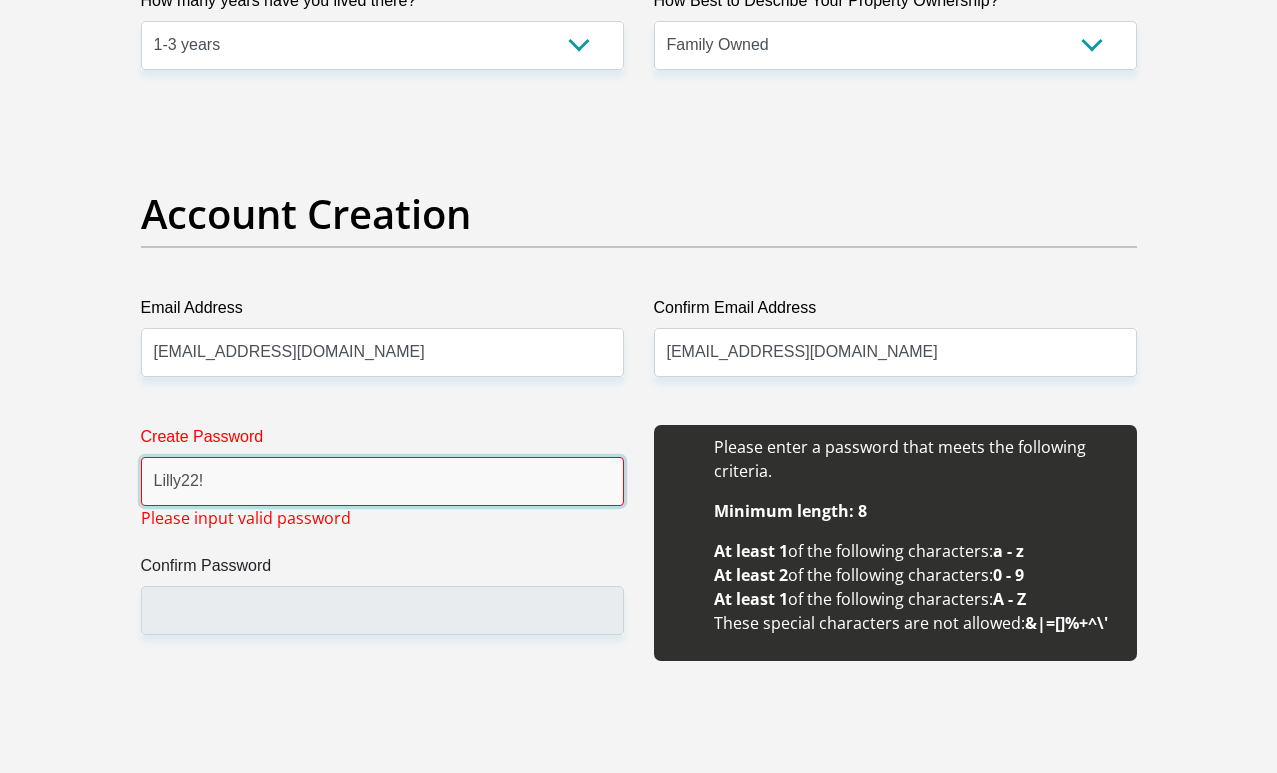 scroll, scrollTop: 1524, scrollLeft: 0, axis: vertical 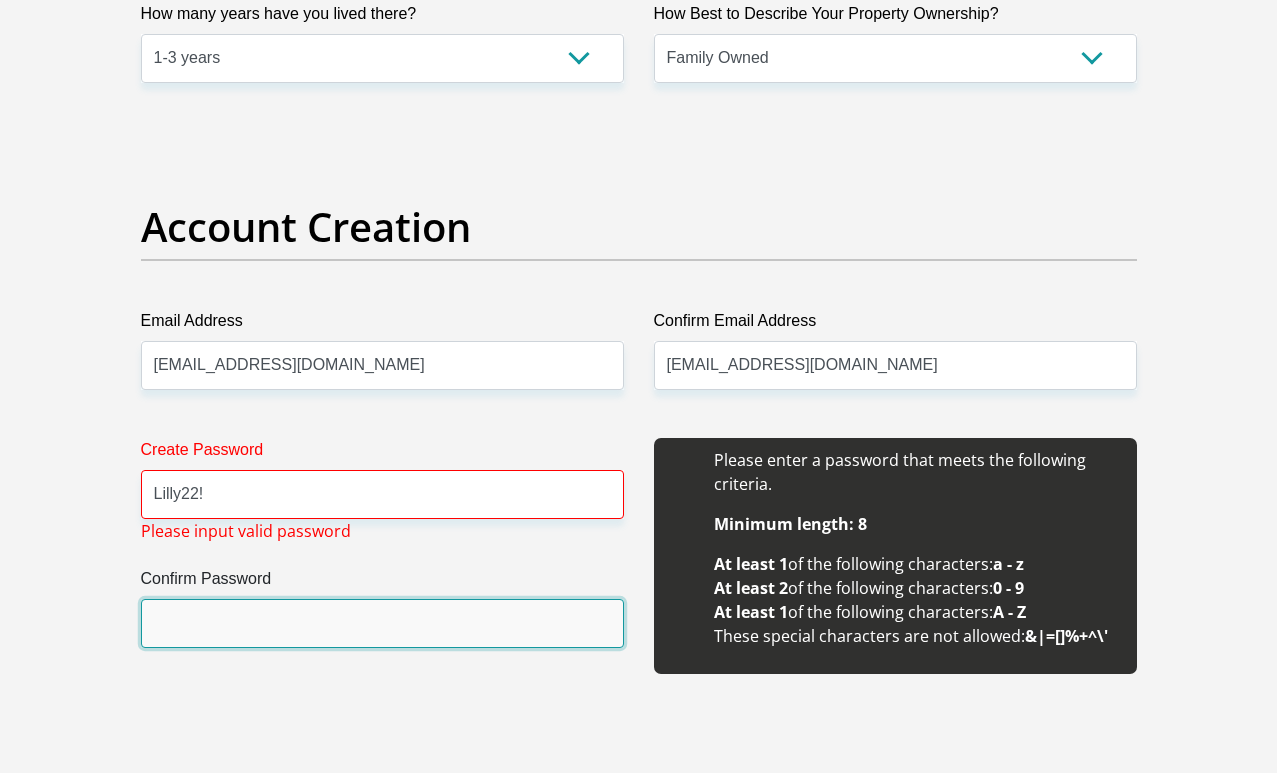click on "Confirm Password" at bounding box center (382, 623) 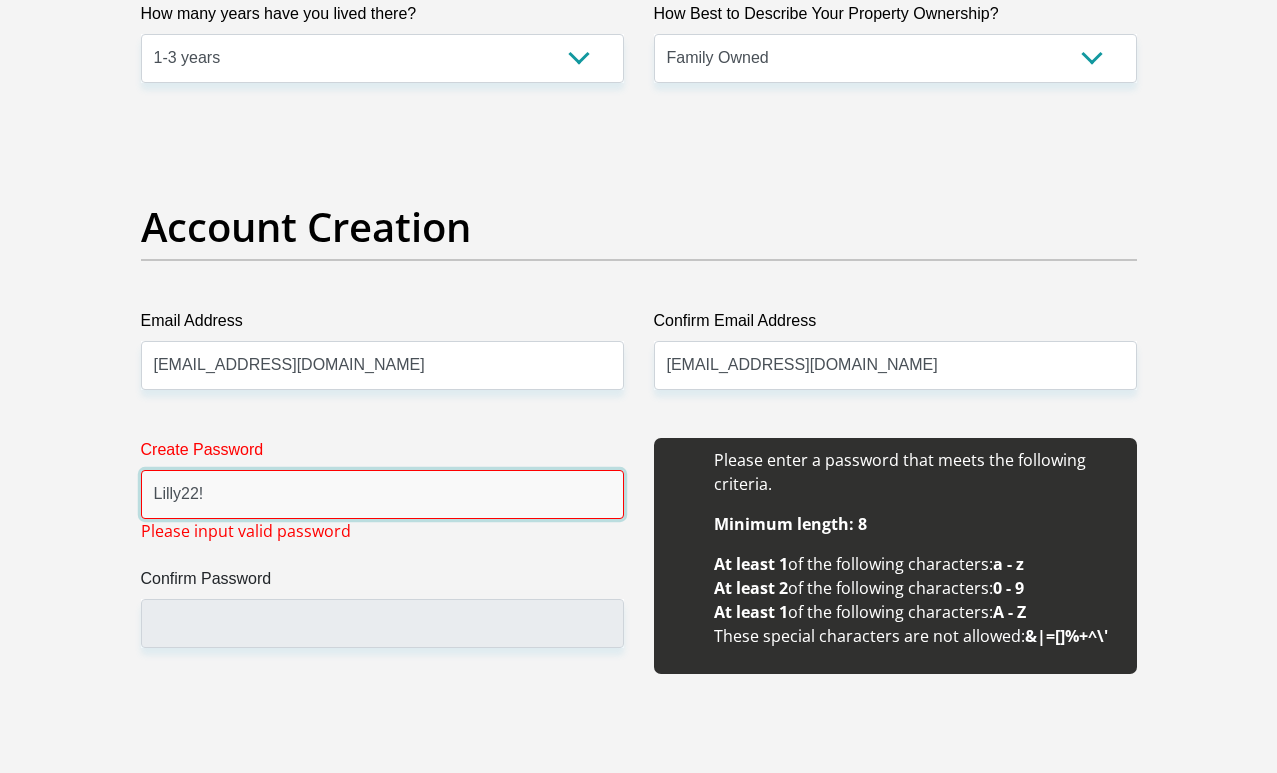 click on "Lilly22!" at bounding box center [382, 494] 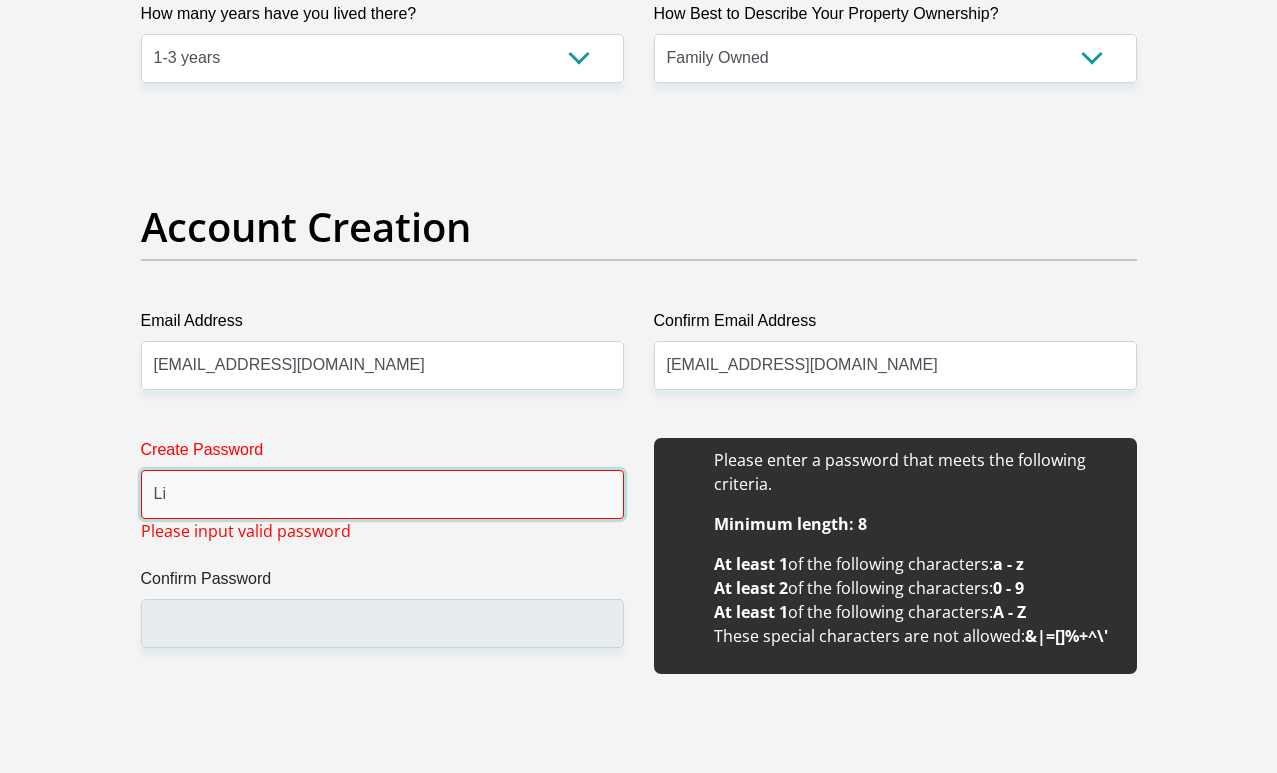 type on "L" 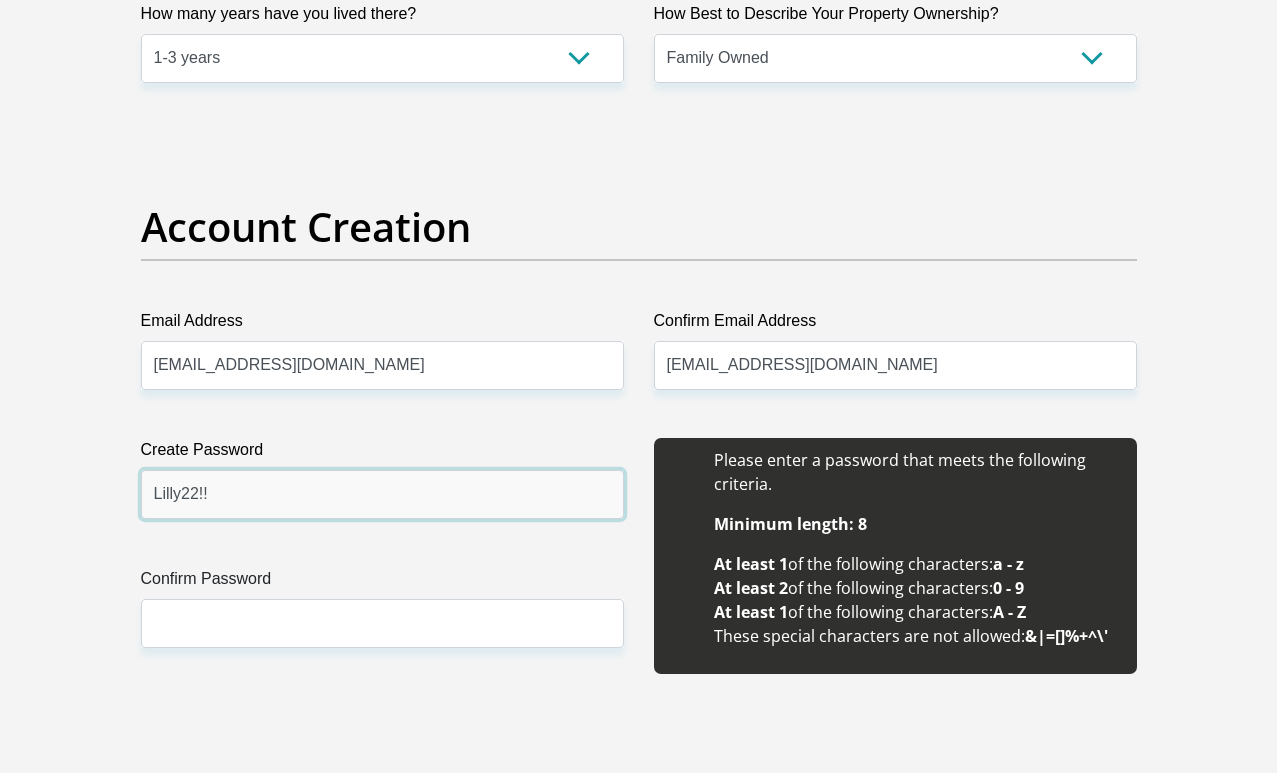 type on "Lilly22!!" 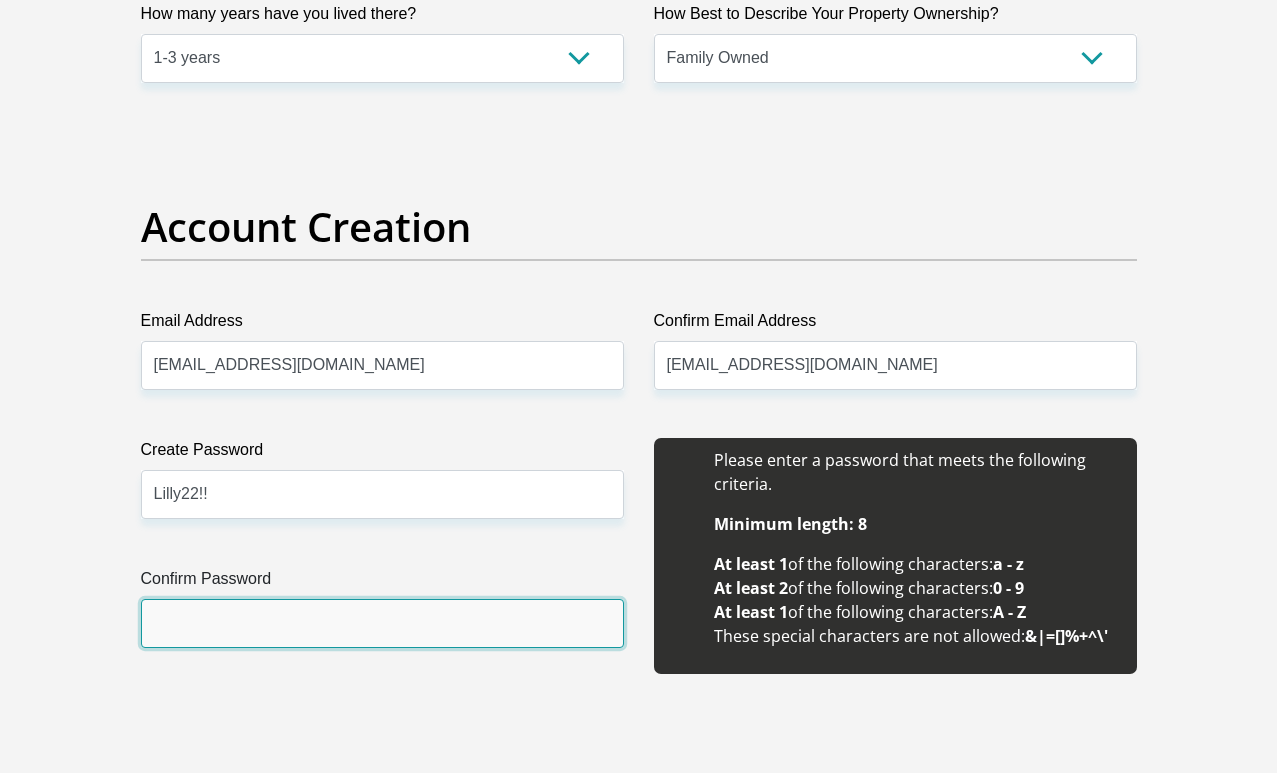 click on "Confirm Password" at bounding box center [382, 623] 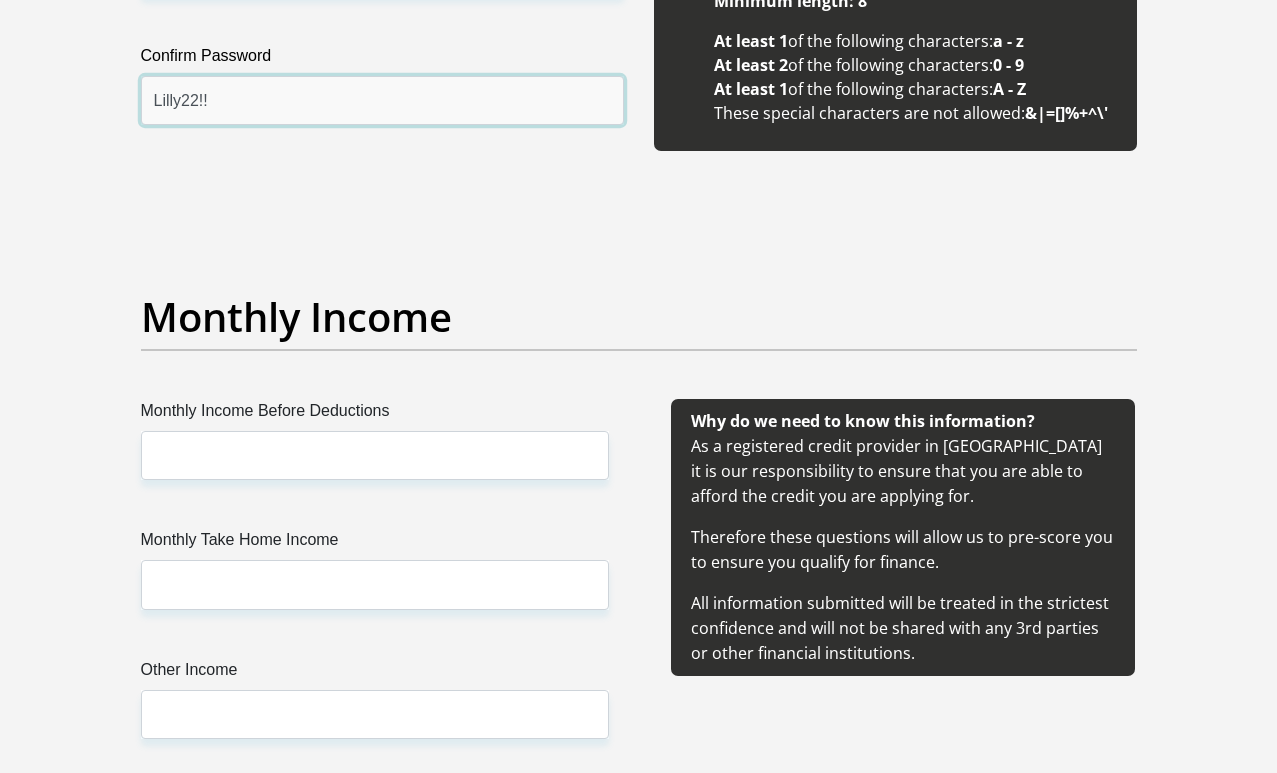 scroll, scrollTop: 2050, scrollLeft: 0, axis: vertical 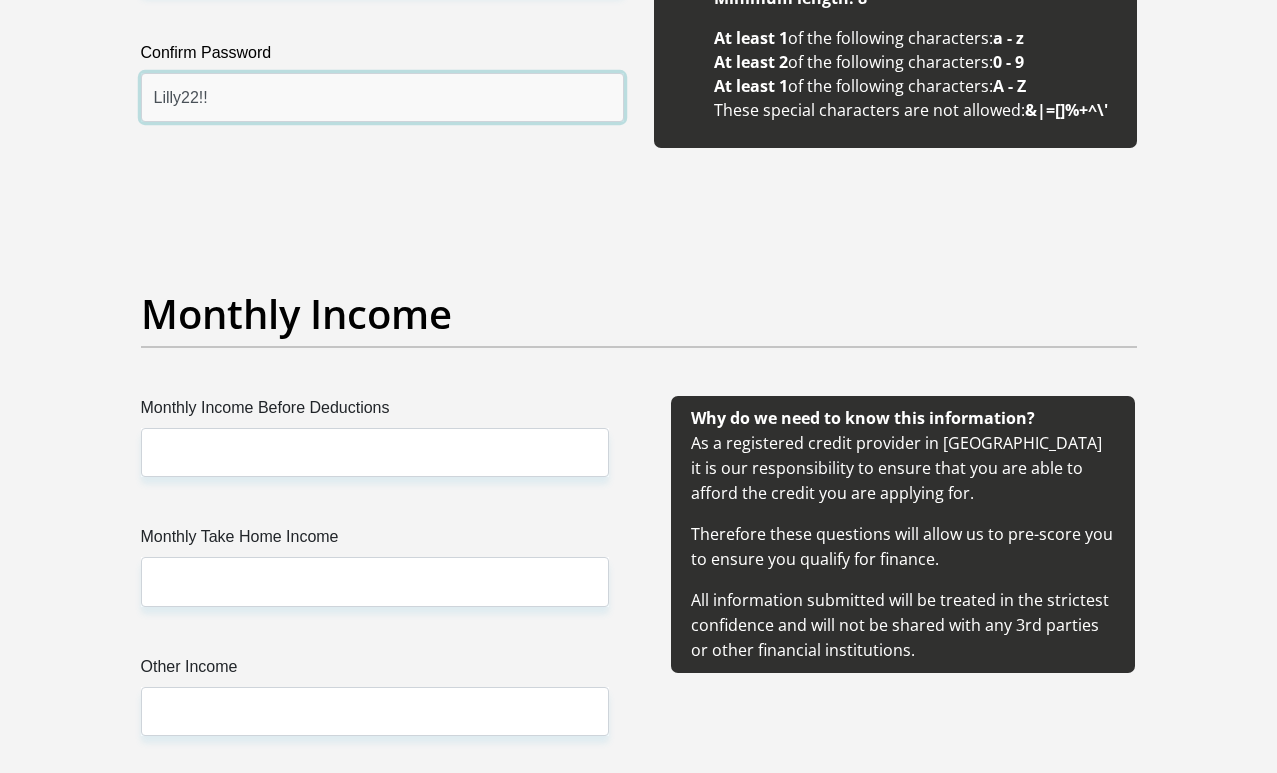 type on "Lilly22!!" 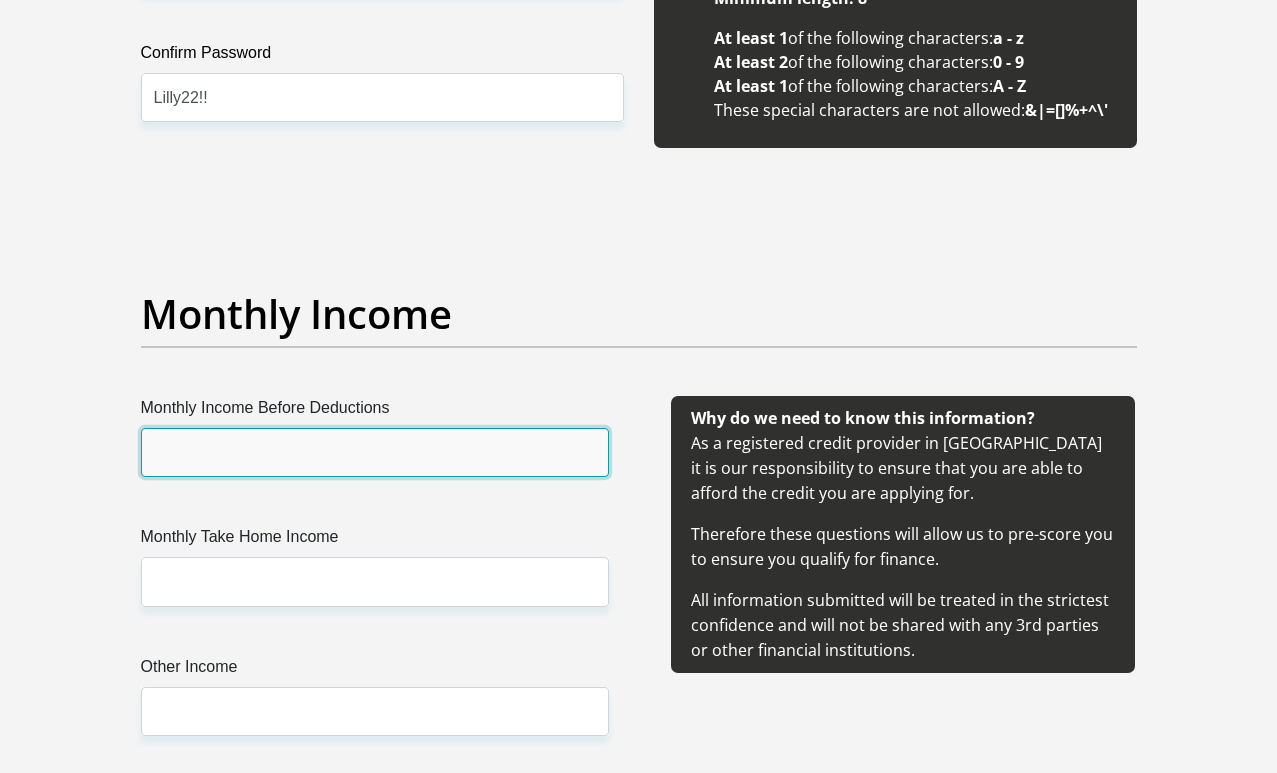 click on "Monthly Income Before Deductions" at bounding box center (375, 452) 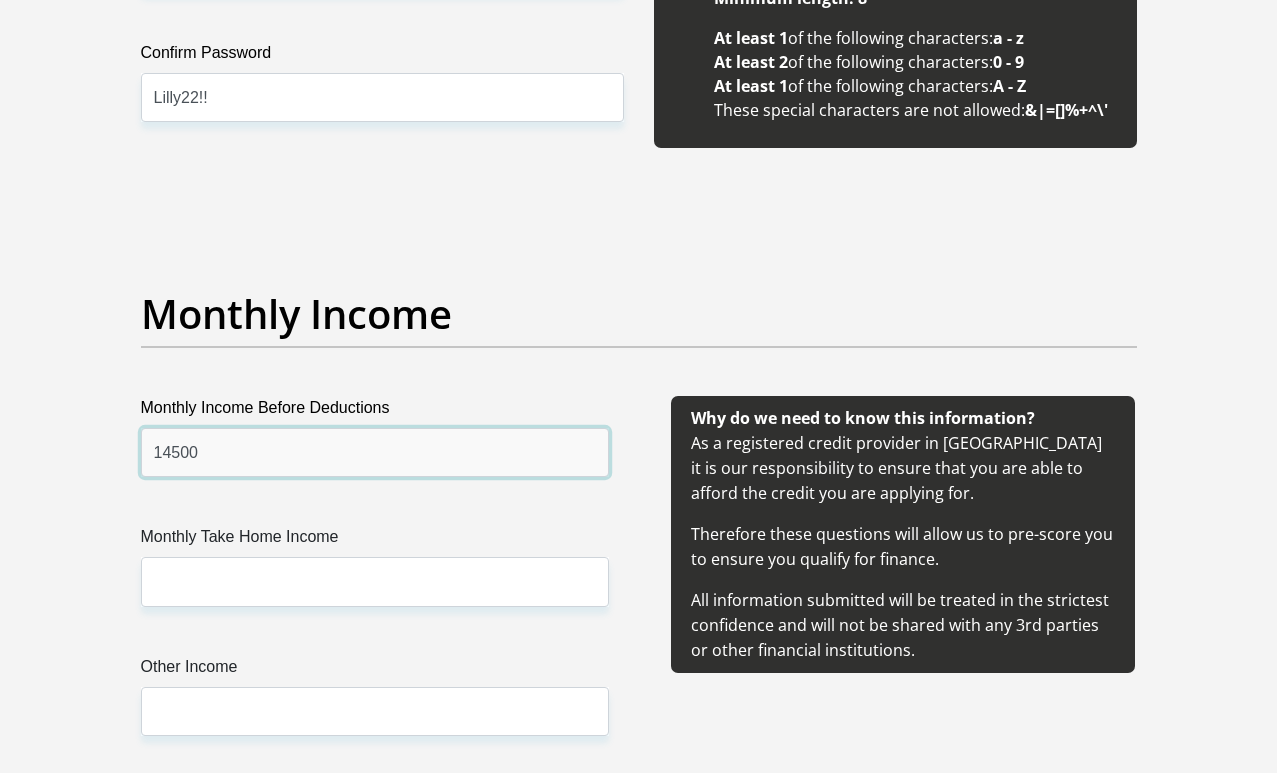 type on "14500" 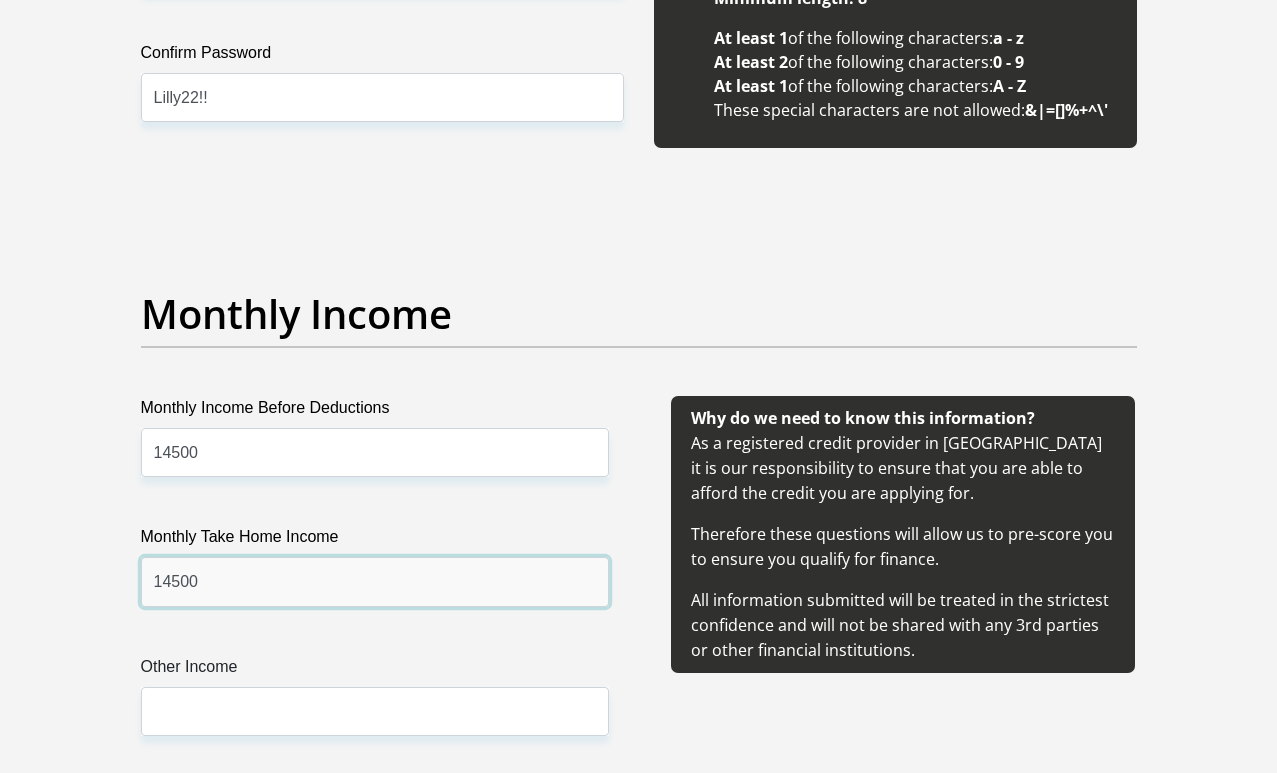 type on "14500" 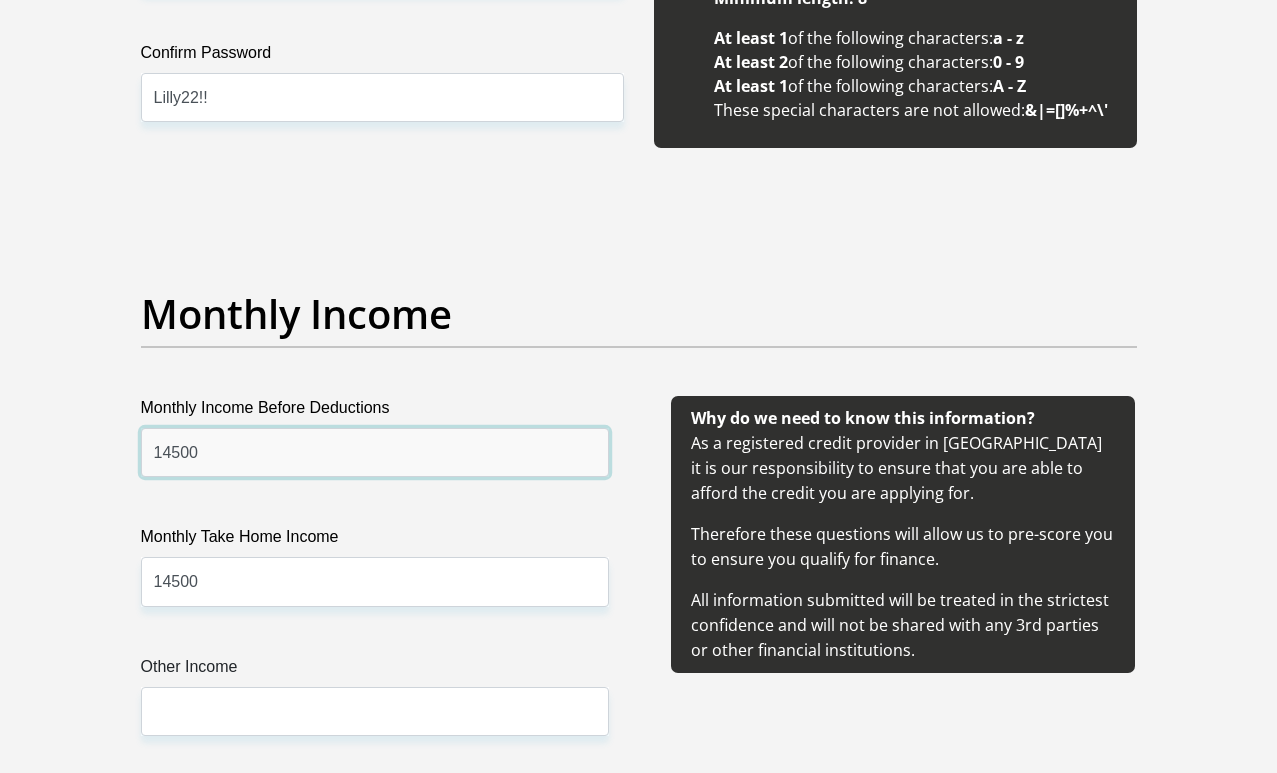 drag, startPoint x: 226, startPoint y: 458, endPoint x: 97, endPoint y: 458, distance: 129 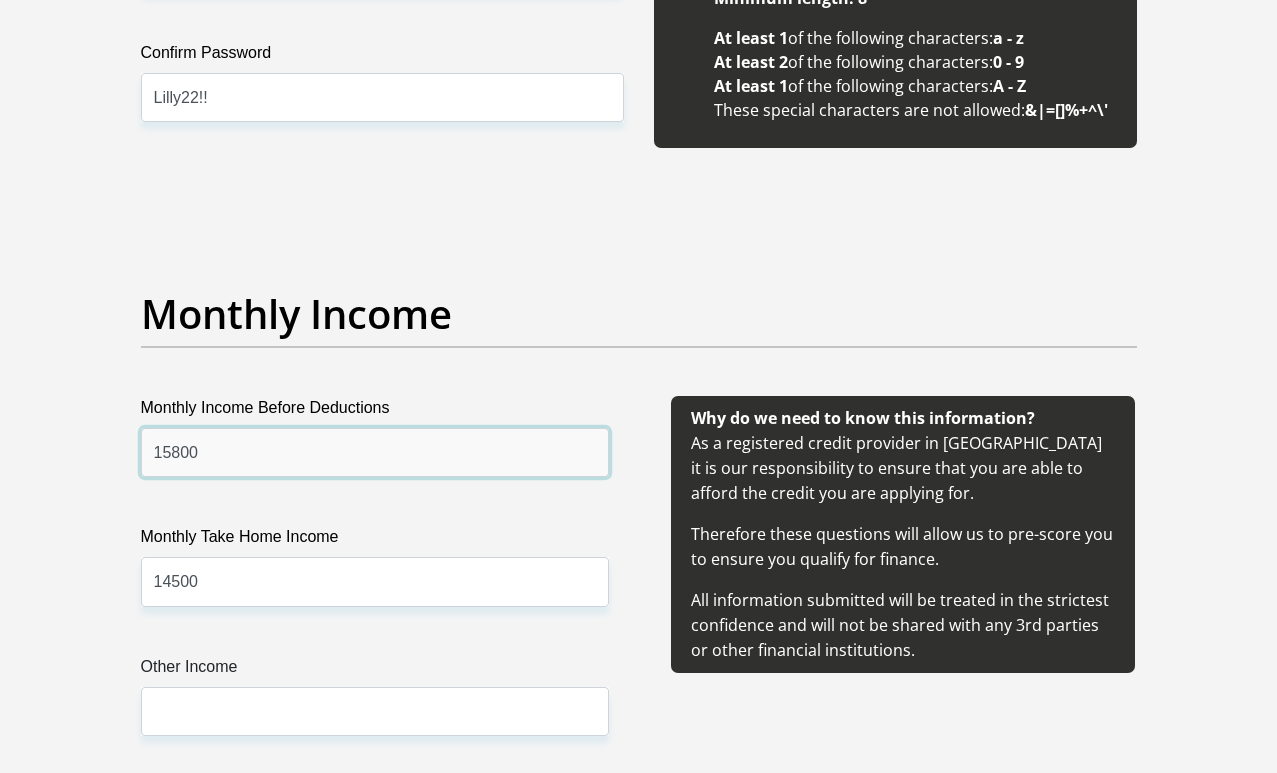 type on "15800" 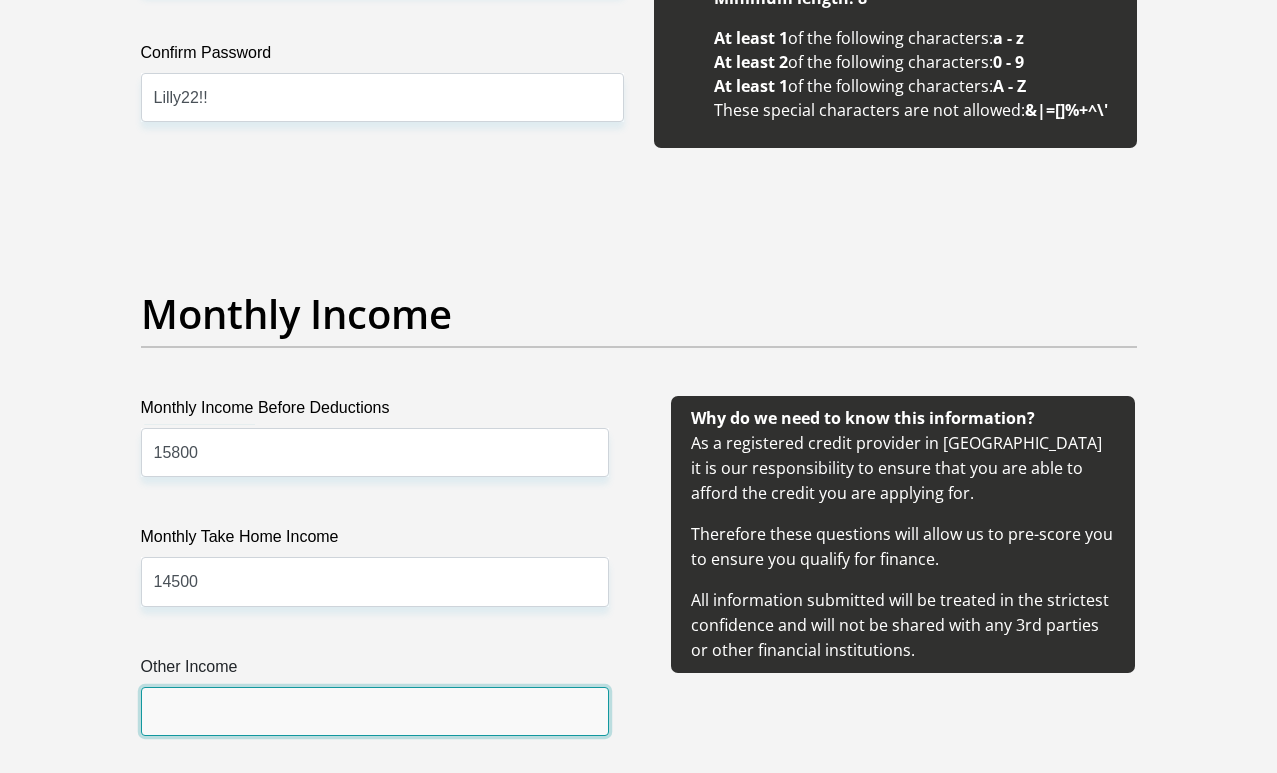 click on "Other Income" at bounding box center [375, 711] 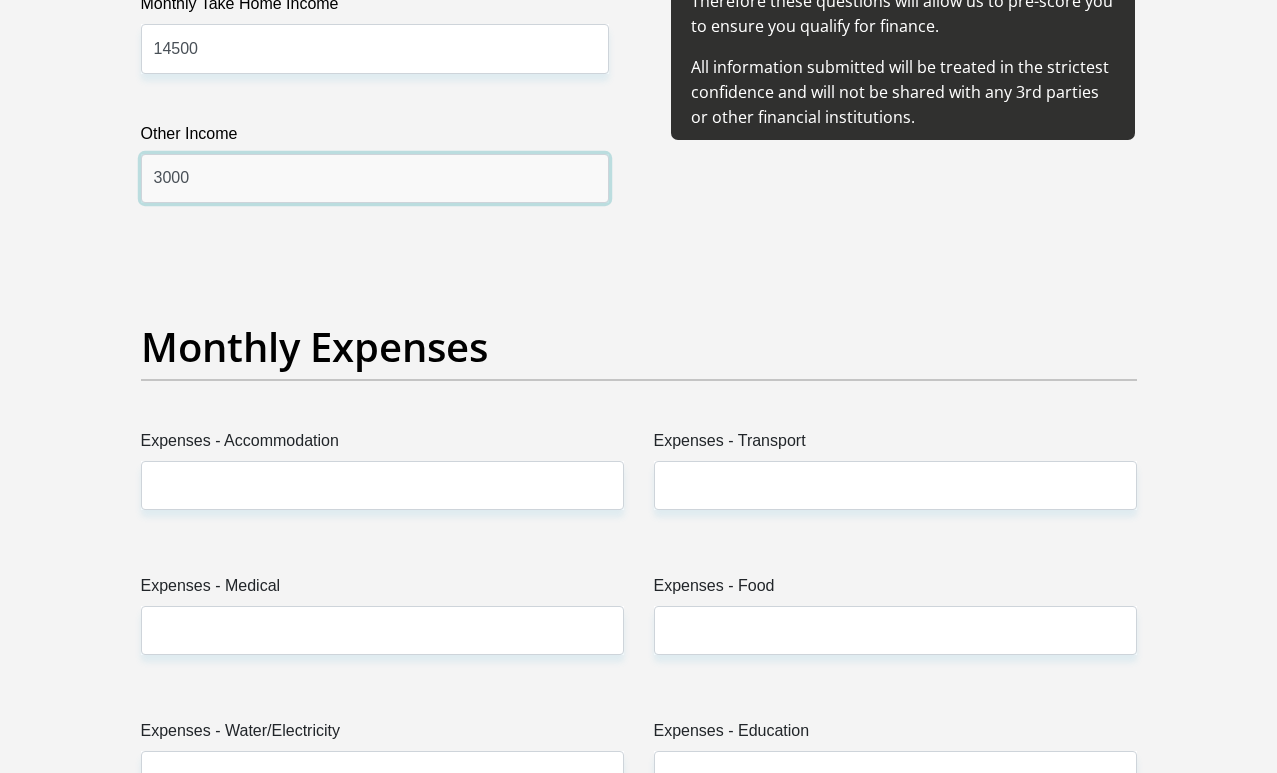scroll, scrollTop: 2655, scrollLeft: 0, axis: vertical 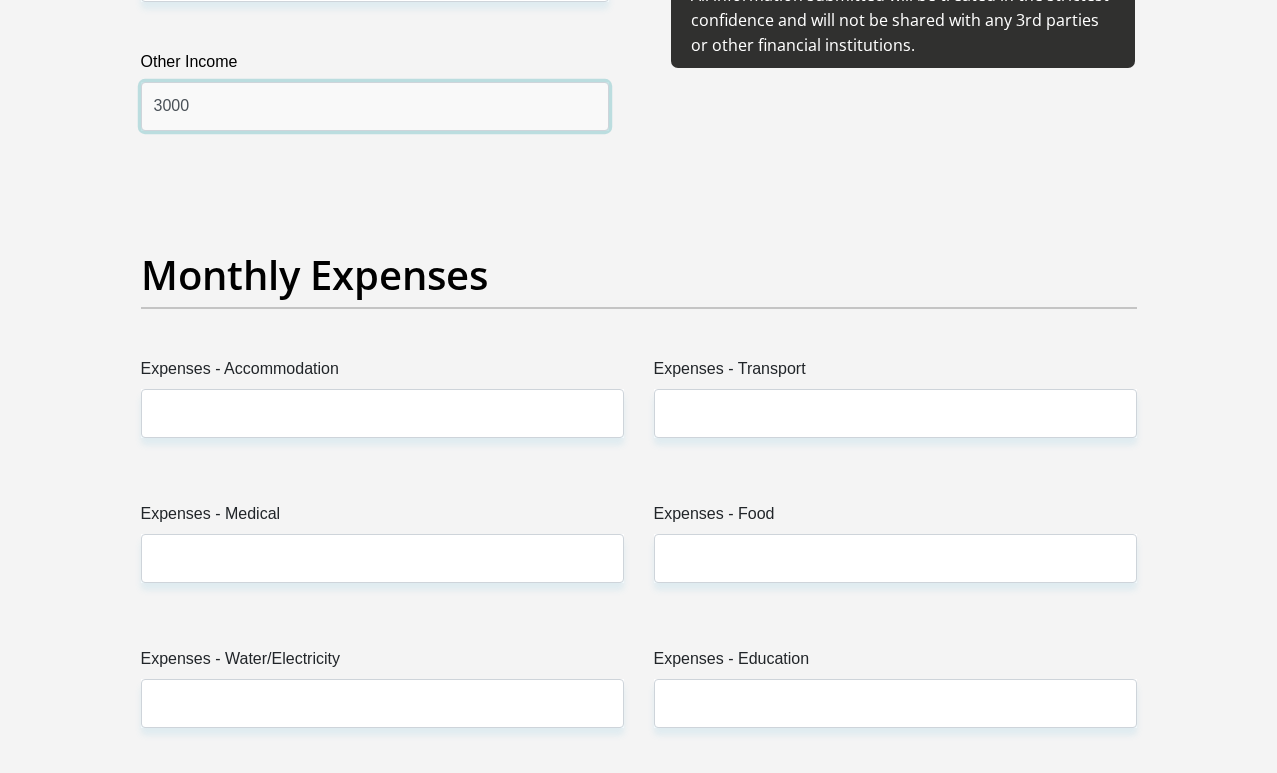 type on "3000" 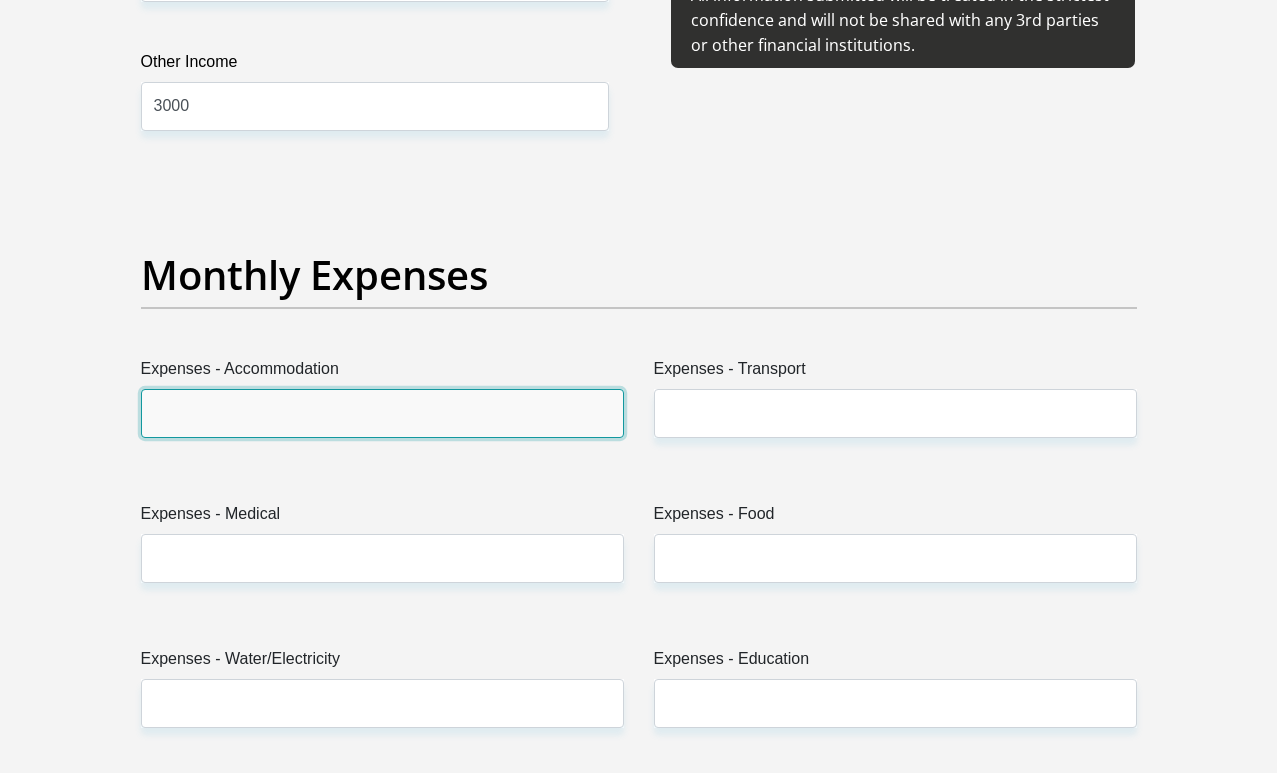 click on "Expenses - Accommodation" at bounding box center (382, 413) 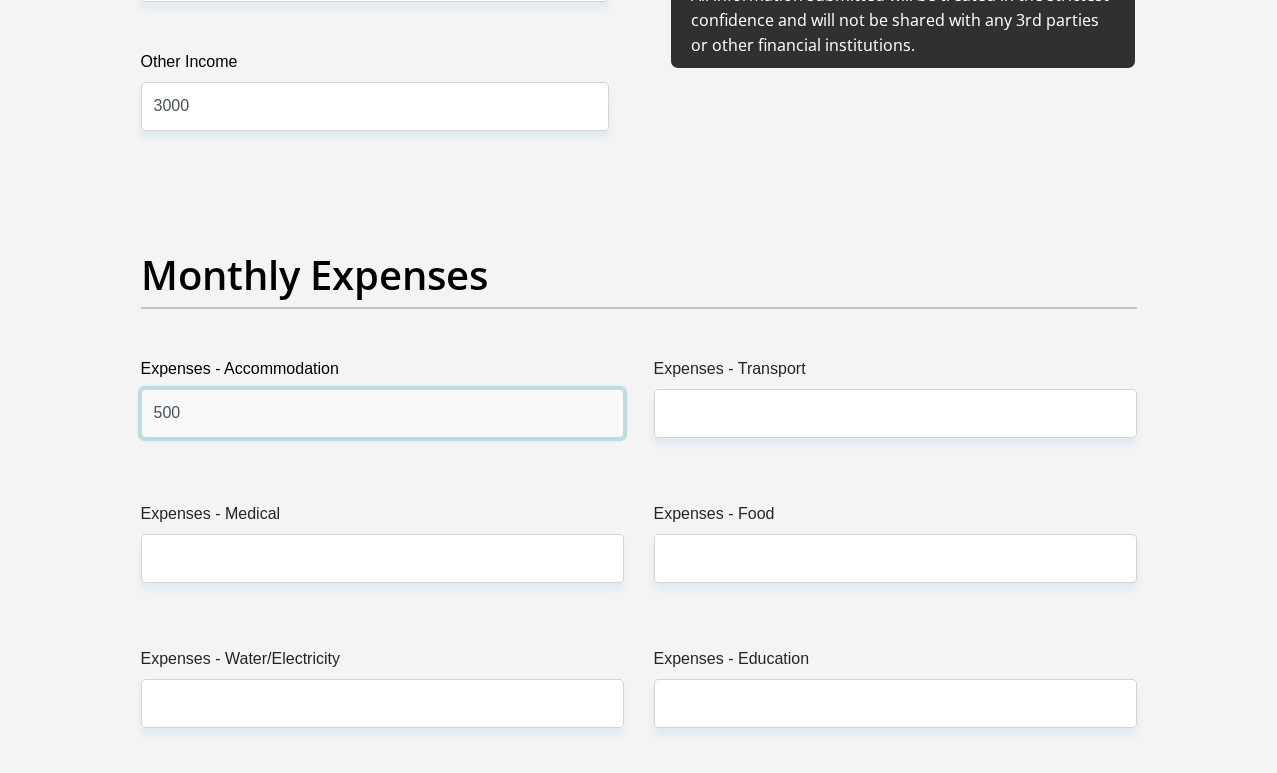 type on "500" 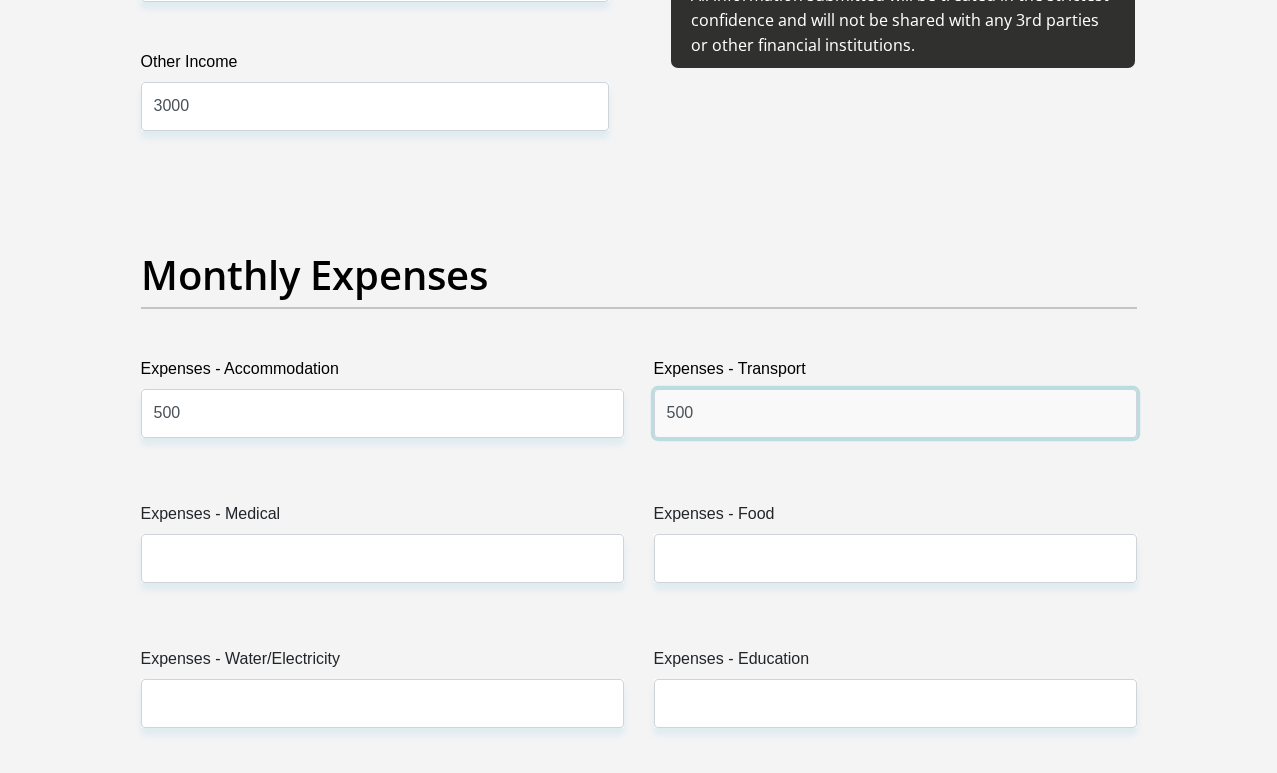 type on "500" 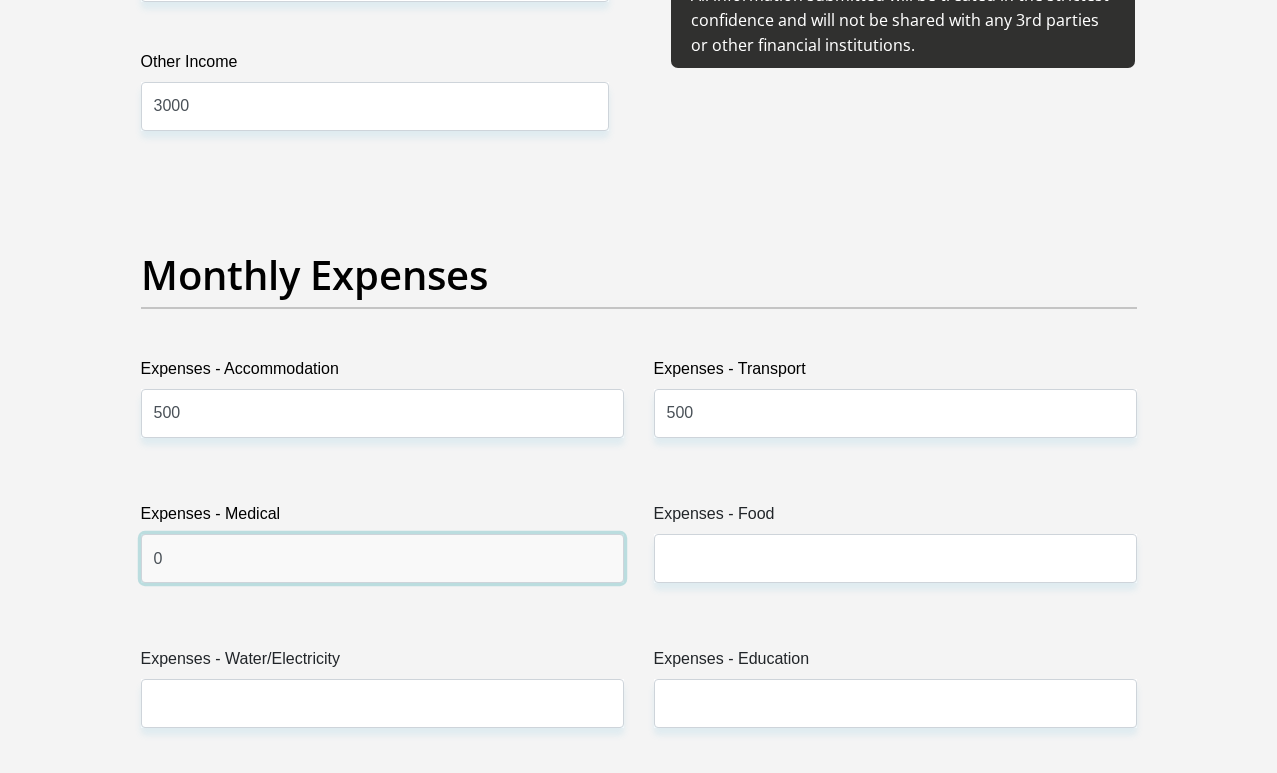 type on "0" 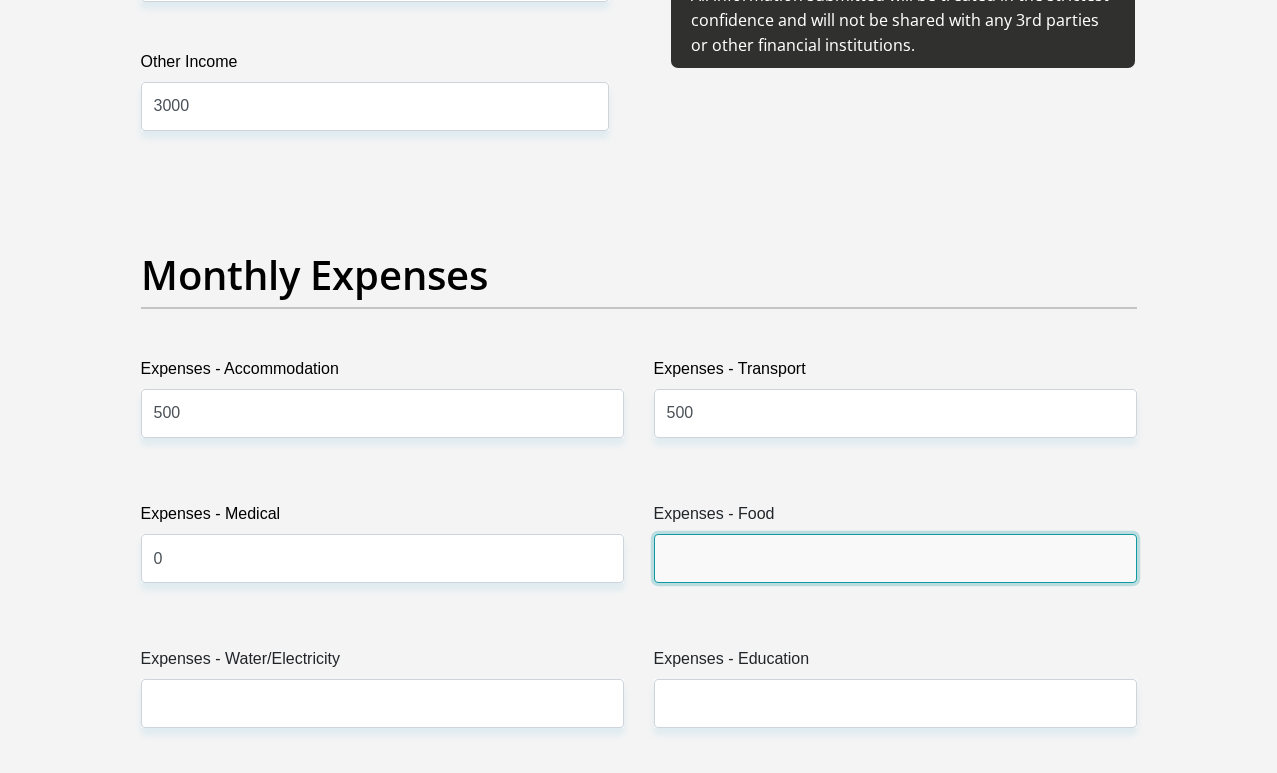type on "0" 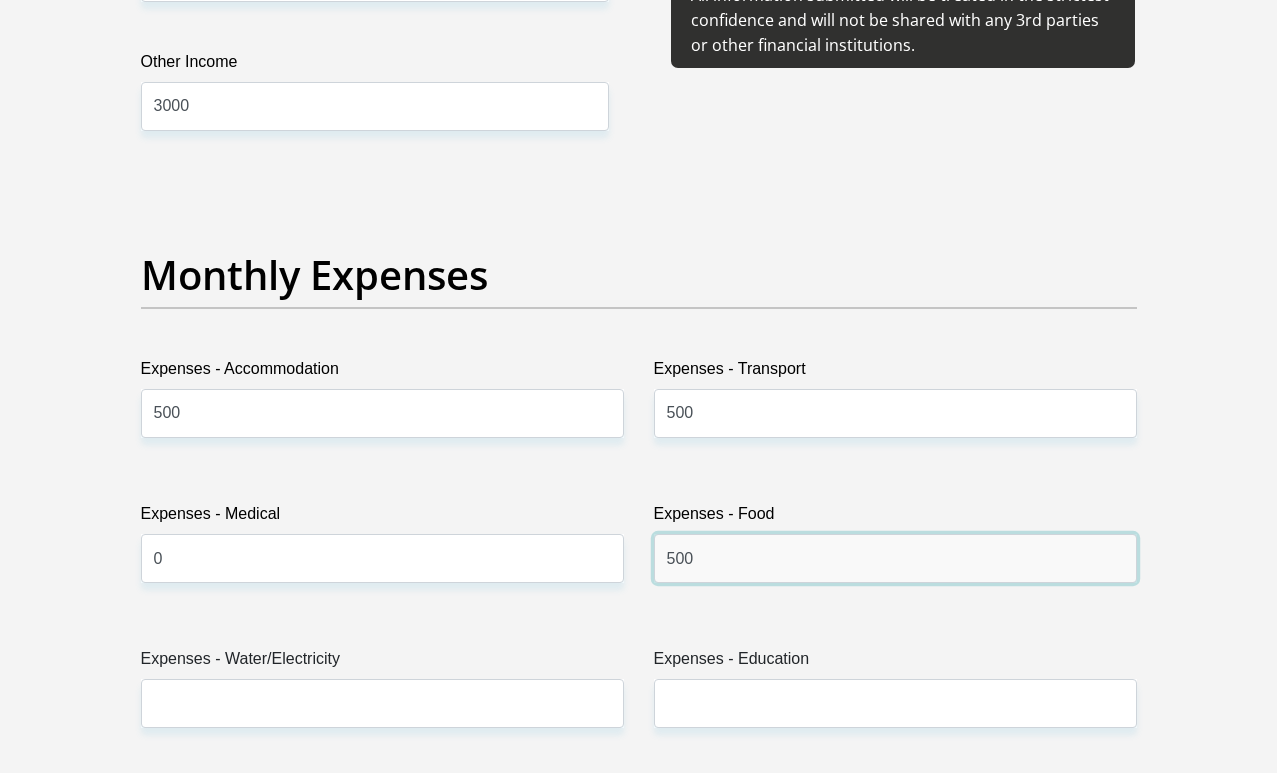 type on "500" 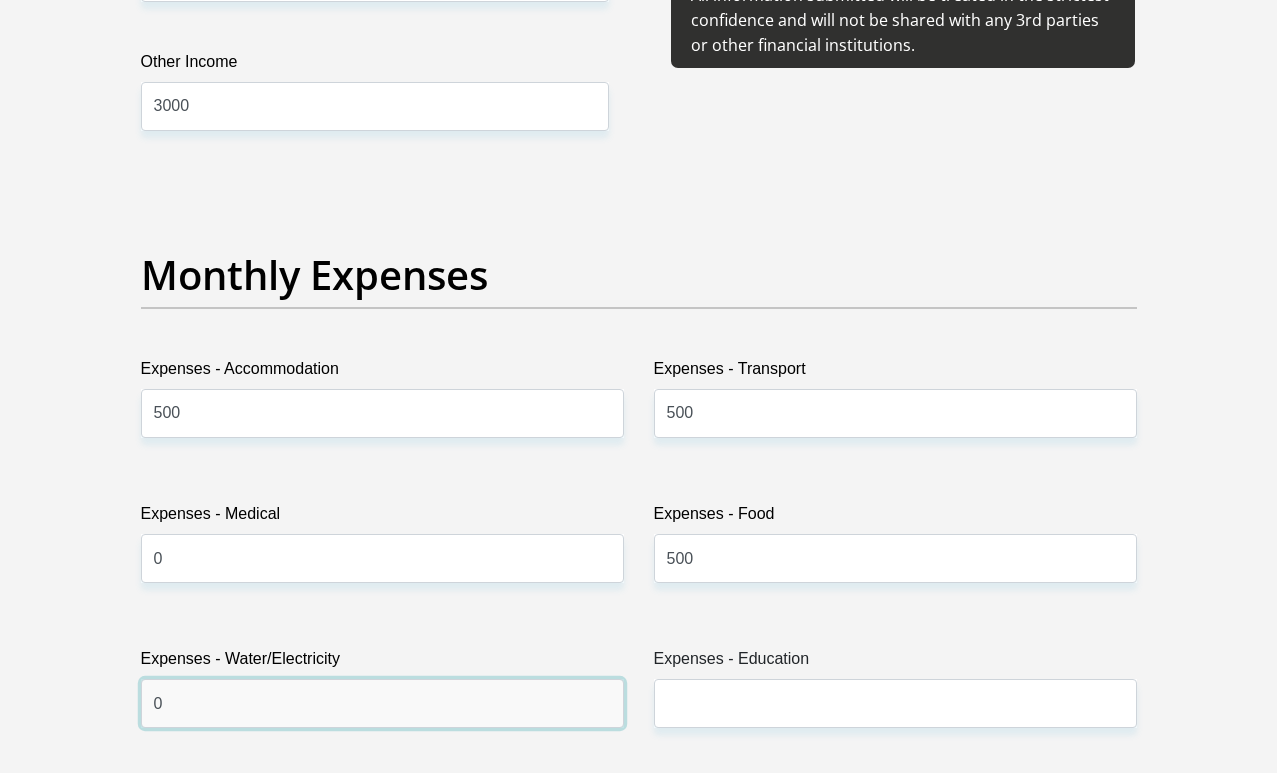 type on "0" 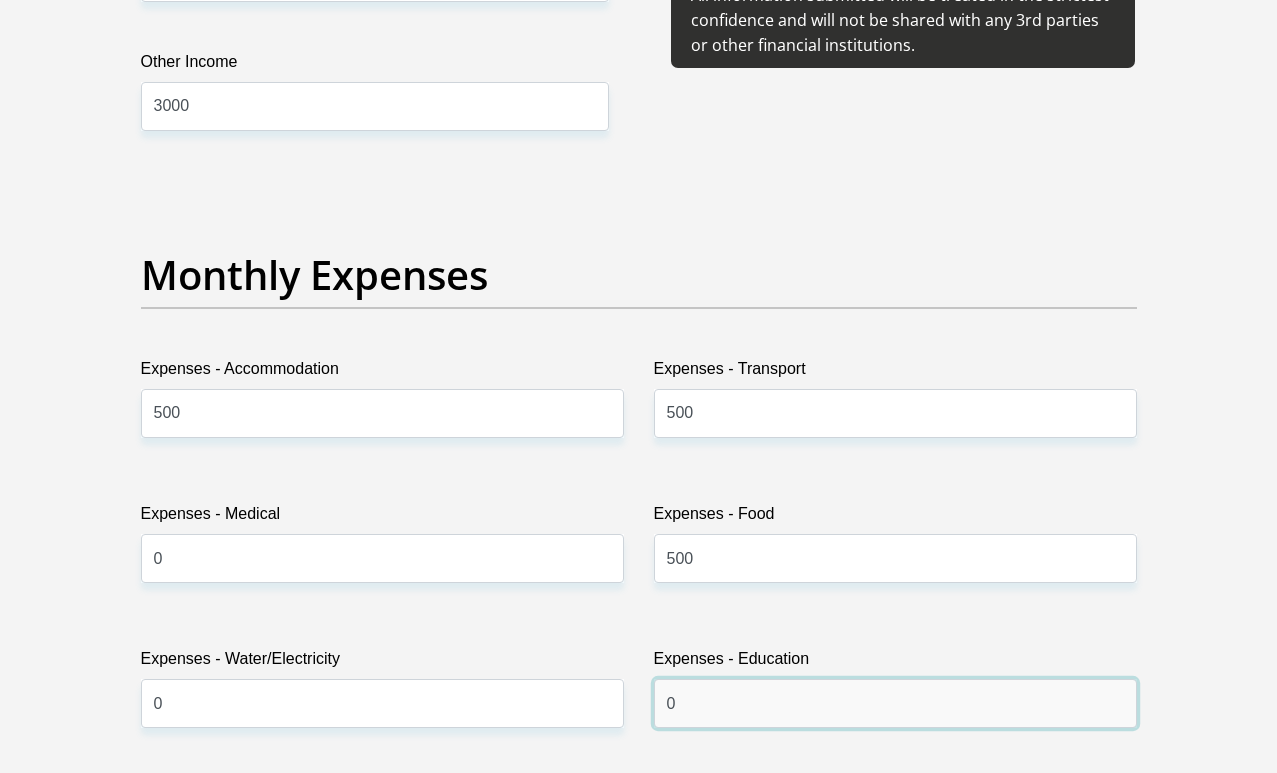 type on "0" 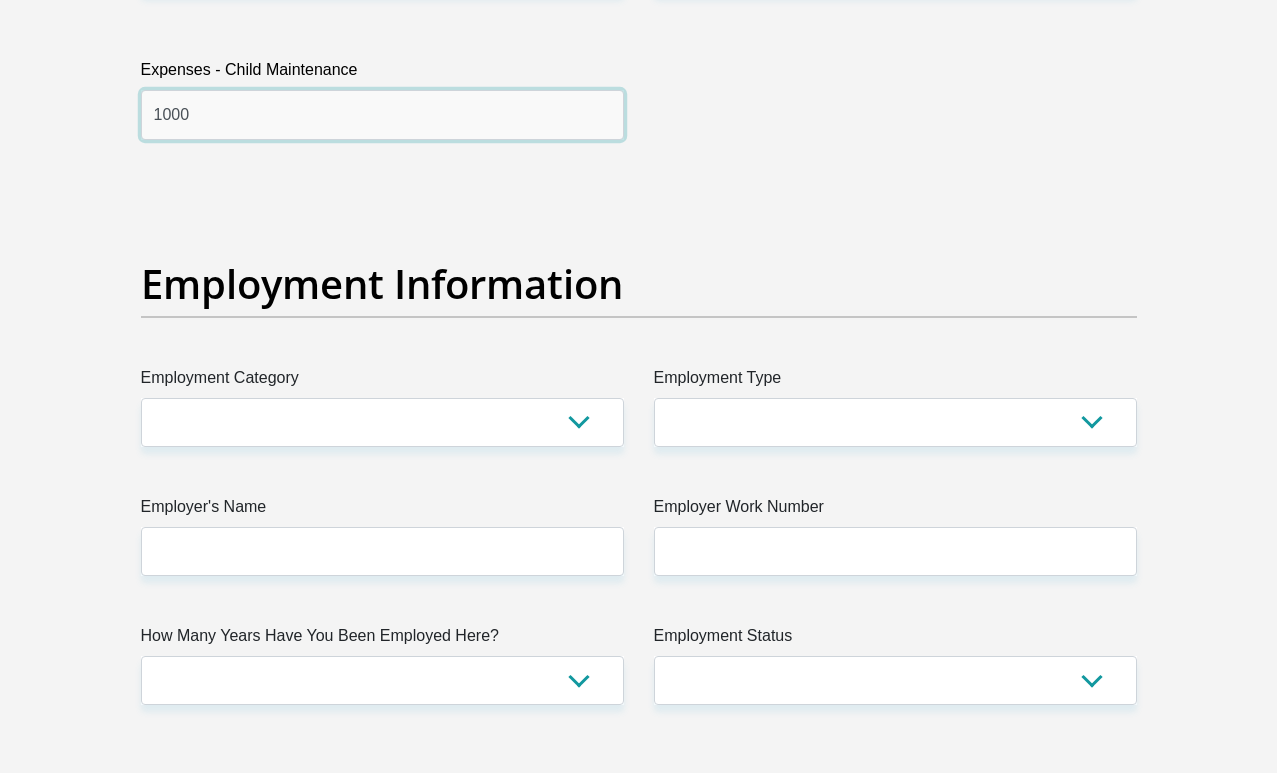 scroll, scrollTop: 3438, scrollLeft: 0, axis: vertical 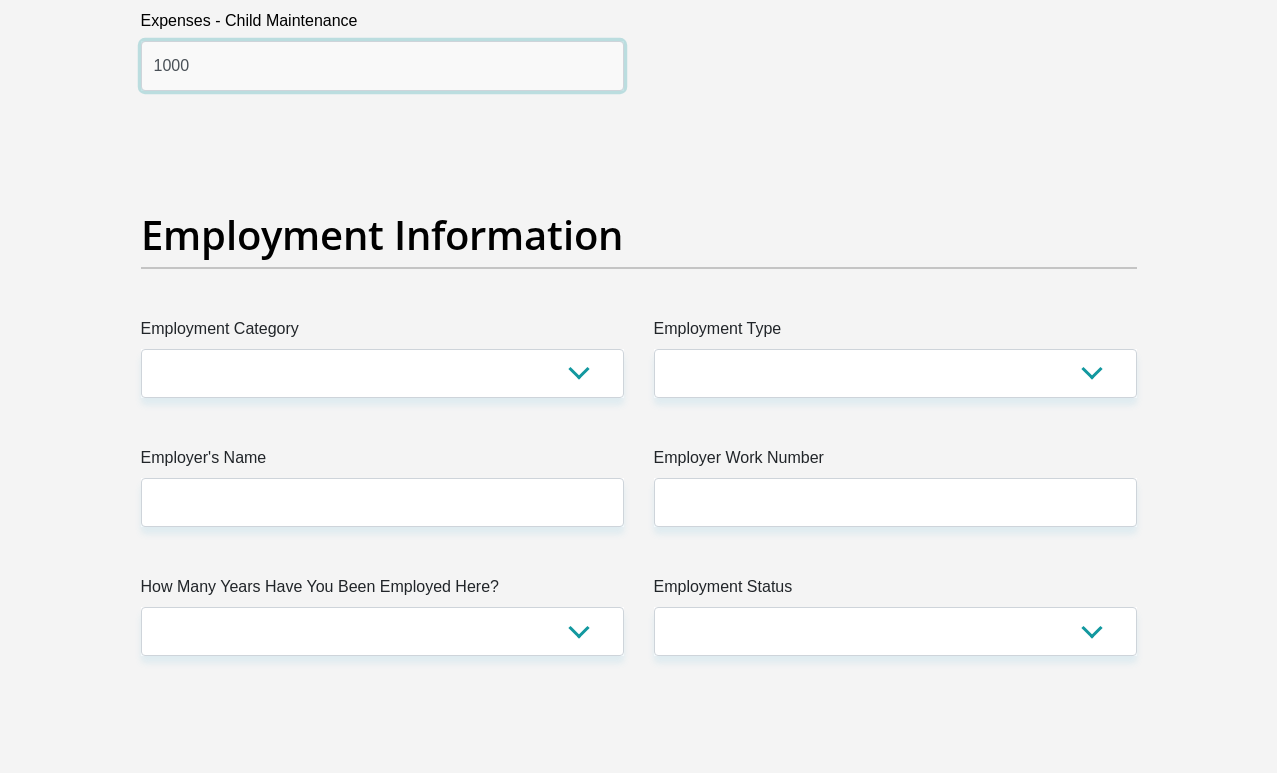 type on "1000" 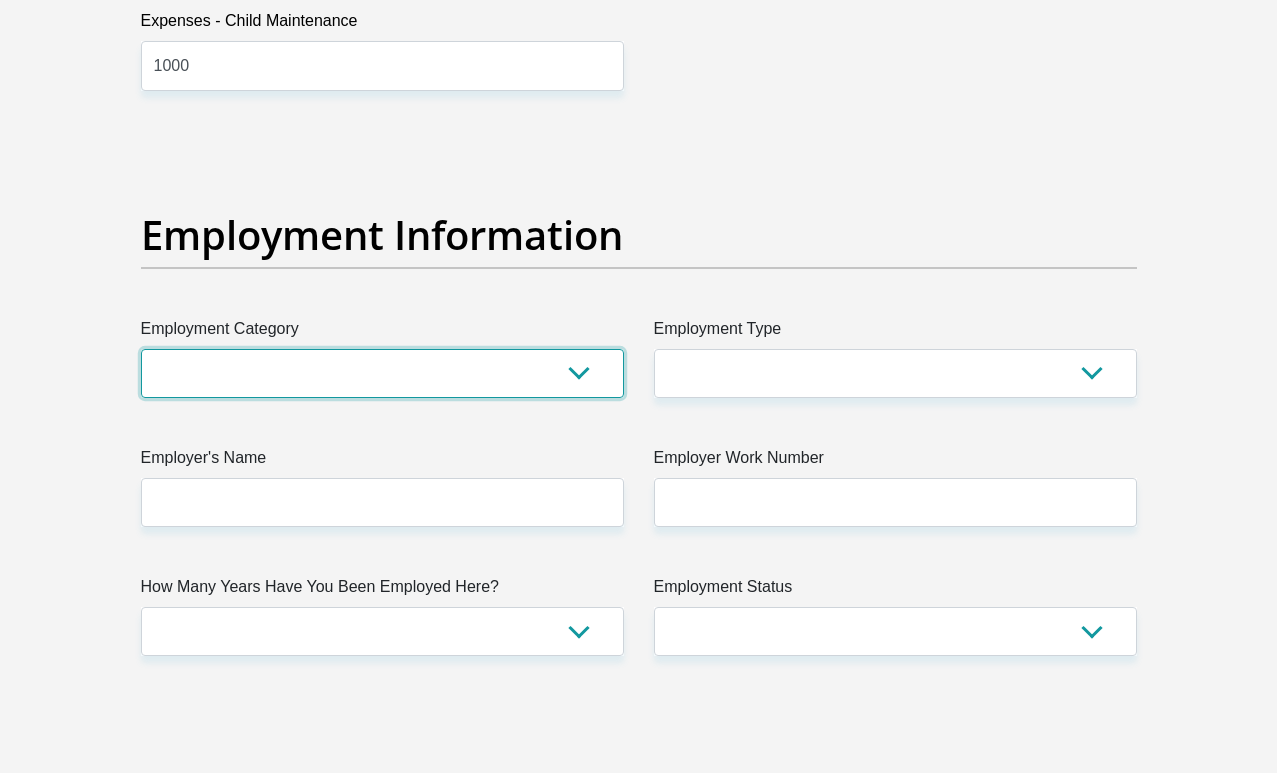 select on "6" 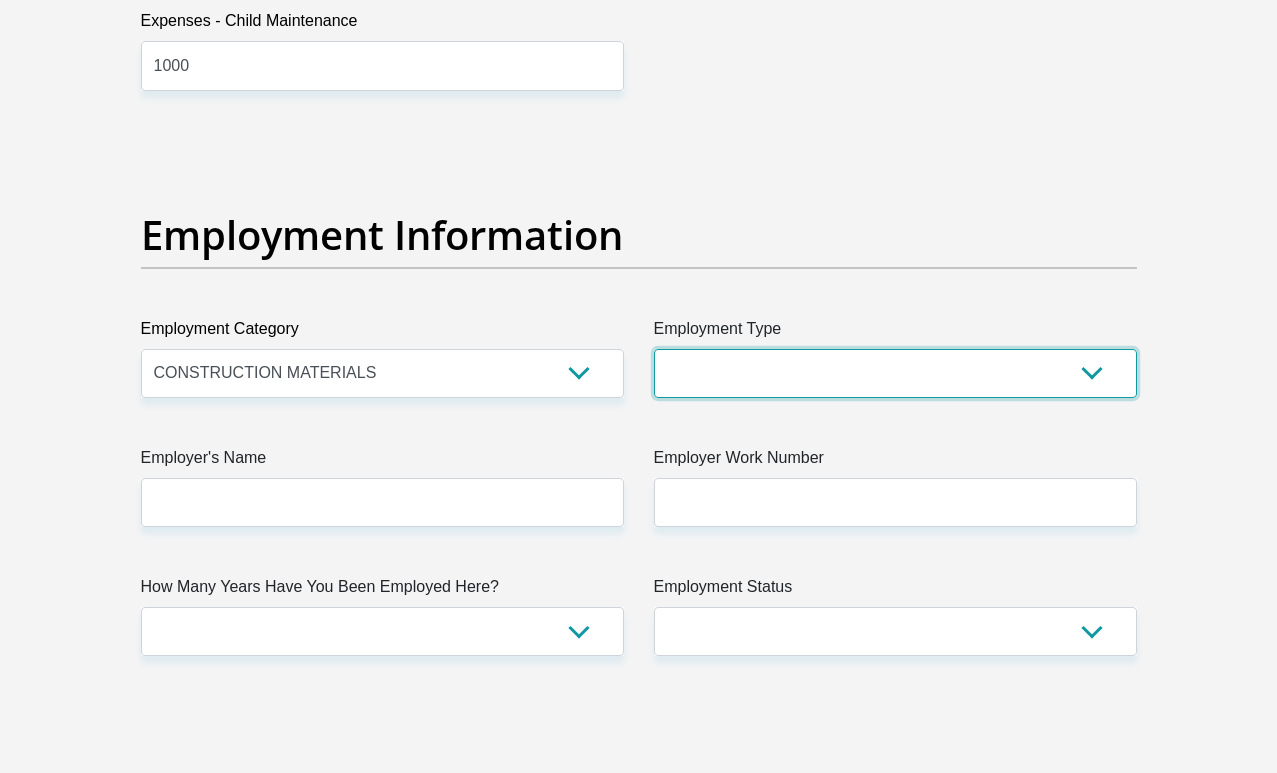 select on "Unknown/Other" 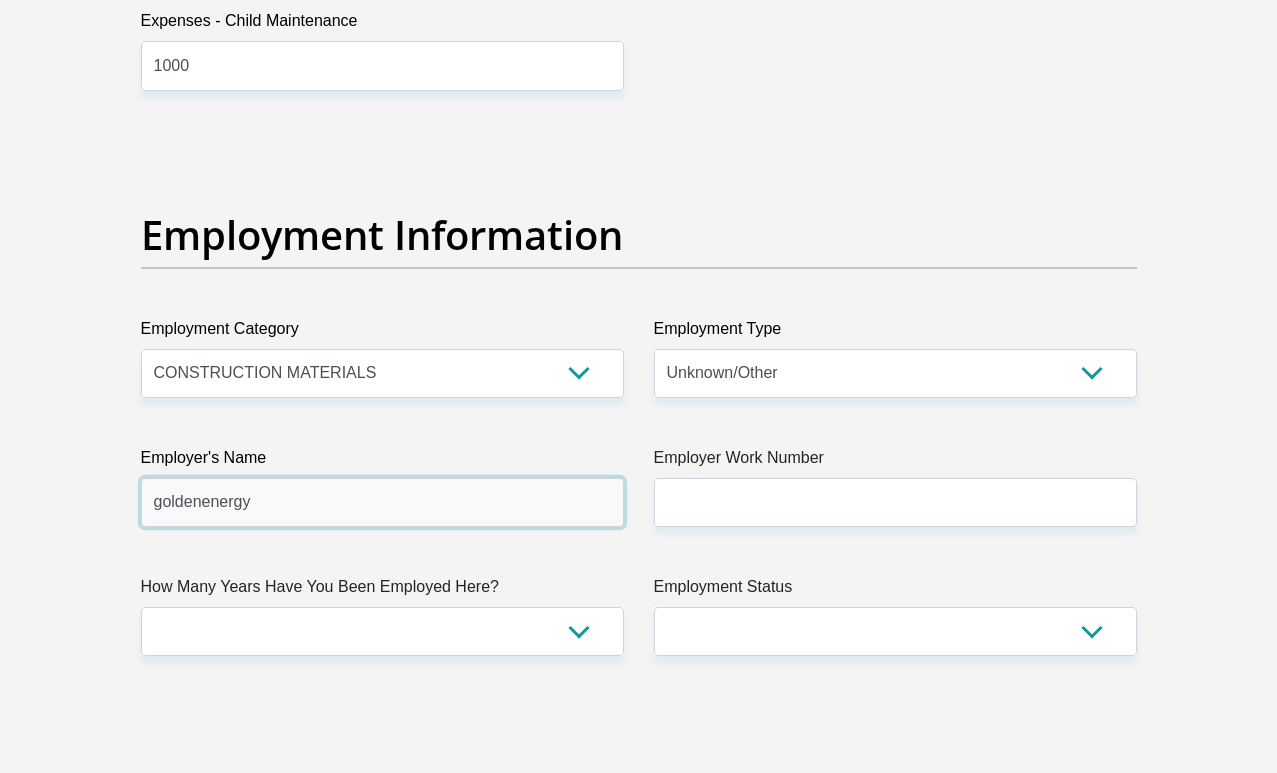 type on "goldenenergy" 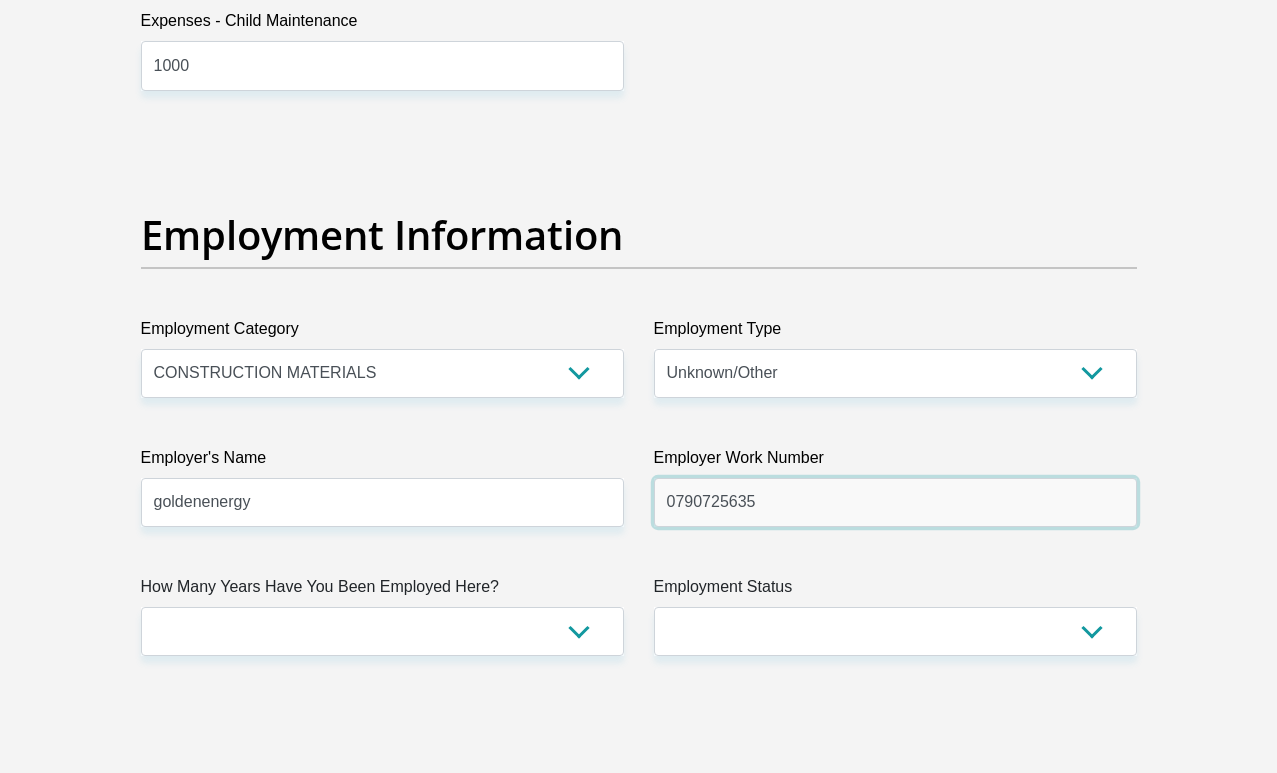 type on "0790725635" 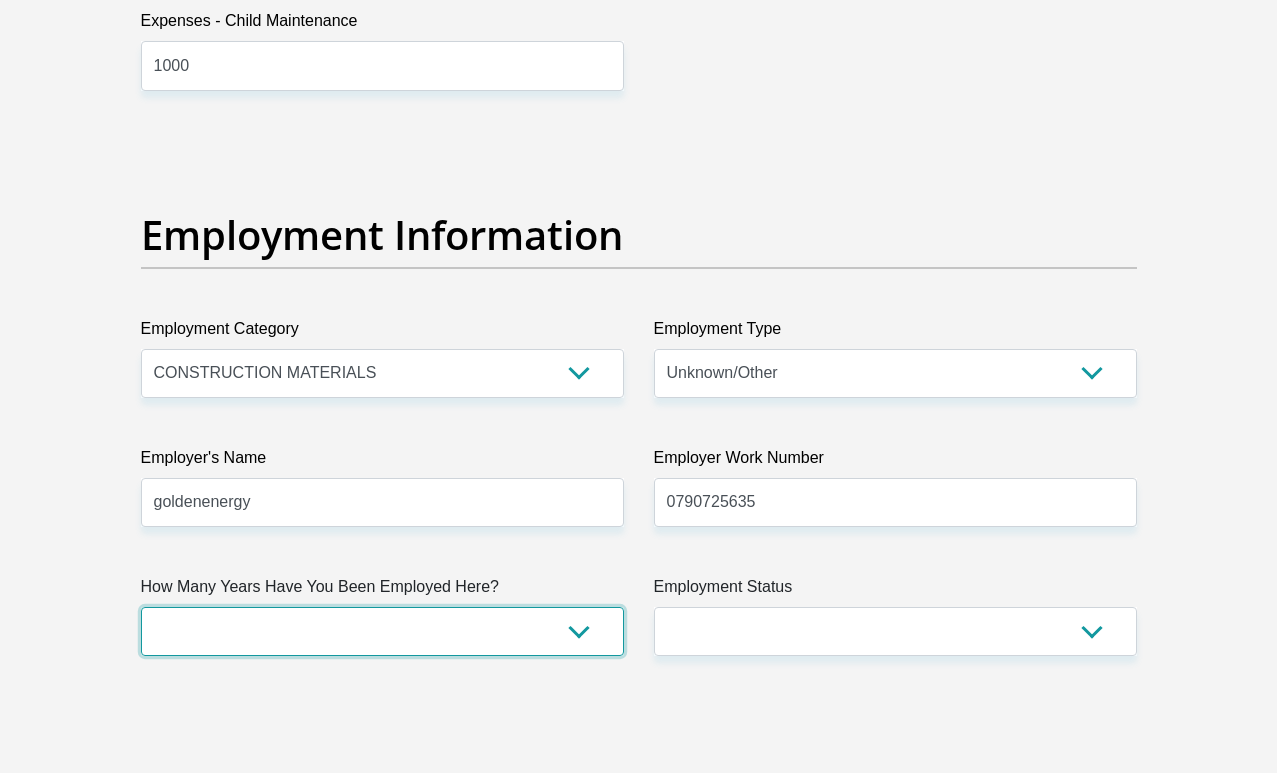 select on "24" 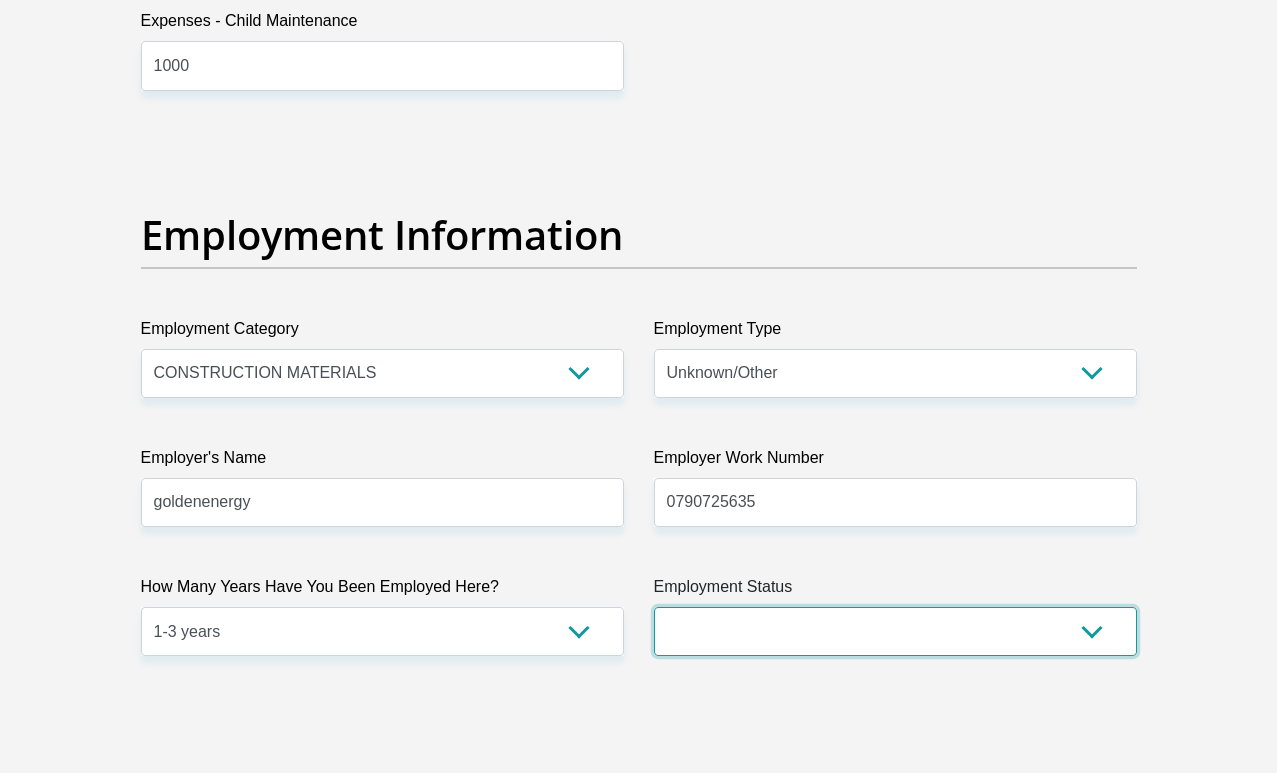 select on "1" 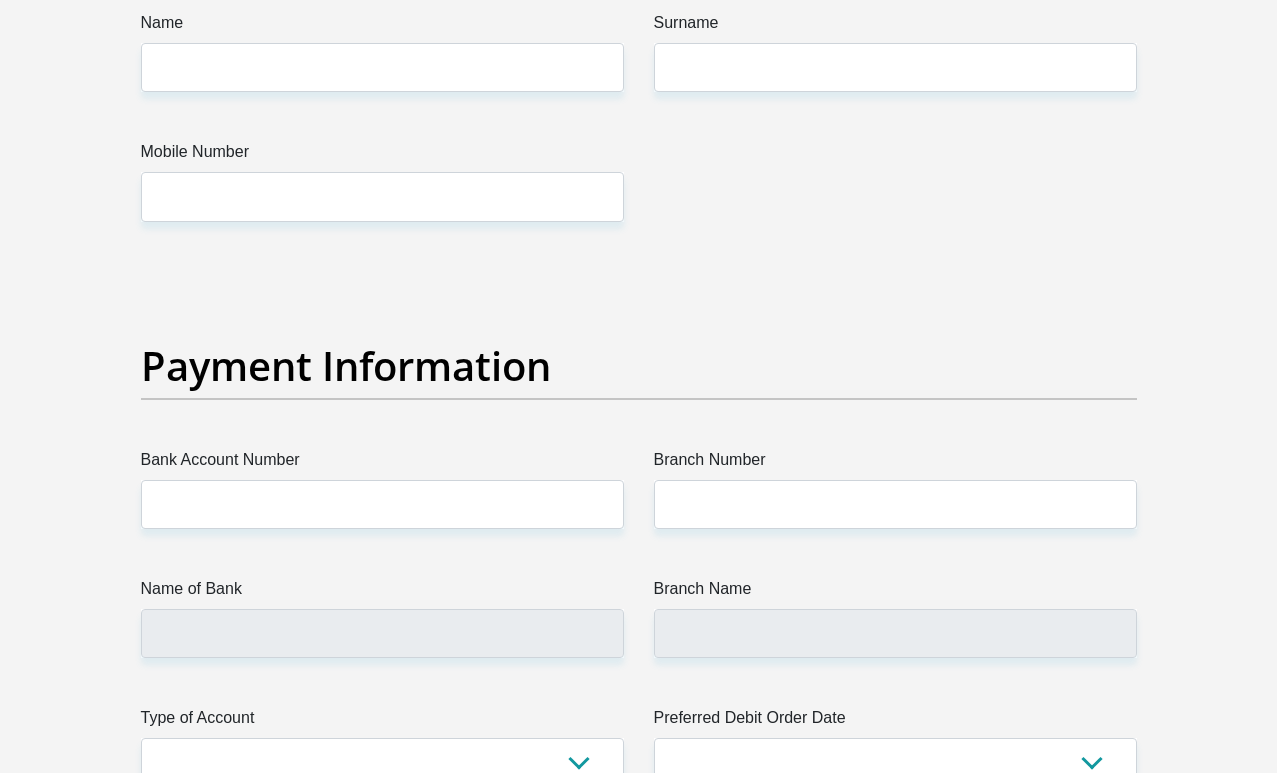 scroll, scrollTop: 4310, scrollLeft: 0, axis: vertical 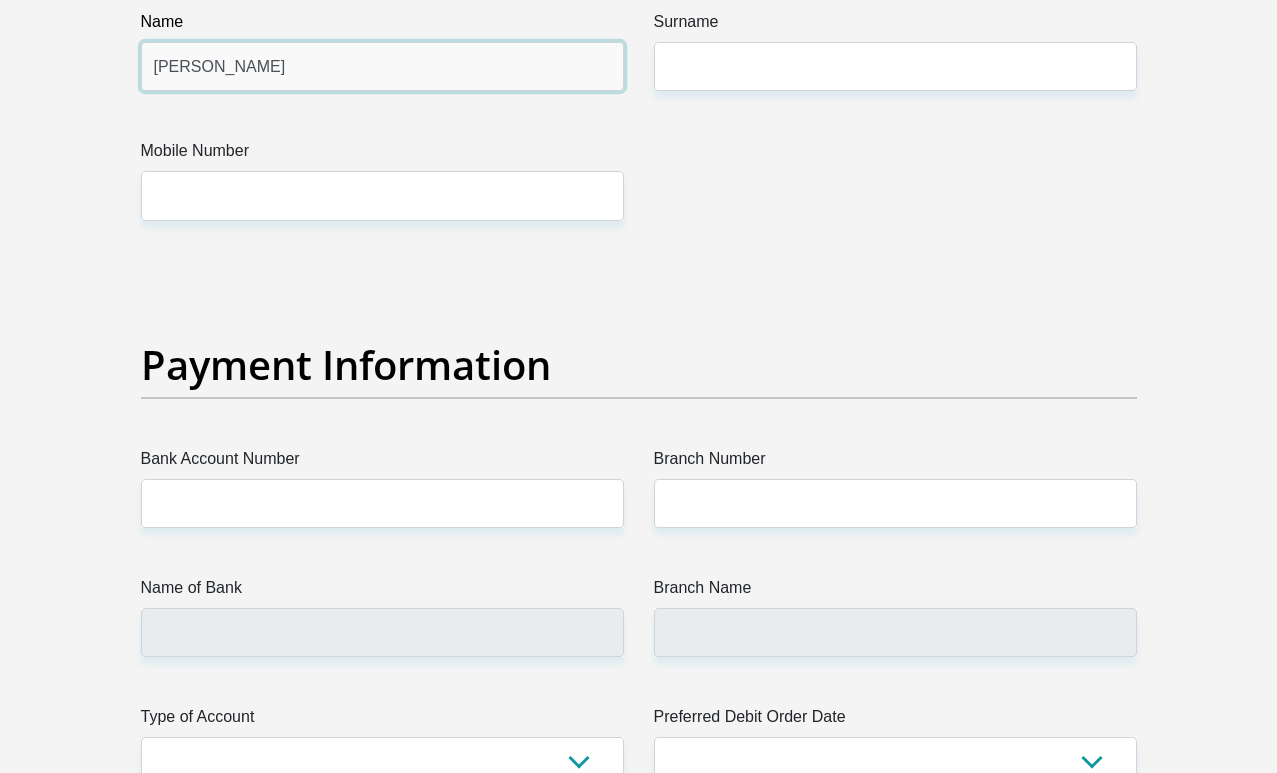type on "[PERSON_NAME]" 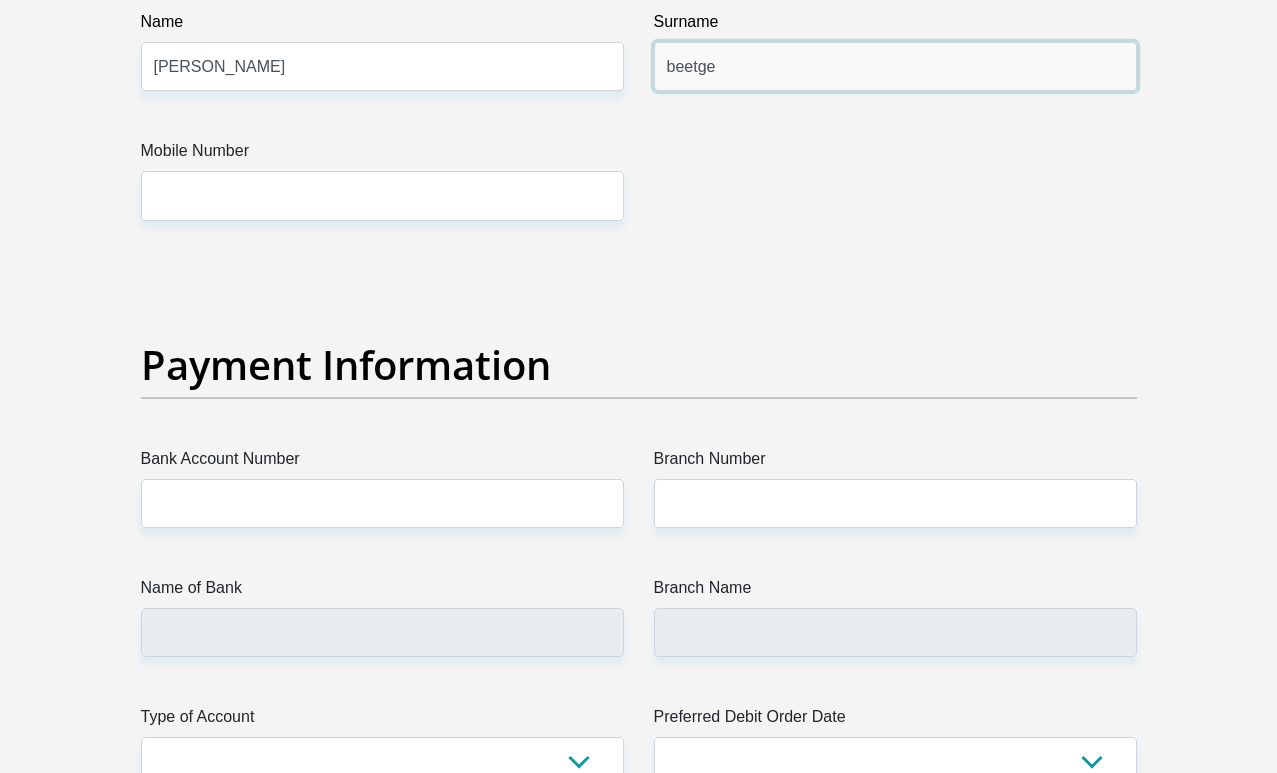 type on "beetge" 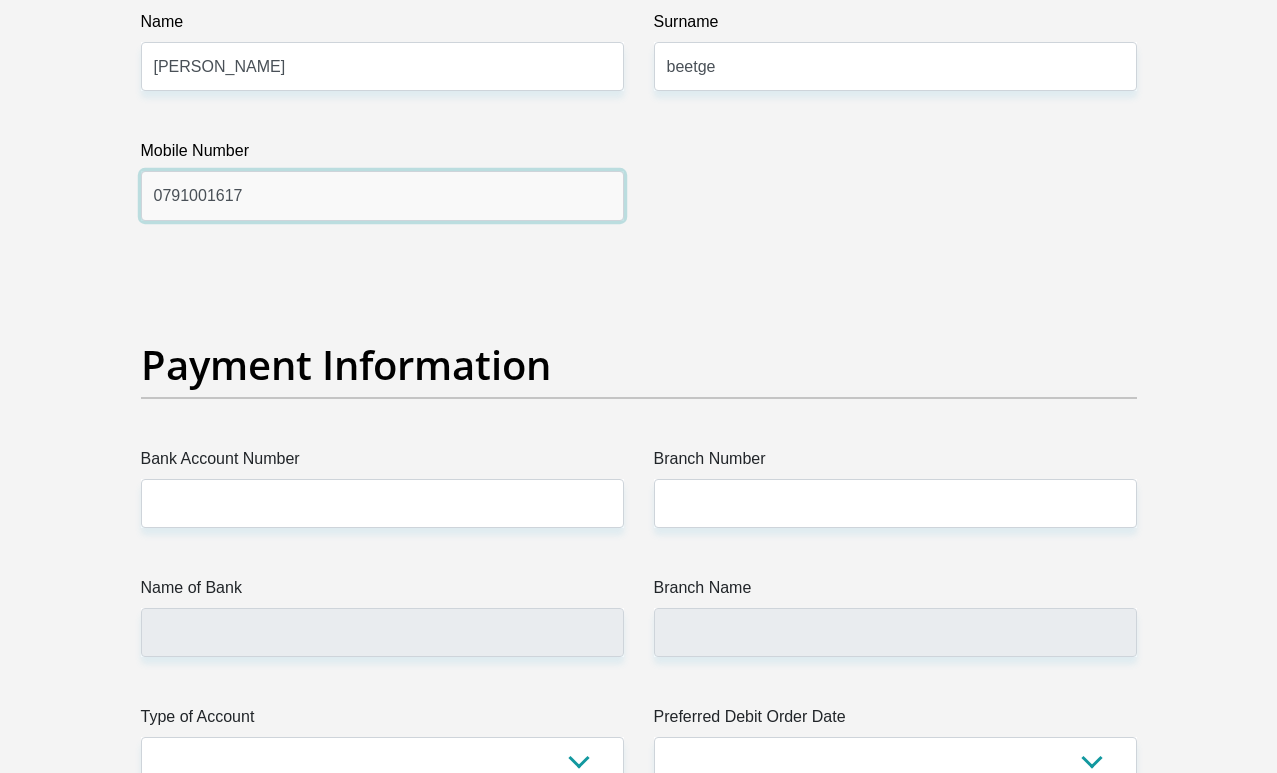 type on "0791001617" 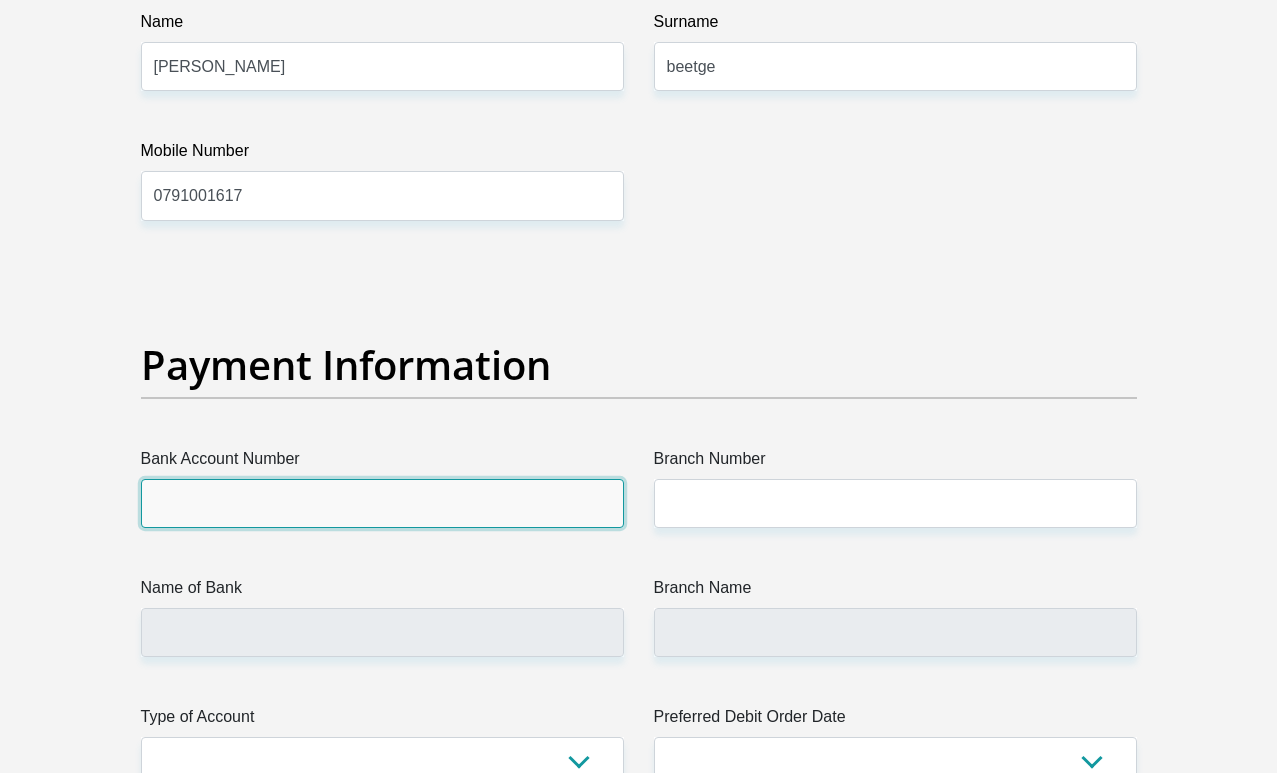 click on "Bank Account Number" at bounding box center (382, 503) 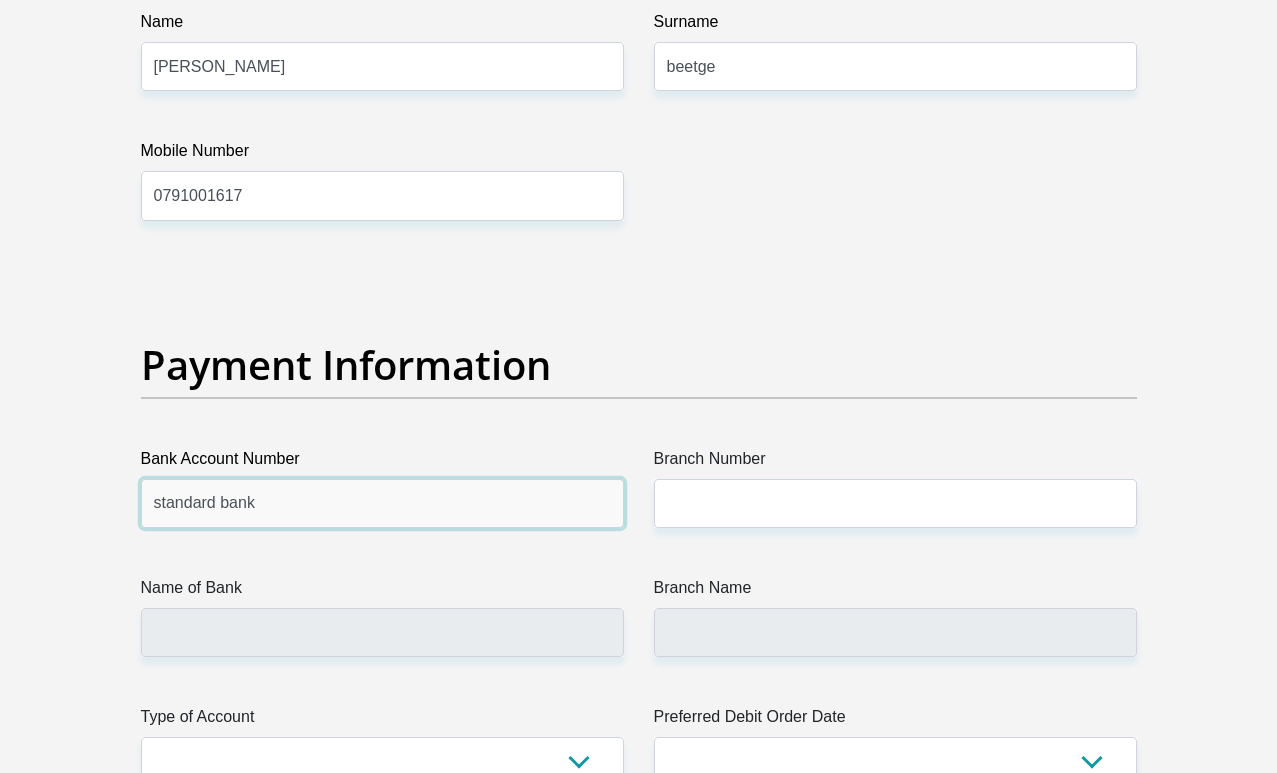 type on "standard bank" 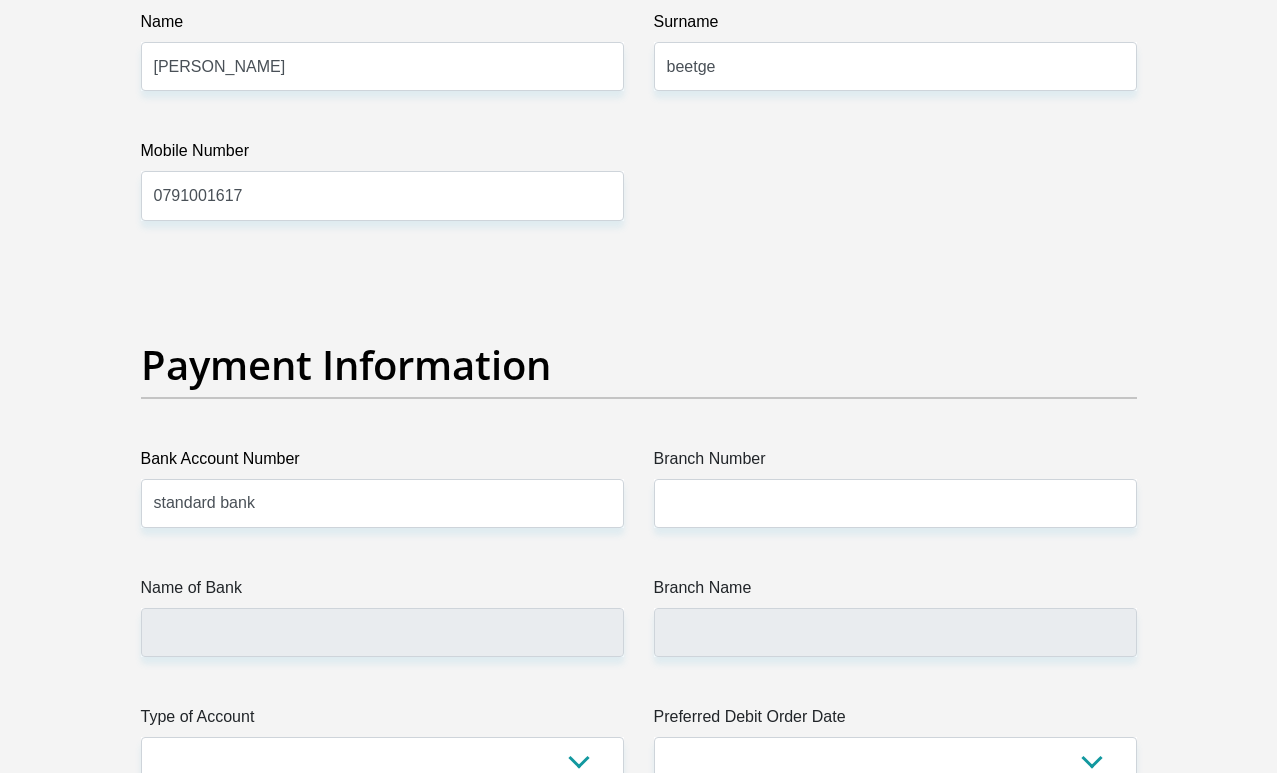 click on "Title
Mr
Ms
Mrs
Dr
[PERSON_NAME]
First Name
[PERSON_NAME]
Surname
beetge
ID Number
9512215047080
Please input valid ID number
Race
Black
Coloured
Indian
White
Other
Contact Number
0790725635
Please input valid contact number
Nationality
[GEOGRAPHIC_DATA]
[GEOGRAPHIC_DATA]
[GEOGRAPHIC_DATA]  [GEOGRAPHIC_DATA]  [GEOGRAPHIC_DATA]" at bounding box center (639, -743) 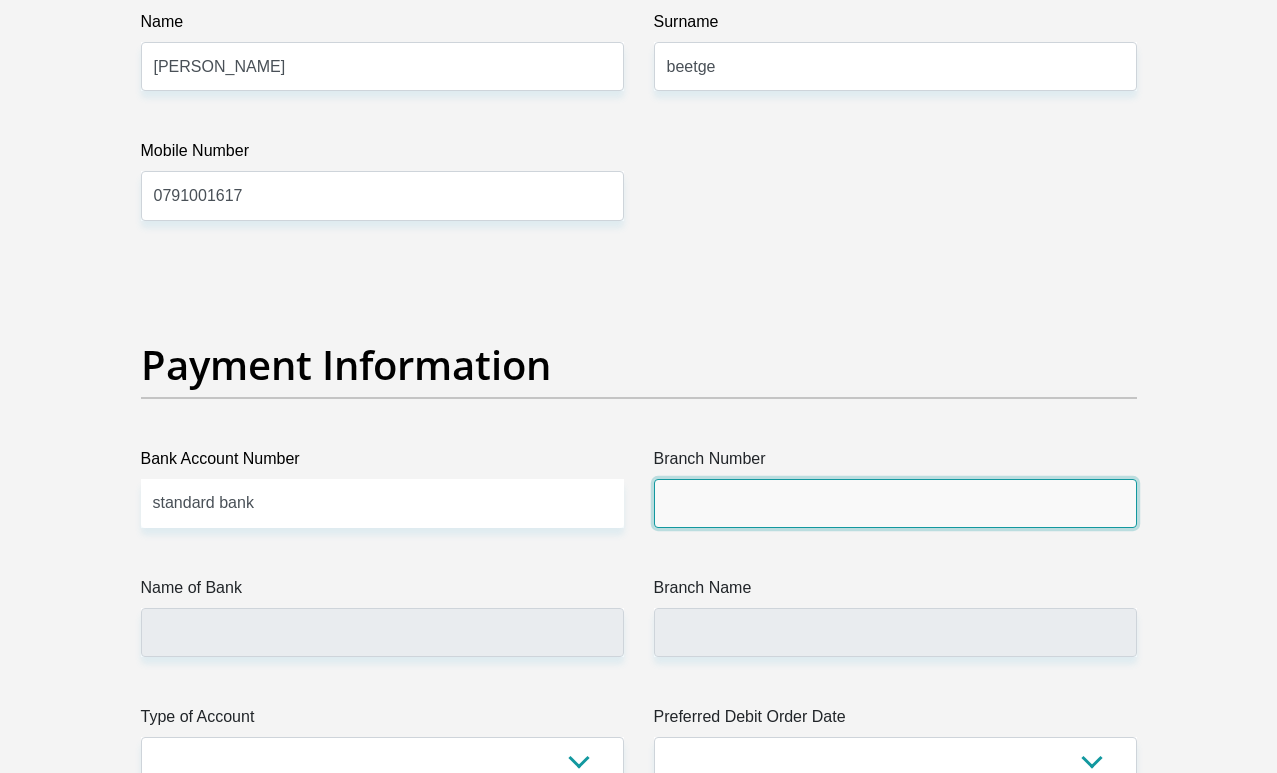 click on "Branch Number" at bounding box center [895, 503] 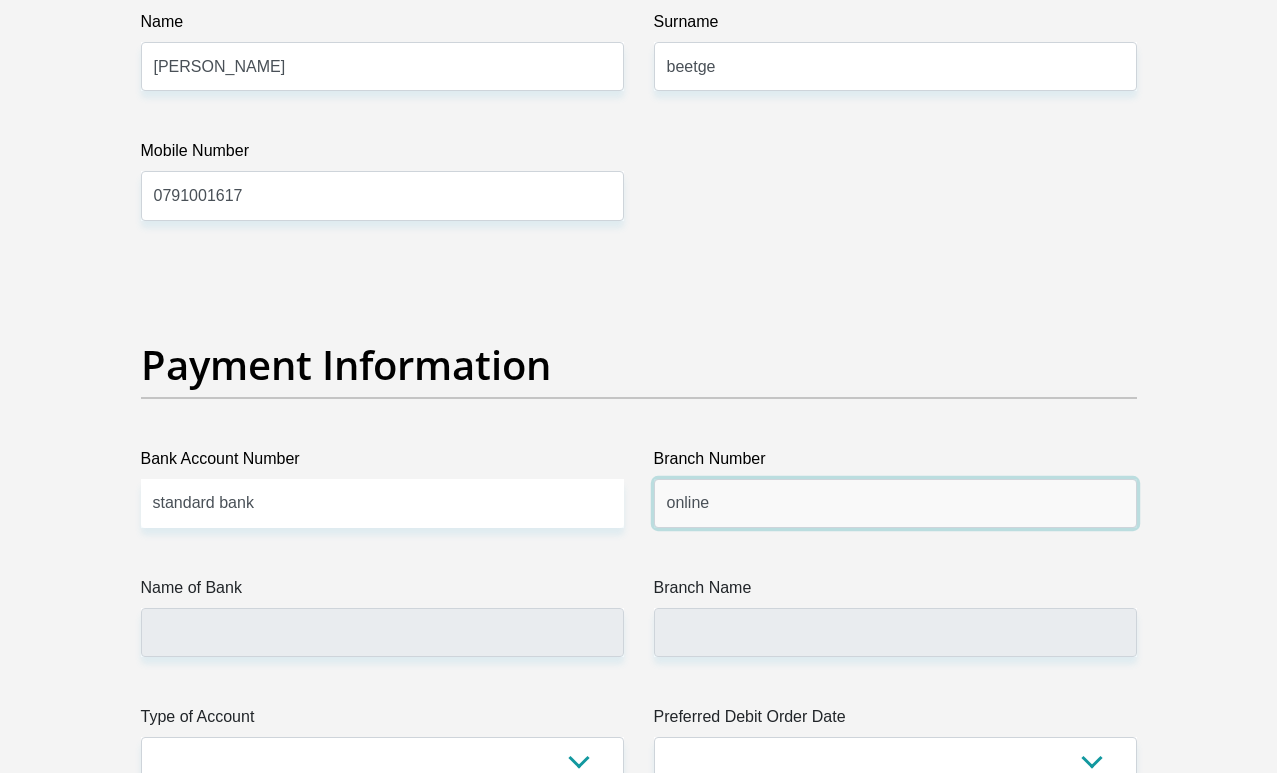 type on "online" 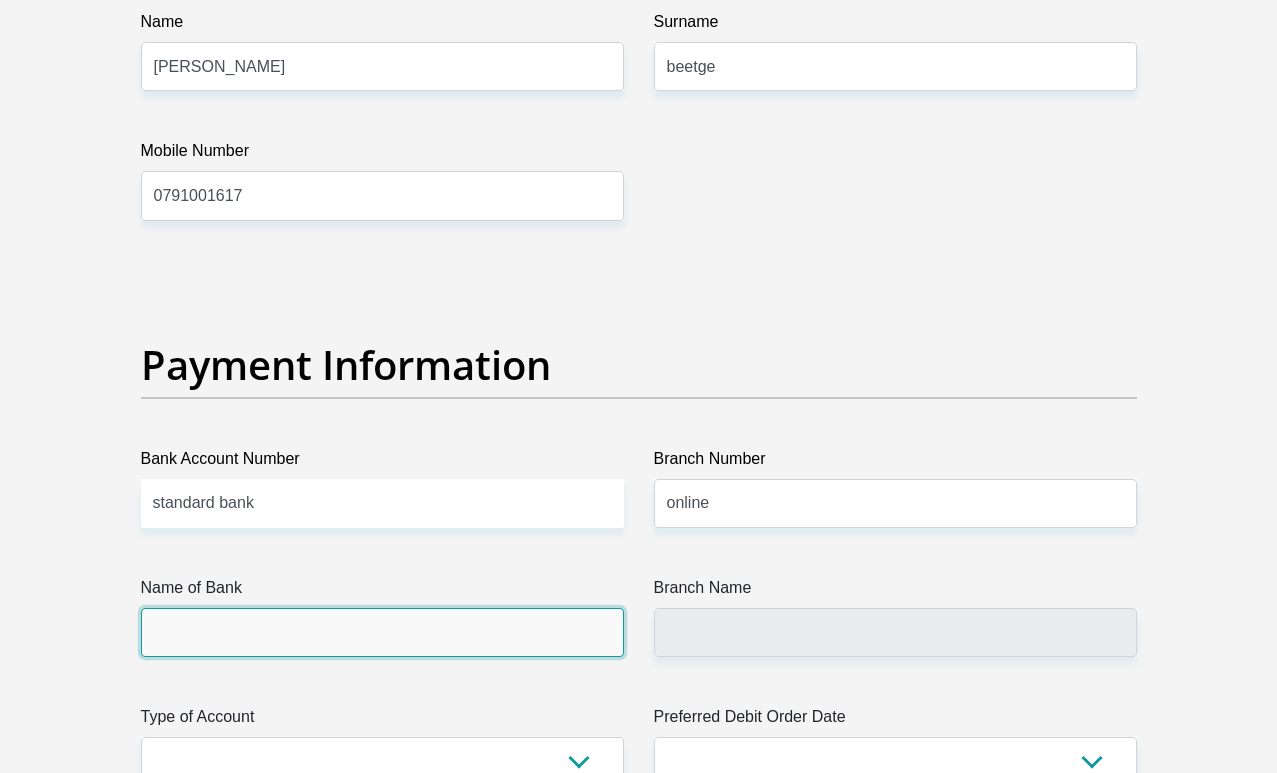 click on "Name of Bank" at bounding box center [382, 632] 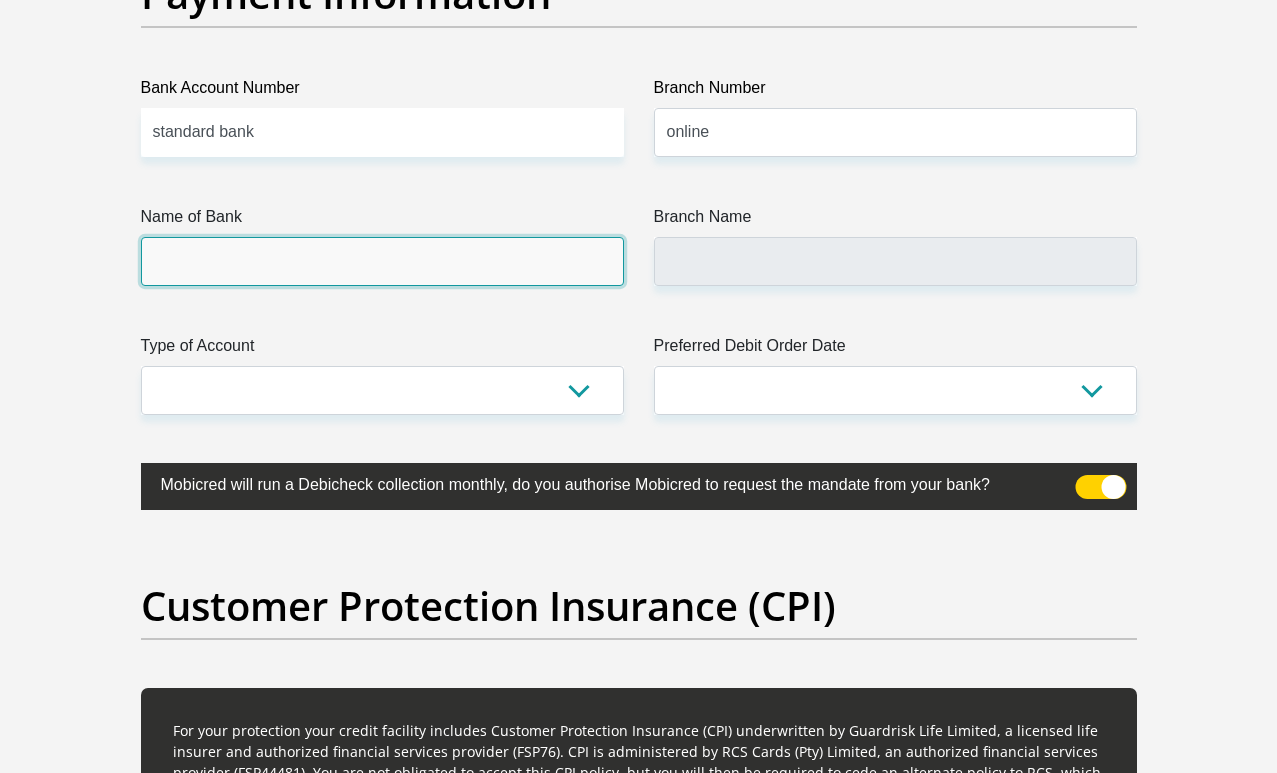 scroll, scrollTop: 4681, scrollLeft: 0, axis: vertical 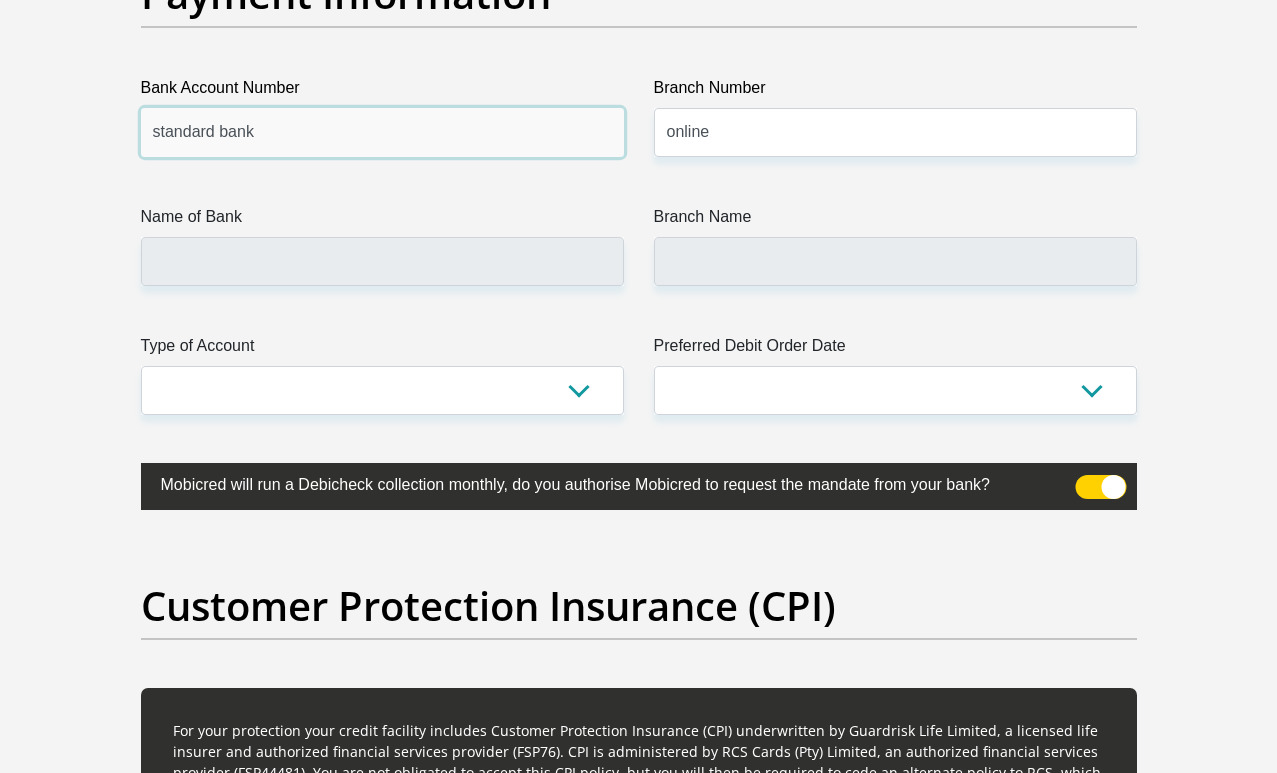 drag, startPoint x: 328, startPoint y: 139, endPoint x: 110, endPoint y: 135, distance: 218.0367 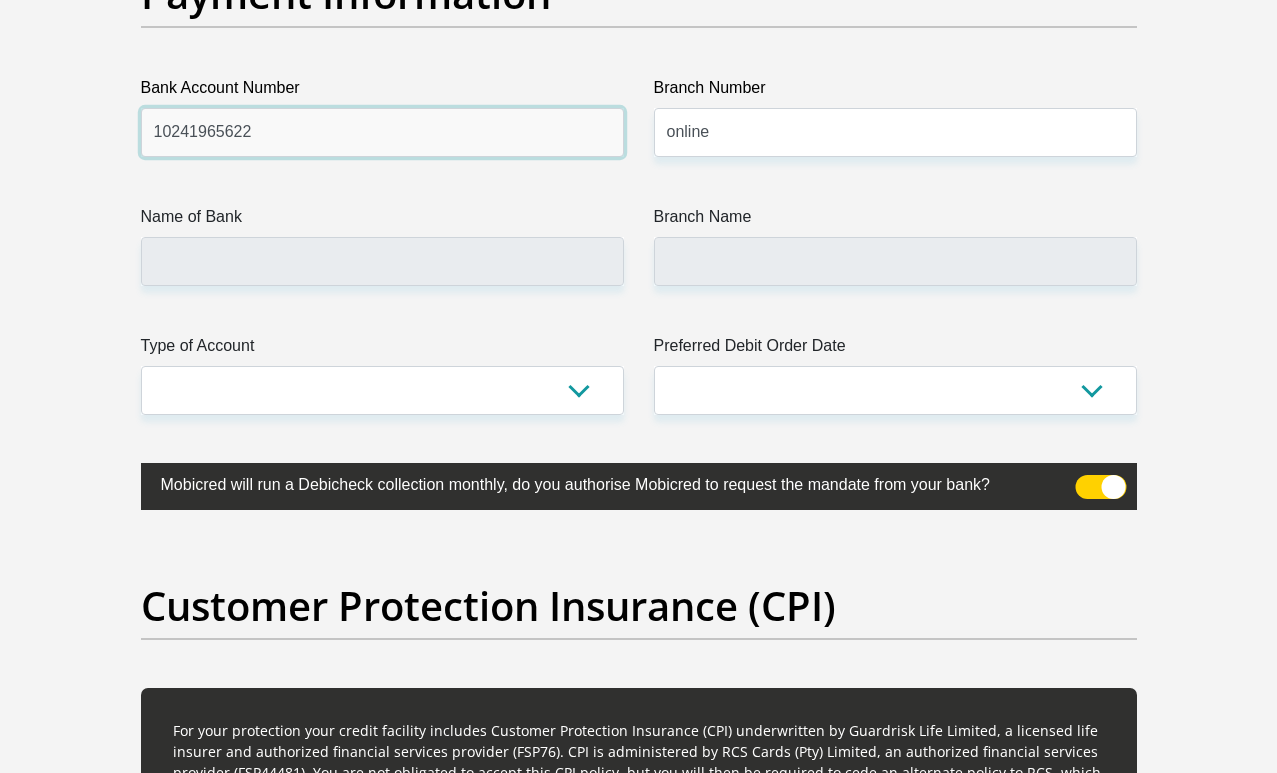 type on "10241965622" 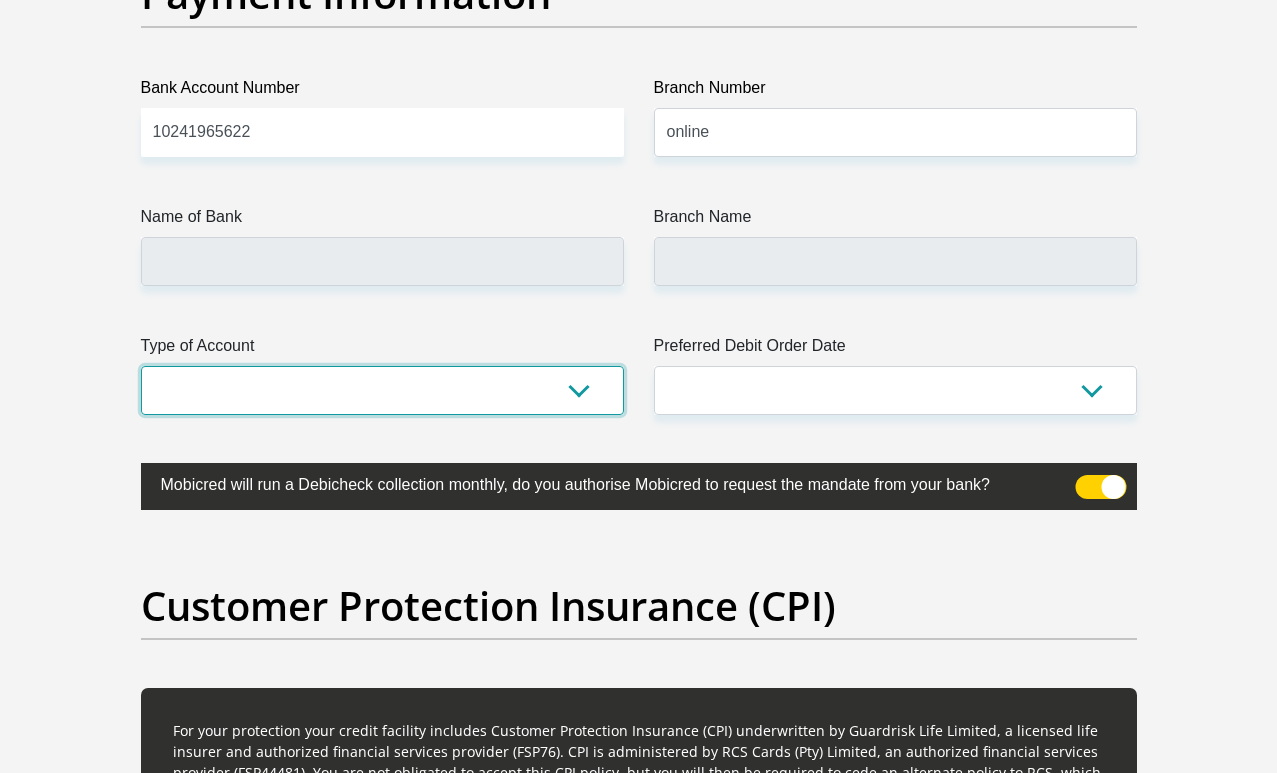 select on "CUR" 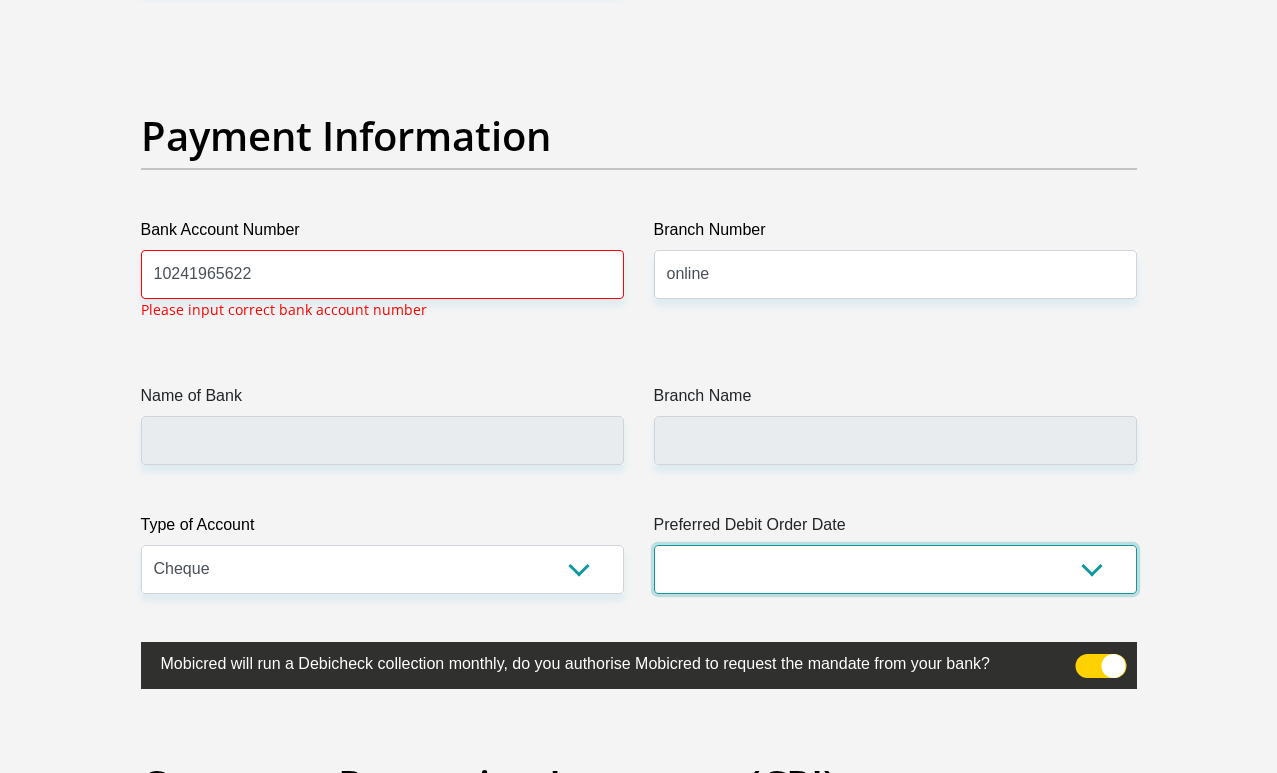 scroll, scrollTop: 4537, scrollLeft: 0, axis: vertical 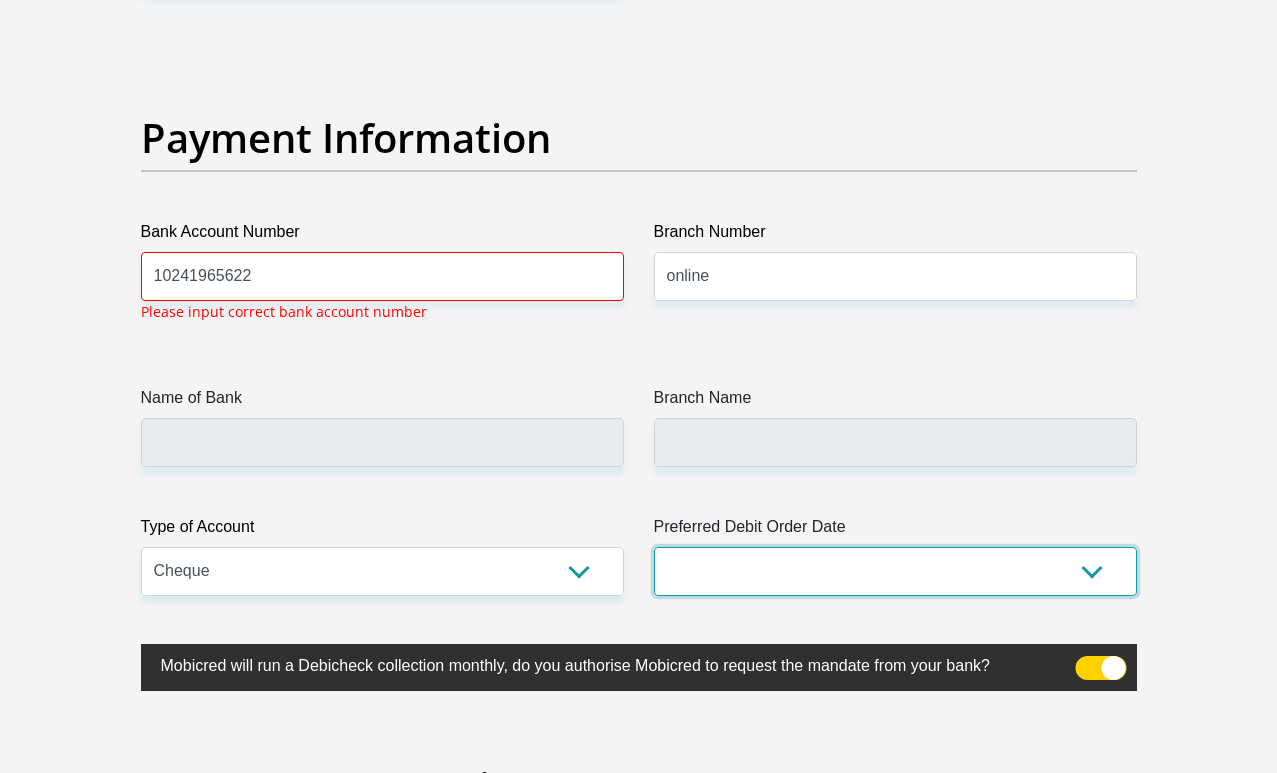 select on "30" 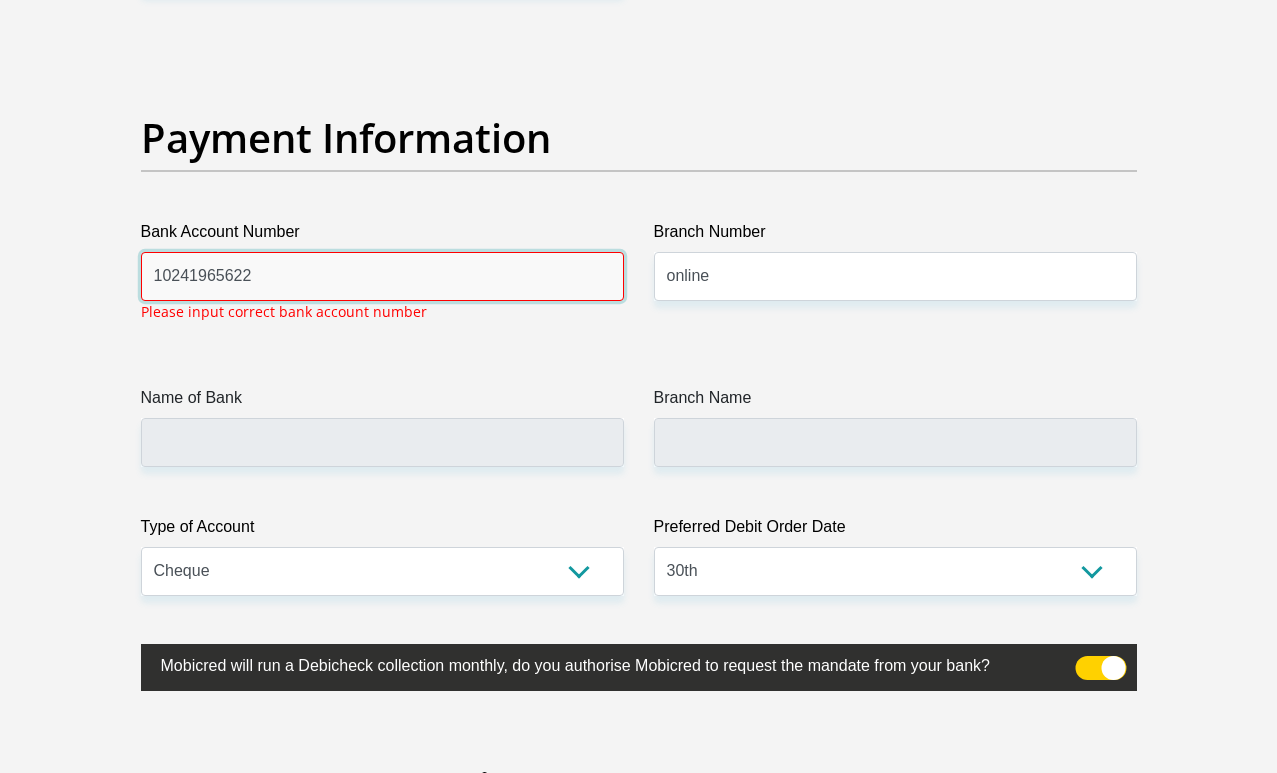 click on "10241965622" at bounding box center (382, 276) 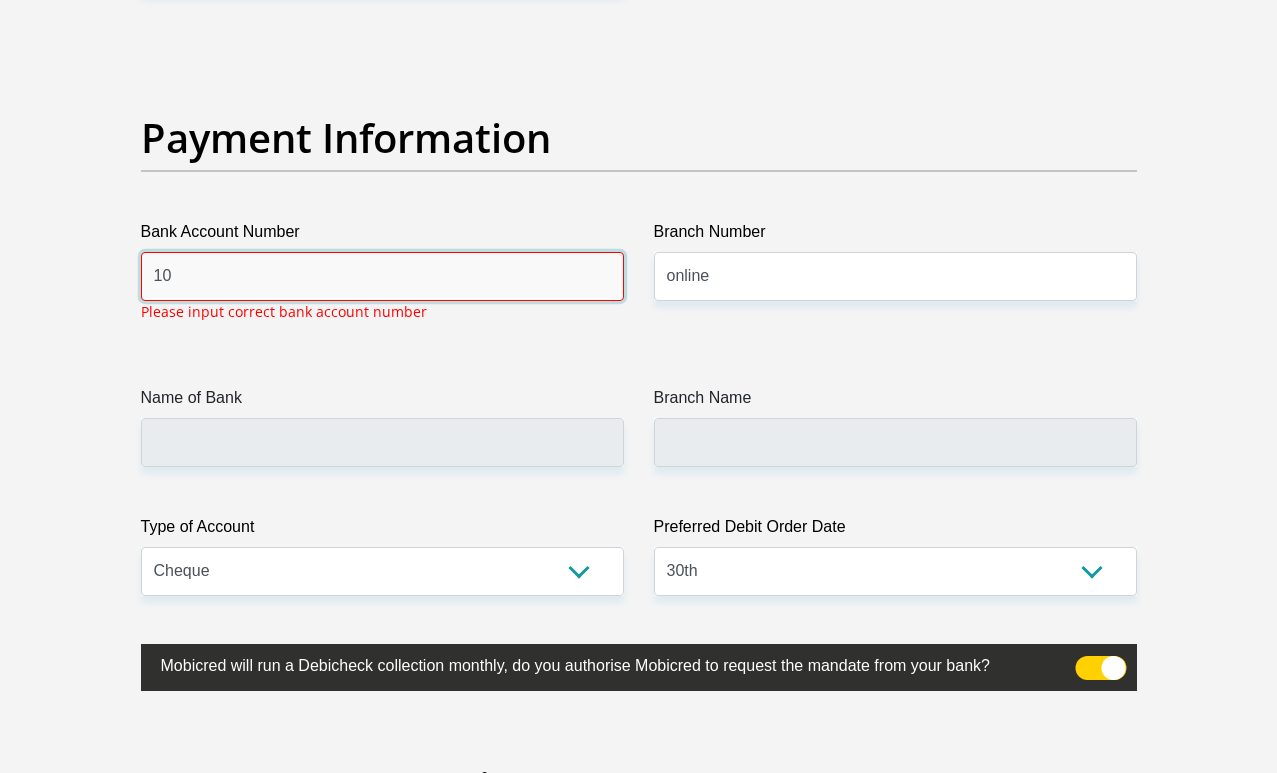 type on "1" 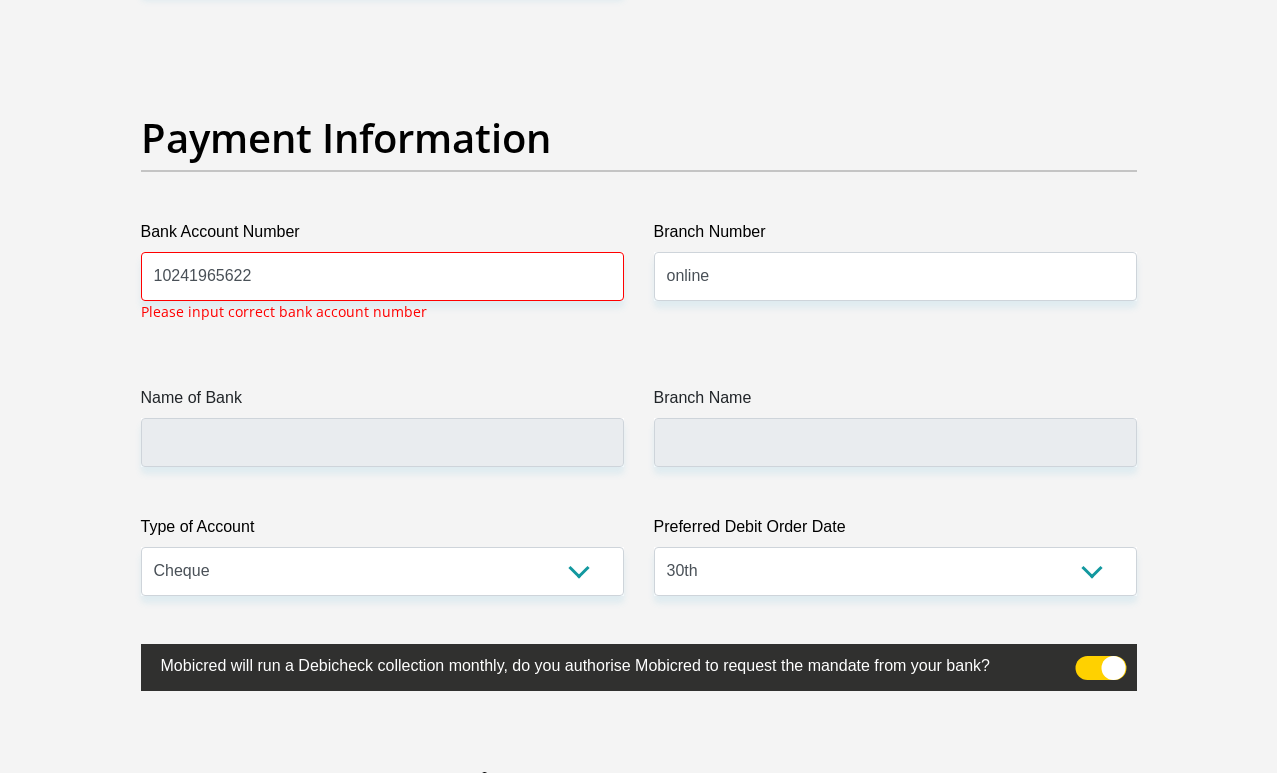 click on "Name of Bank" at bounding box center (382, 426) 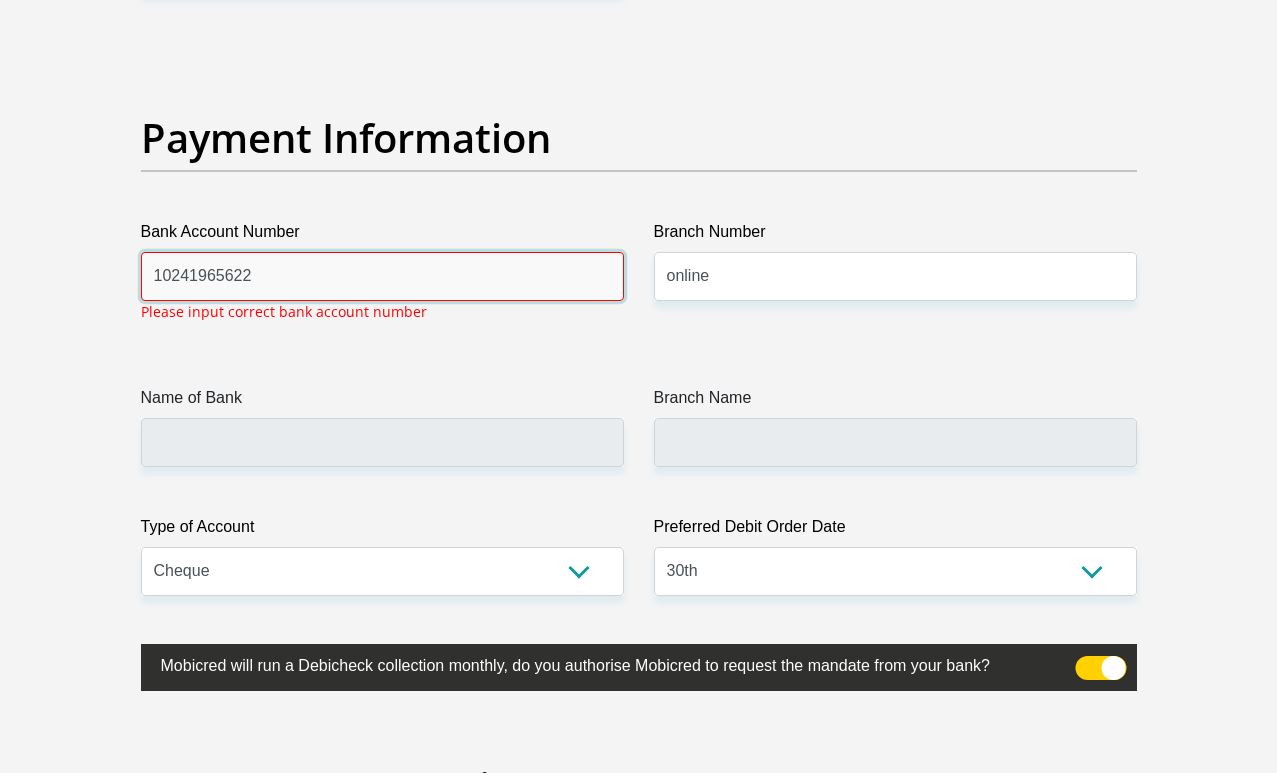 click on "10241965622" at bounding box center [382, 276] 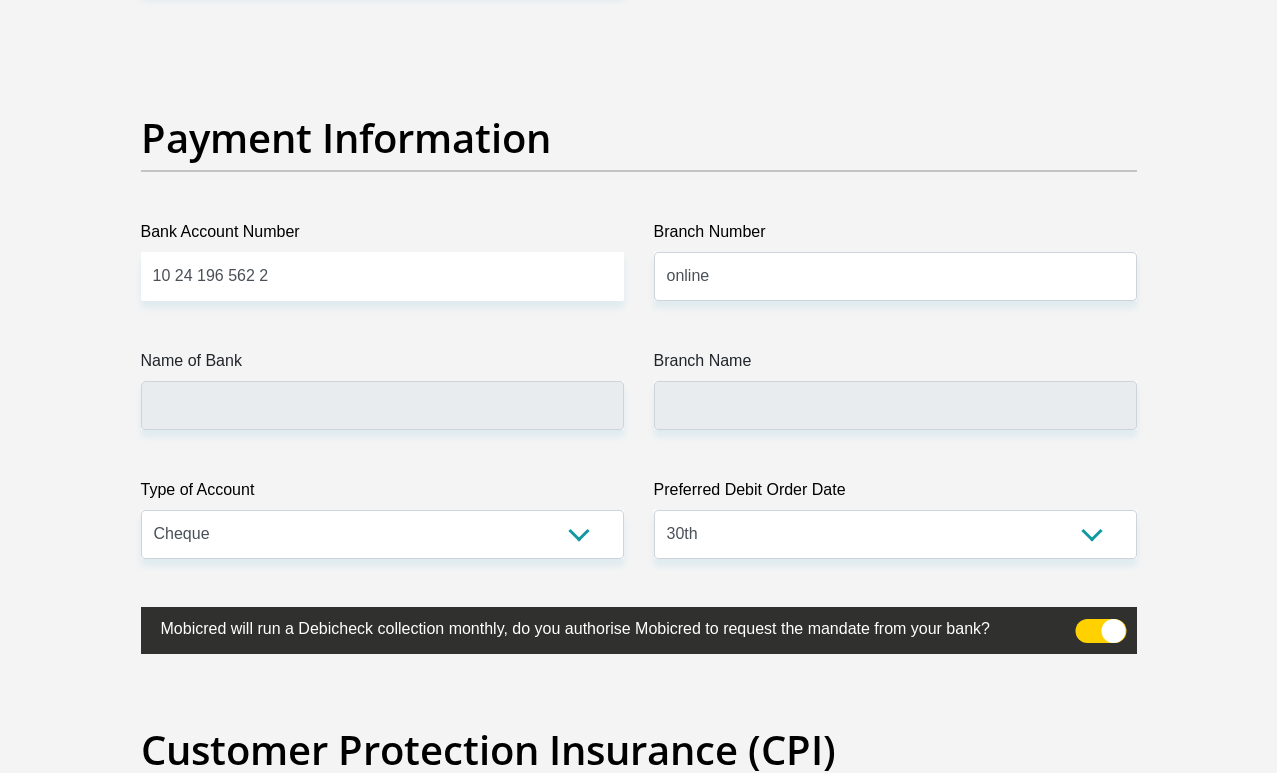 click on "Title
Mr
Ms
Mrs
Dr
[PERSON_NAME]
First Name
[PERSON_NAME]
Surname
beetge
ID Number
9512215047080
Please input valid ID number
Race
Black
Coloured
Indian
White
Other
Contact Number
0790725635
Please input valid contact number
Nationality
[GEOGRAPHIC_DATA]
[GEOGRAPHIC_DATA]
[GEOGRAPHIC_DATA]  [GEOGRAPHIC_DATA]  [GEOGRAPHIC_DATA]" at bounding box center (639, -970) 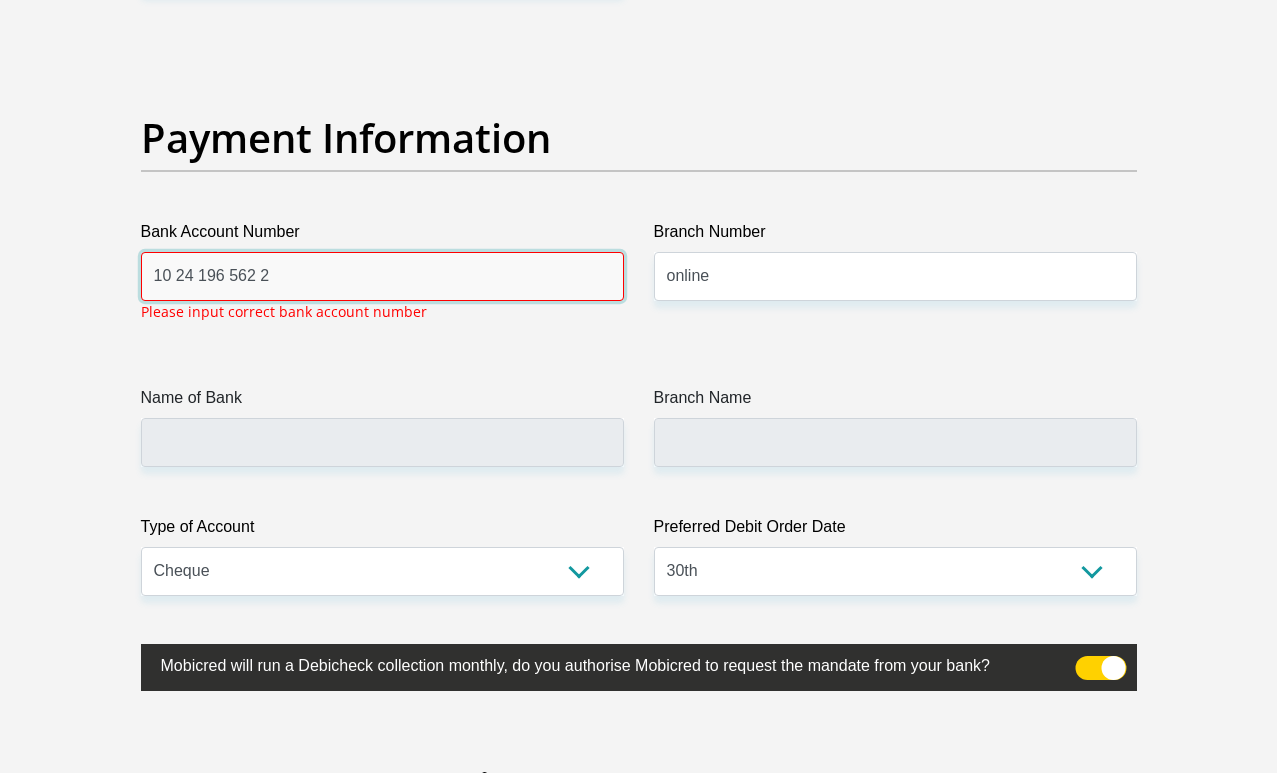 click on "10 24 196 562 2" at bounding box center (382, 276) 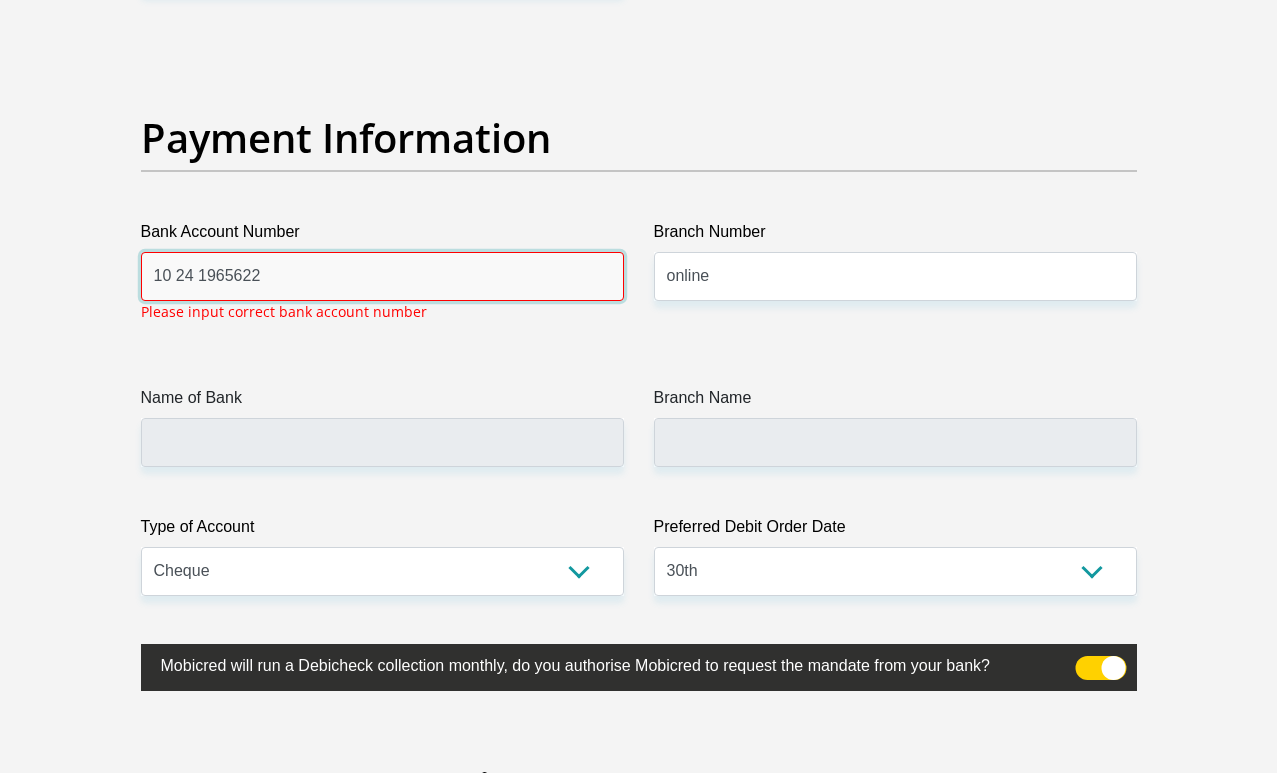 click on "10 24 1965622" at bounding box center (382, 276) 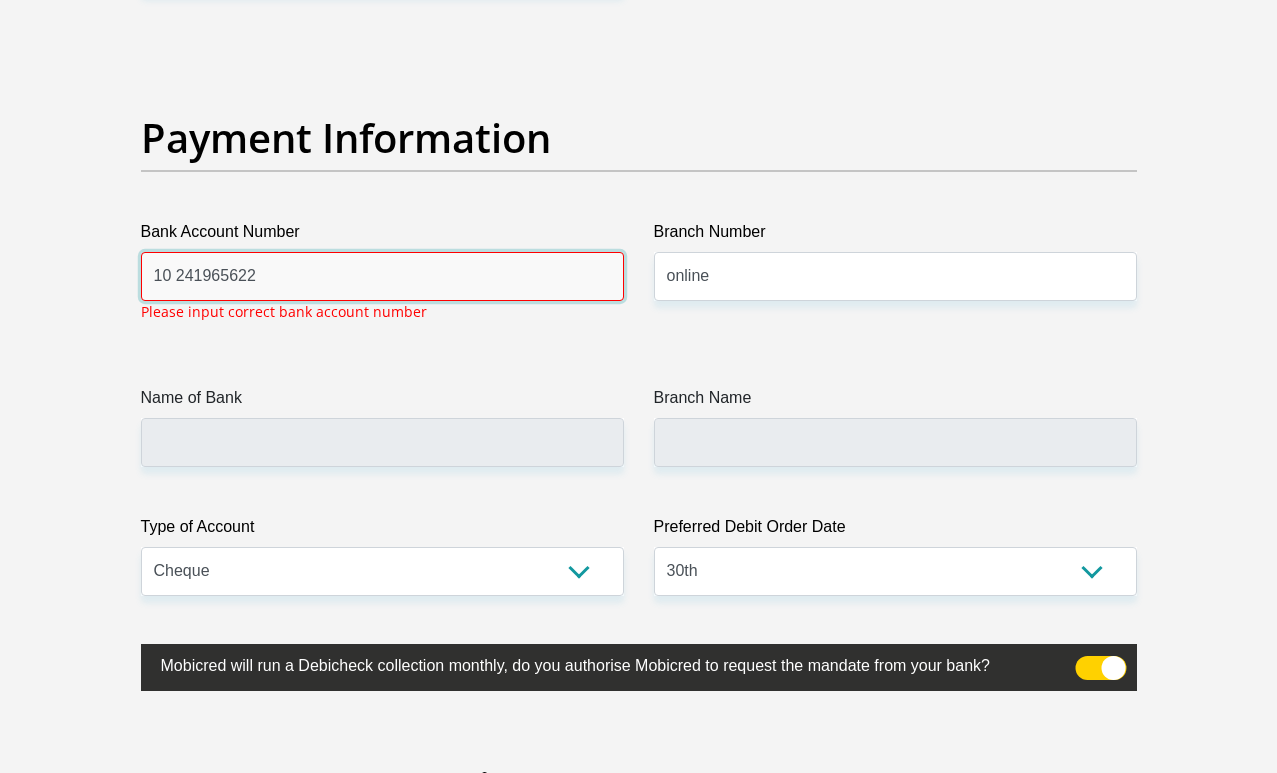 click on "10 241965622" at bounding box center (382, 276) 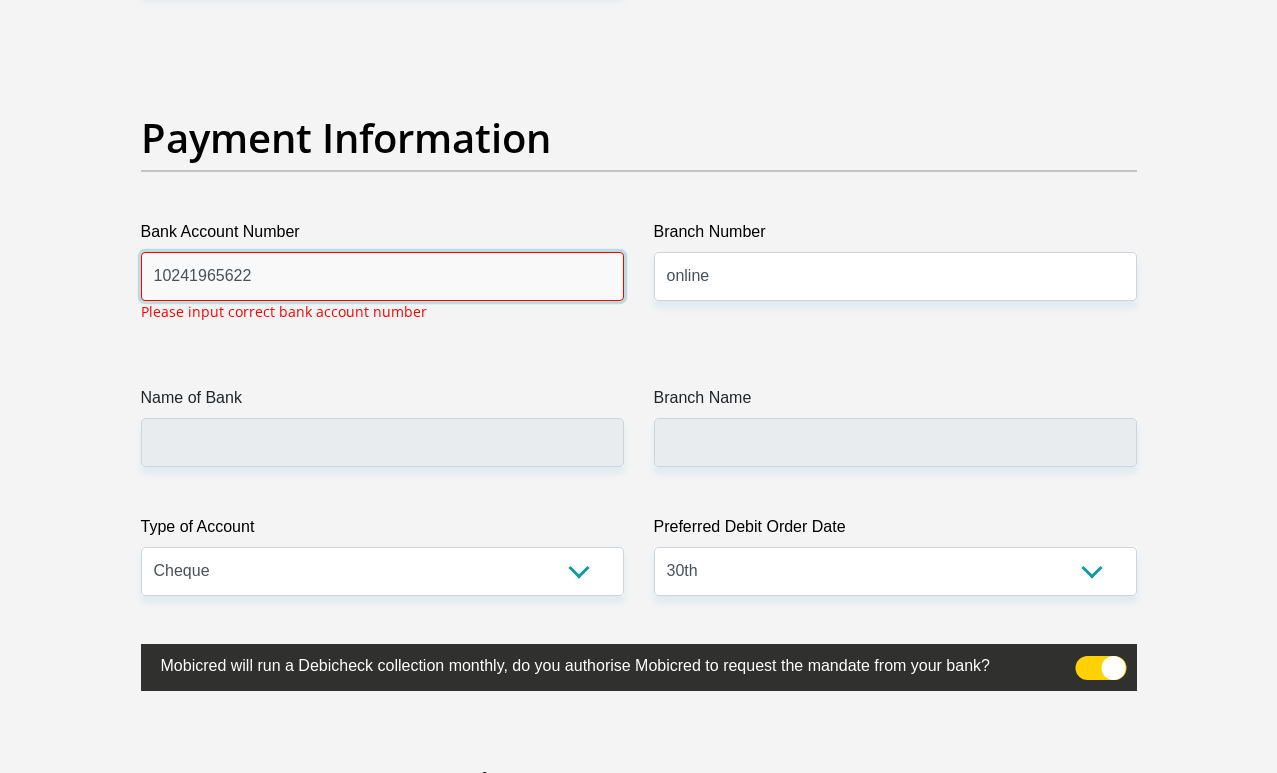 type on "10241965622" 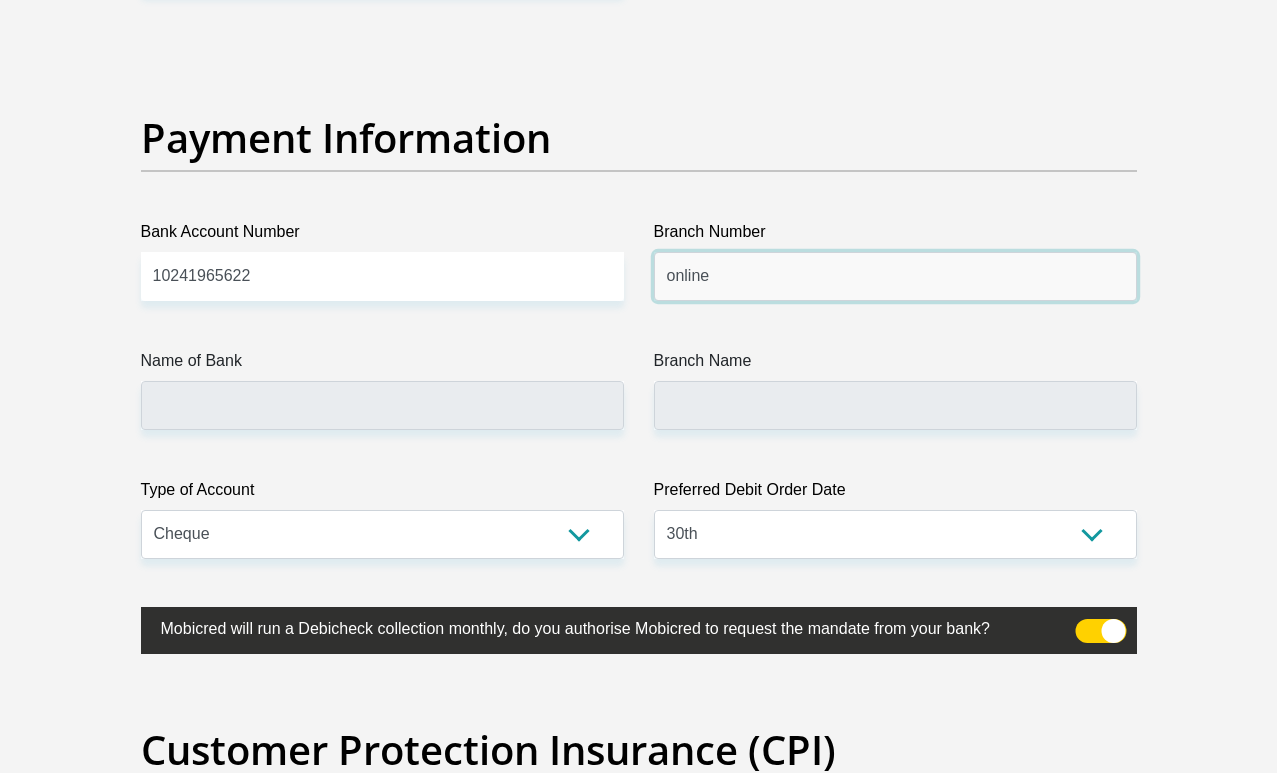 click on "online" at bounding box center [895, 276] 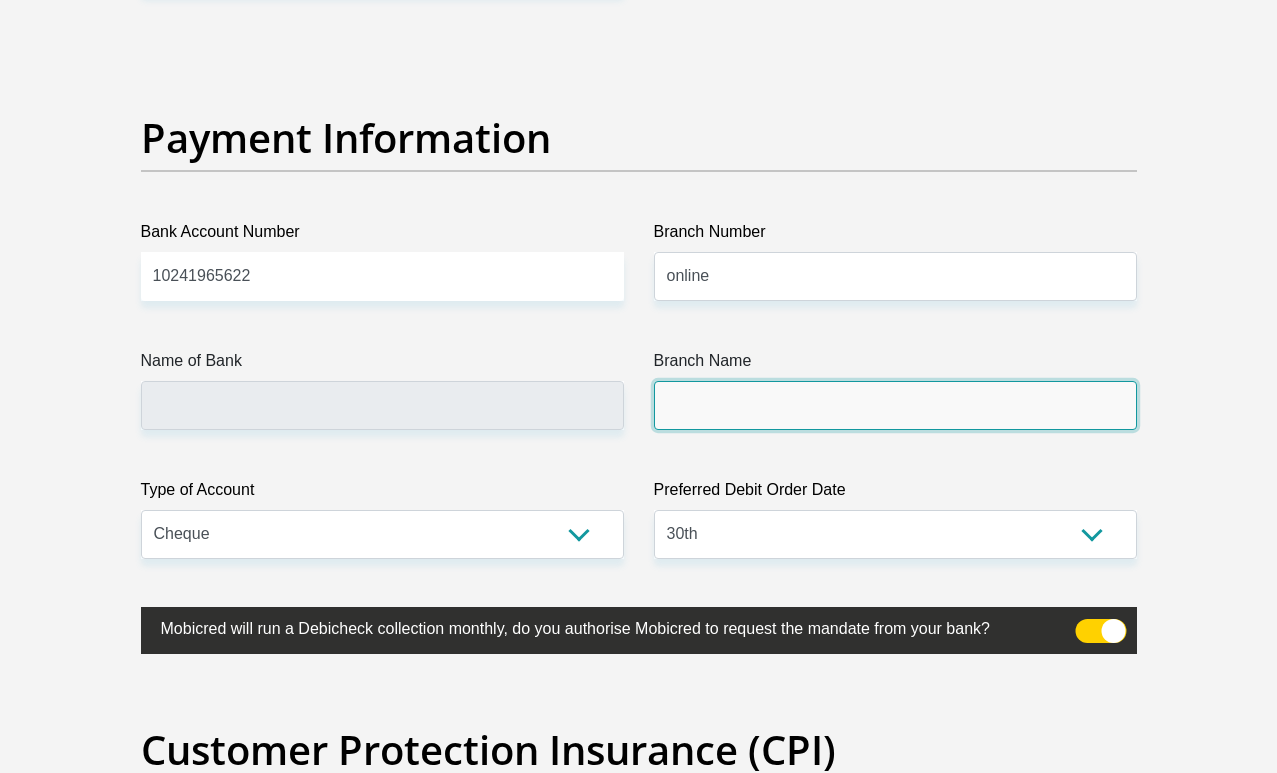 click on "Title
Mr
Ms
Mrs
Dr
[PERSON_NAME]
First Name
[PERSON_NAME]
Surname
beetge
ID Number
9512215047080
Please input valid ID number
Race
Black
Coloured
Indian
White
Other
Contact Number
0790725635
Please input valid contact number
Nationality
[GEOGRAPHIC_DATA]
[GEOGRAPHIC_DATA]
[GEOGRAPHIC_DATA]  [GEOGRAPHIC_DATA]  [GEOGRAPHIC_DATA]" at bounding box center (639, -970) 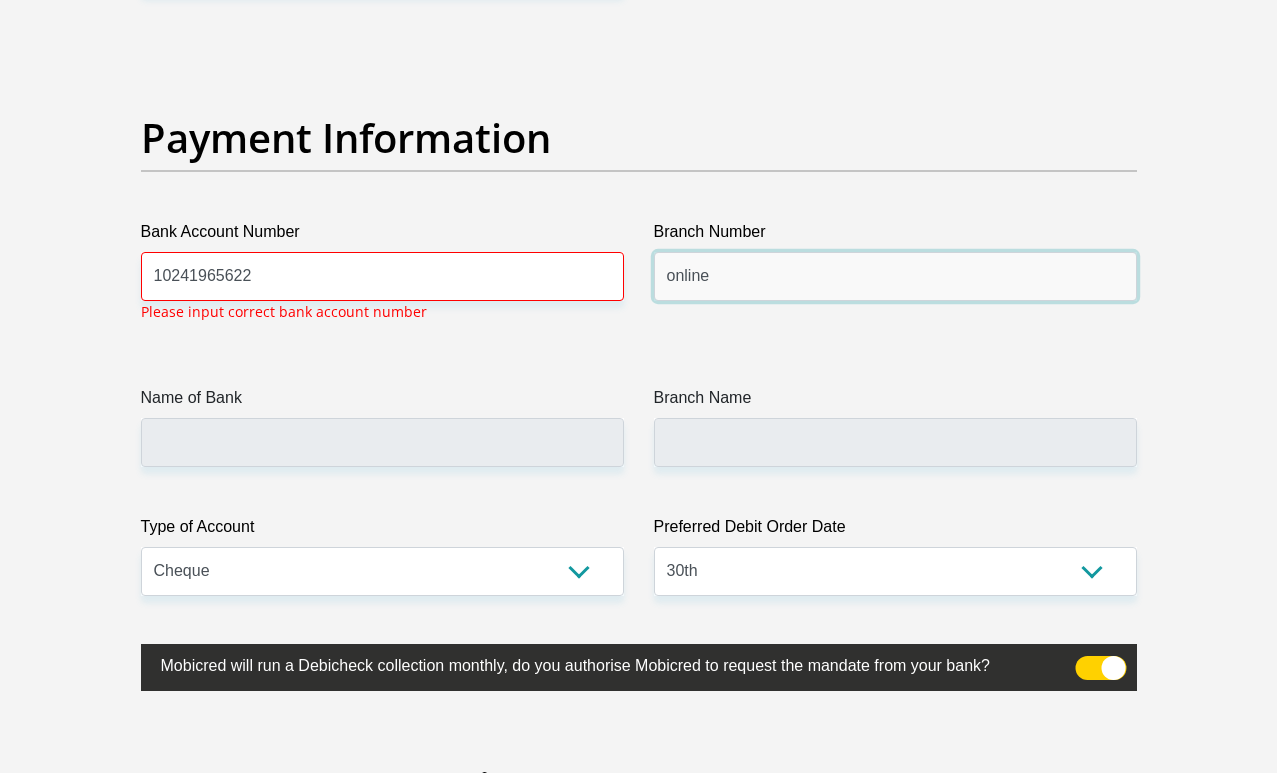 drag, startPoint x: 748, startPoint y: 274, endPoint x: 631, endPoint y: 274, distance: 117 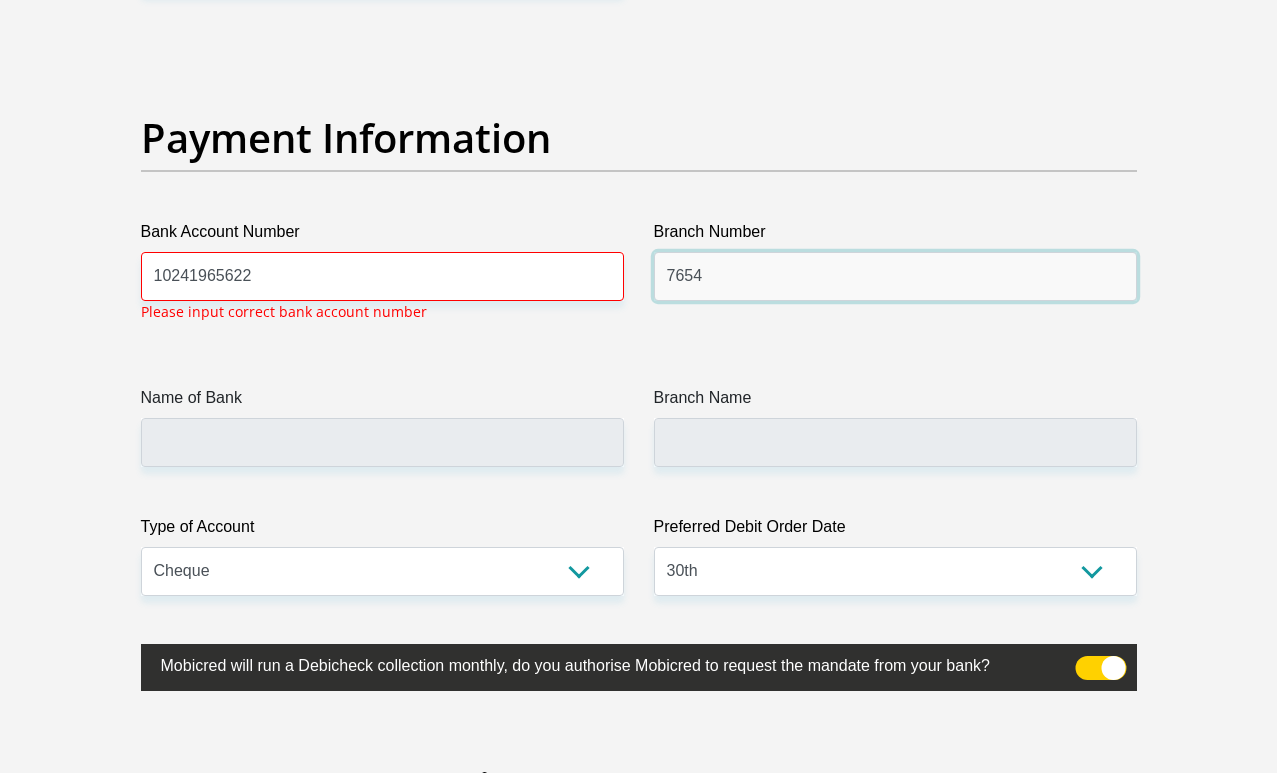 type on "7654" 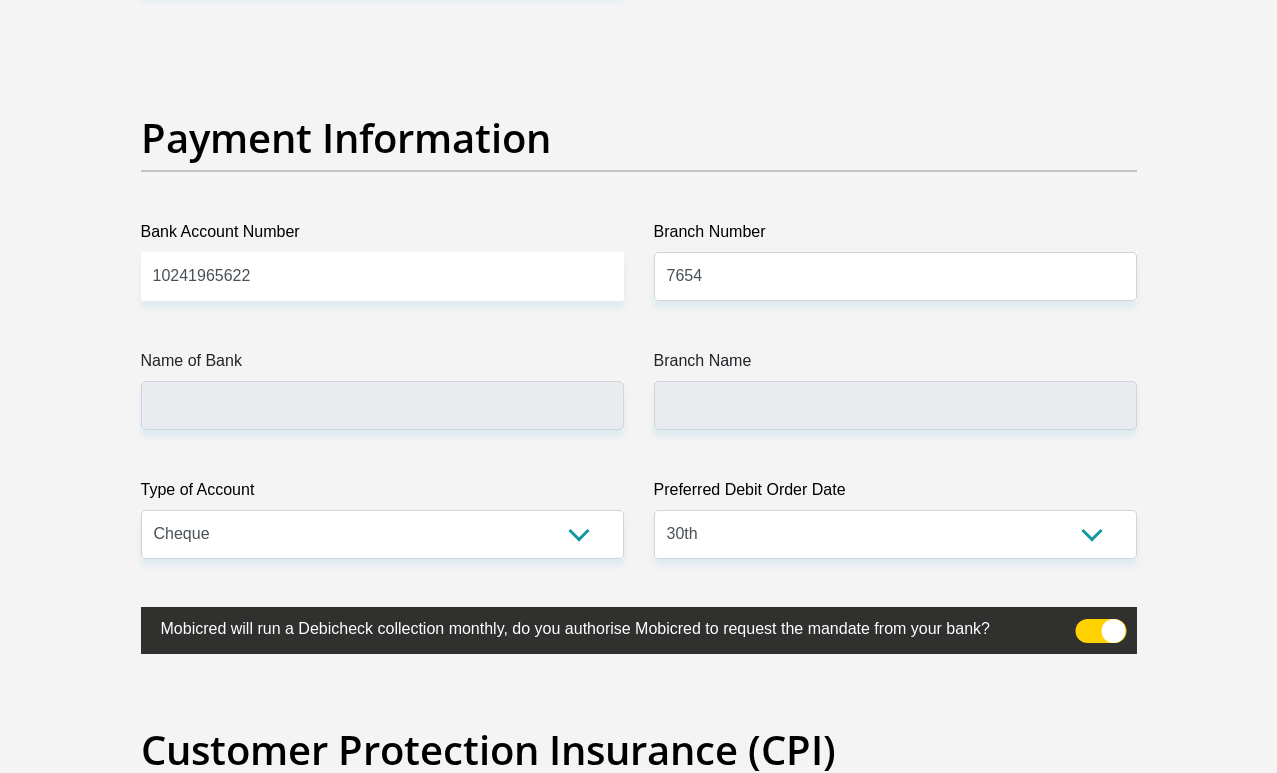 click on "Title
Mr
Ms
Mrs
Dr
[PERSON_NAME]
First Name
[PERSON_NAME]
Surname
beetge
ID Number
9512215047080
Please input valid ID number
Race
Black
Coloured
Indian
White
Other
Contact Number
0790725635
Please input valid contact number
Nationality
[GEOGRAPHIC_DATA]
[GEOGRAPHIC_DATA]
[GEOGRAPHIC_DATA]  [GEOGRAPHIC_DATA]  [GEOGRAPHIC_DATA]" at bounding box center [639, -970] 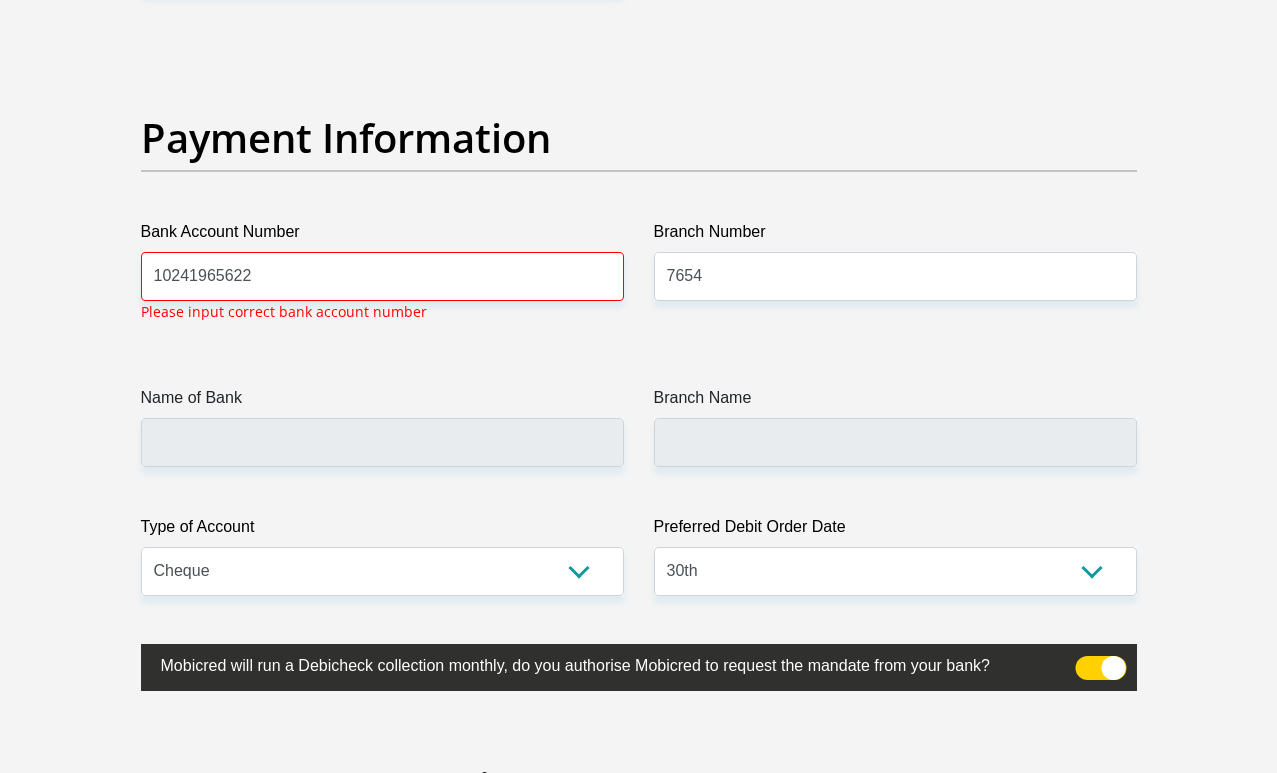 click on "Branch Number
7654" at bounding box center [895, 279] 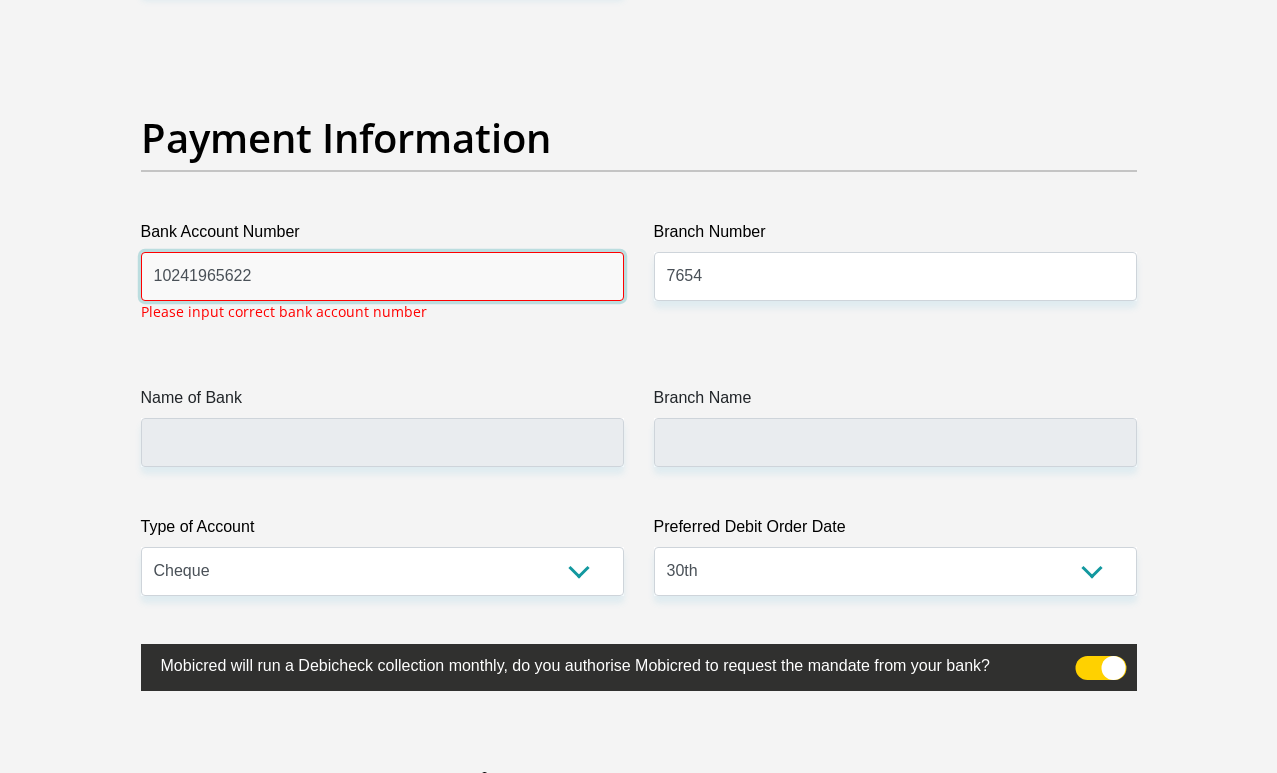click on "10241965622" at bounding box center [382, 276] 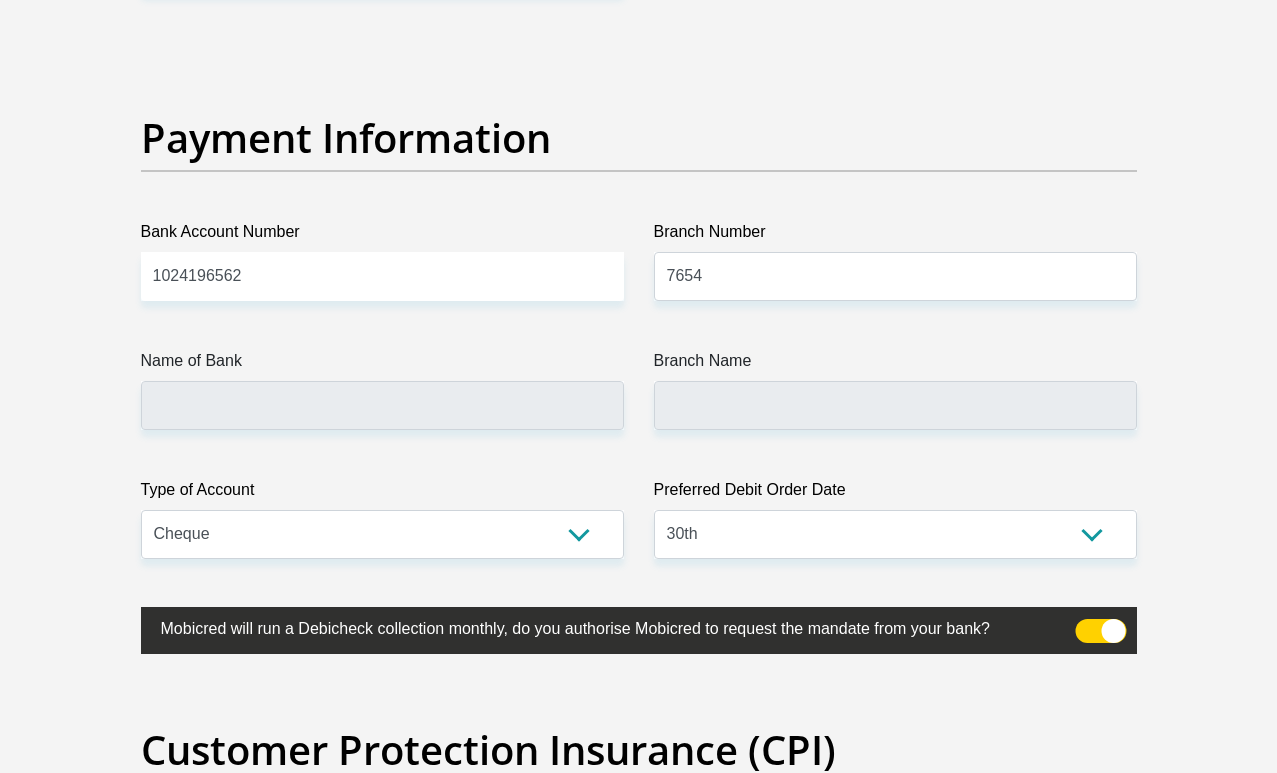 click on "Title
Mr
Ms
Mrs
Dr
[PERSON_NAME]
First Name
[PERSON_NAME]
Surname
beetge
ID Number
9512215047080
Please input valid ID number
Race
Black
Coloured
Indian
White
Other
Contact Number
0790725635
Please input valid contact number
Nationality
[GEOGRAPHIC_DATA]
[GEOGRAPHIC_DATA]
[GEOGRAPHIC_DATA]  [GEOGRAPHIC_DATA]  [GEOGRAPHIC_DATA]" at bounding box center (639, -970) 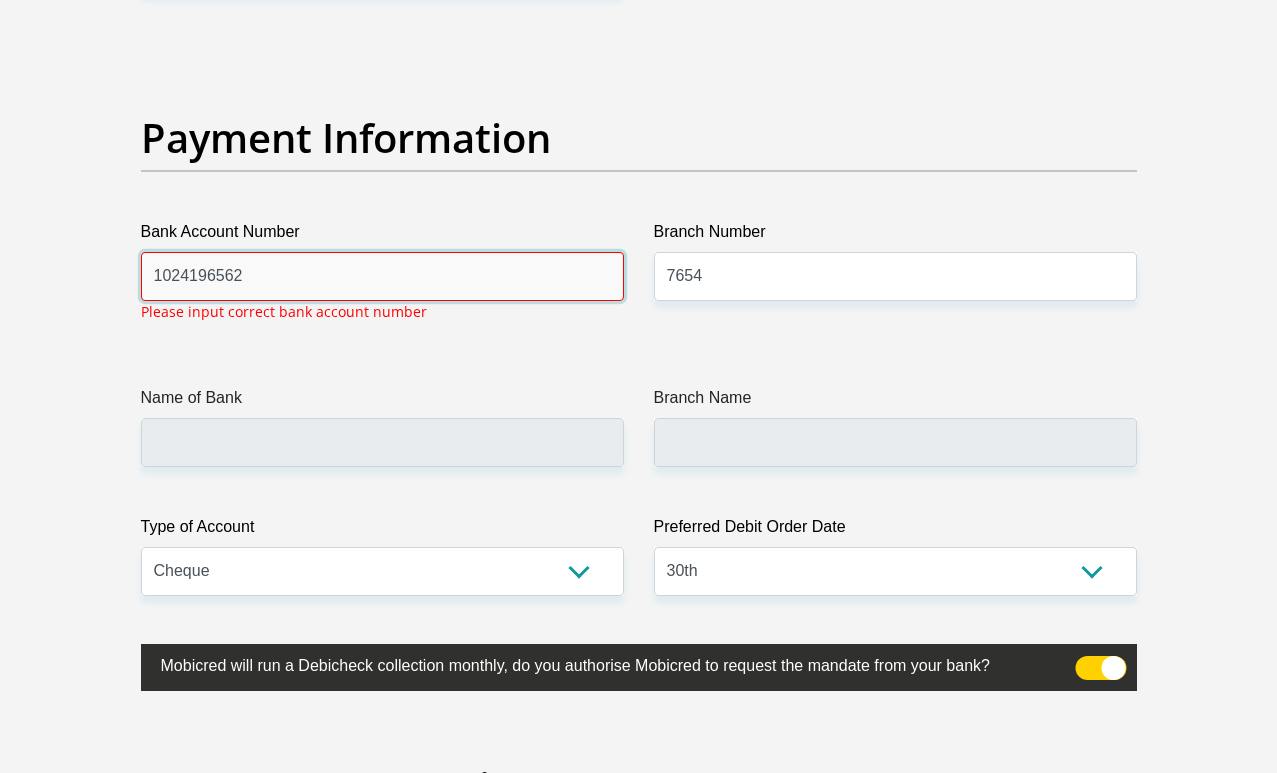 click on "1024196562" at bounding box center (382, 276) 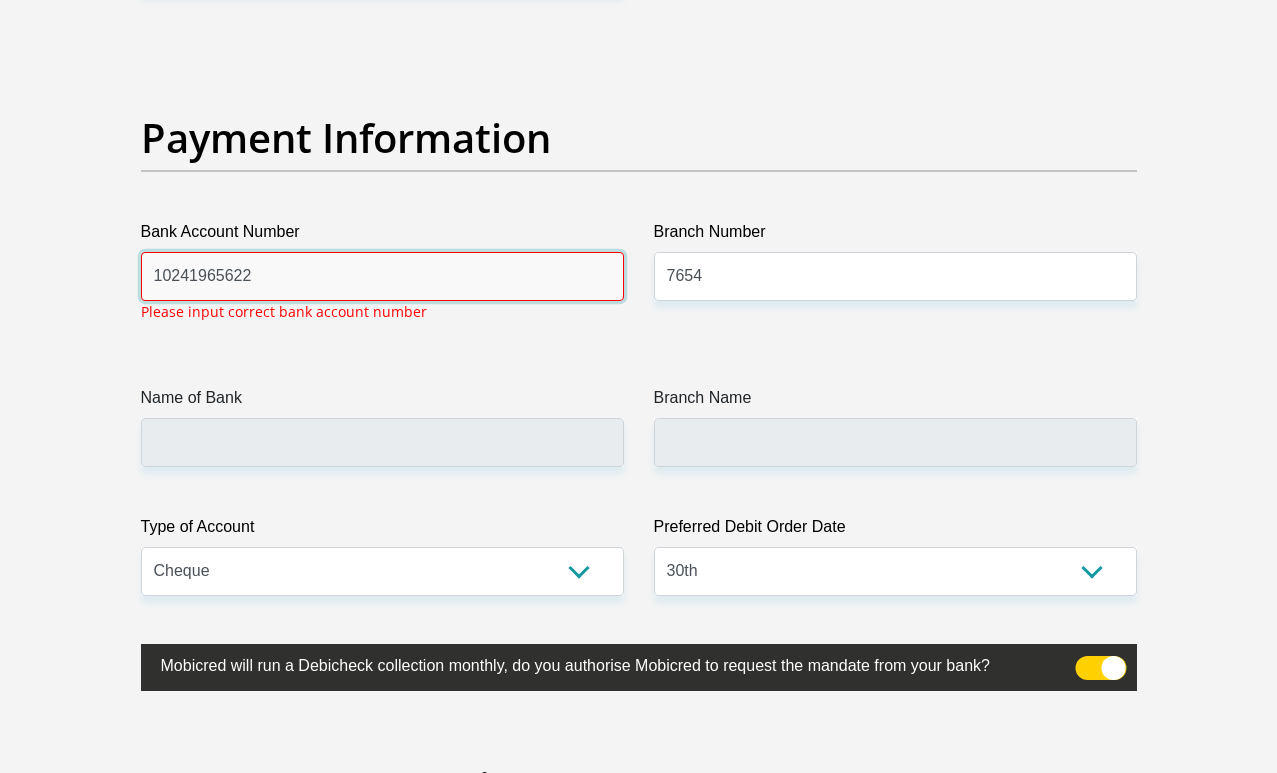 type on "10241965622" 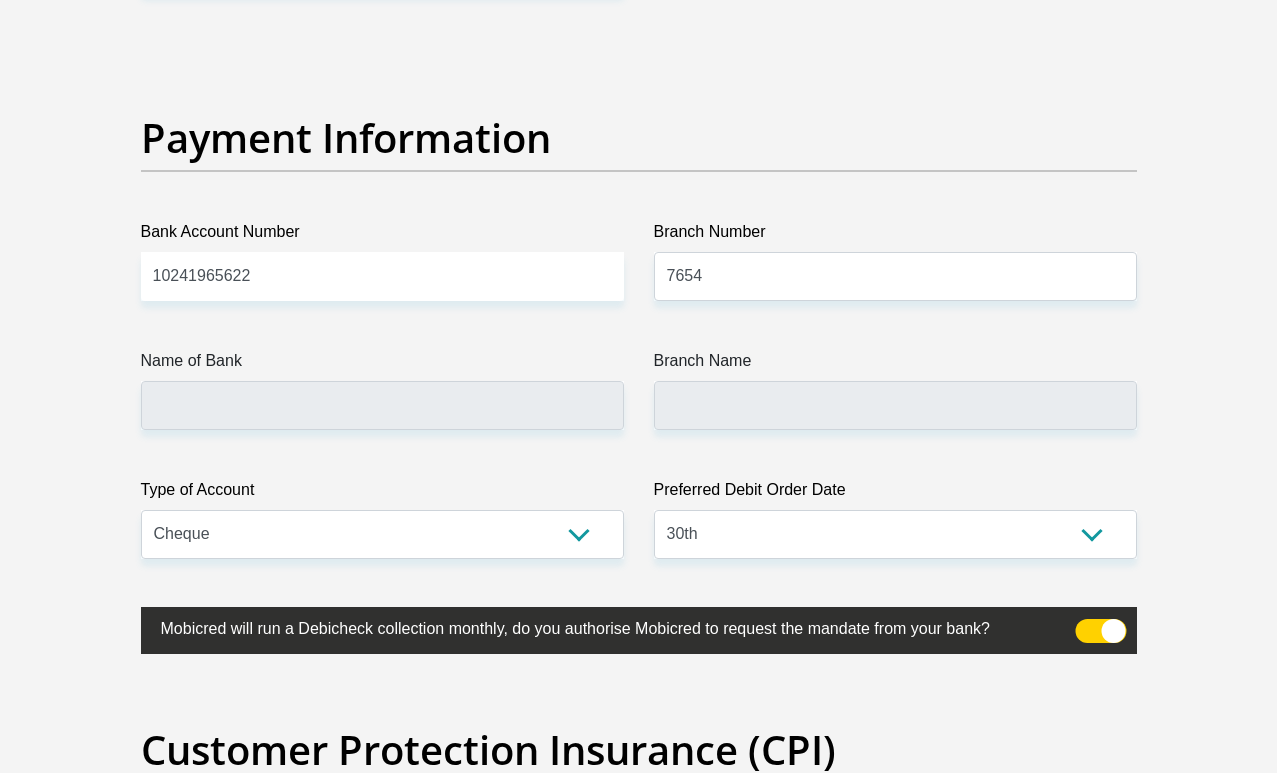click on "Title
Mr
Ms
Mrs
Dr
[PERSON_NAME]
First Name
[PERSON_NAME]
Surname
beetge
ID Number
9512215047080
Please input valid ID number
Race
Black
Coloured
Indian
White
Other
Contact Number
0790725635
Please input valid contact number
Nationality
[GEOGRAPHIC_DATA]
[GEOGRAPHIC_DATA]
[GEOGRAPHIC_DATA]  [GEOGRAPHIC_DATA]  [GEOGRAPHIC_DATA]" at bounding box center (639, -970) 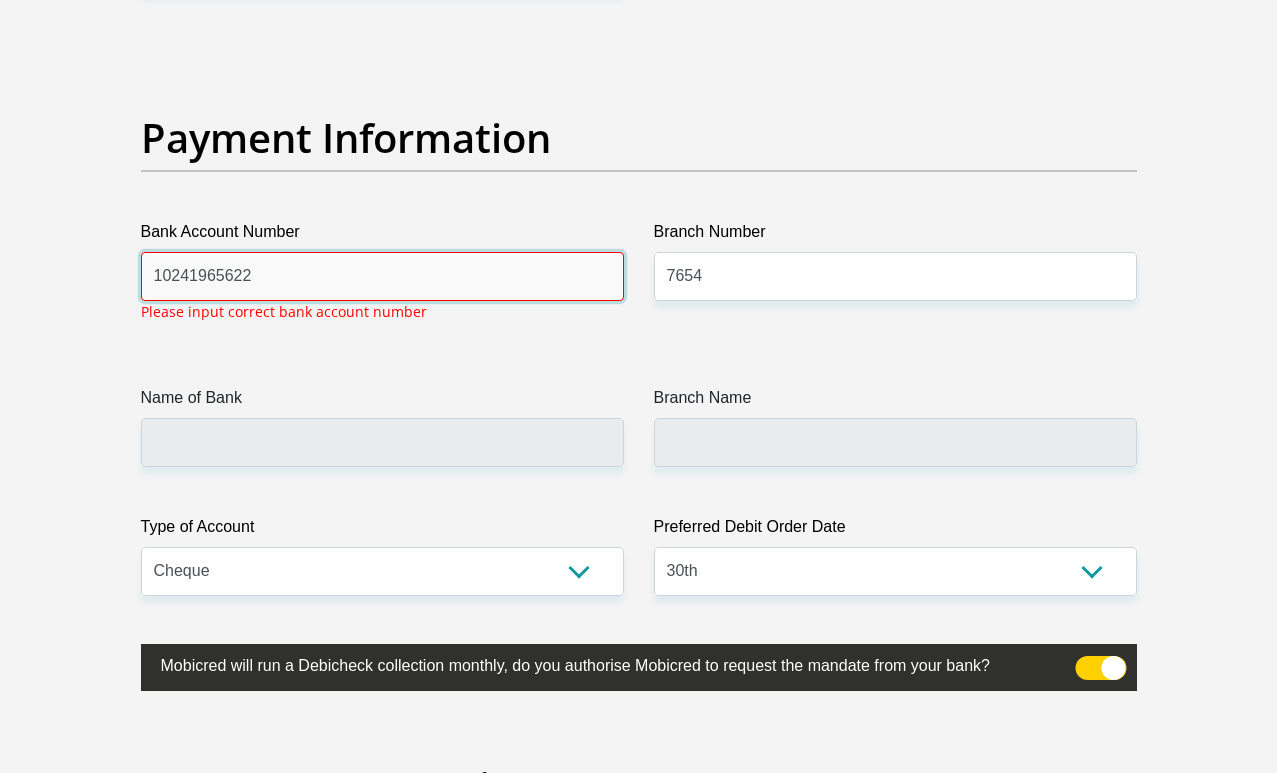 drag, startPoint x: 321, startPoint y: 291, endPoint x: 134, endPoint y: 282, distance: 187.21645 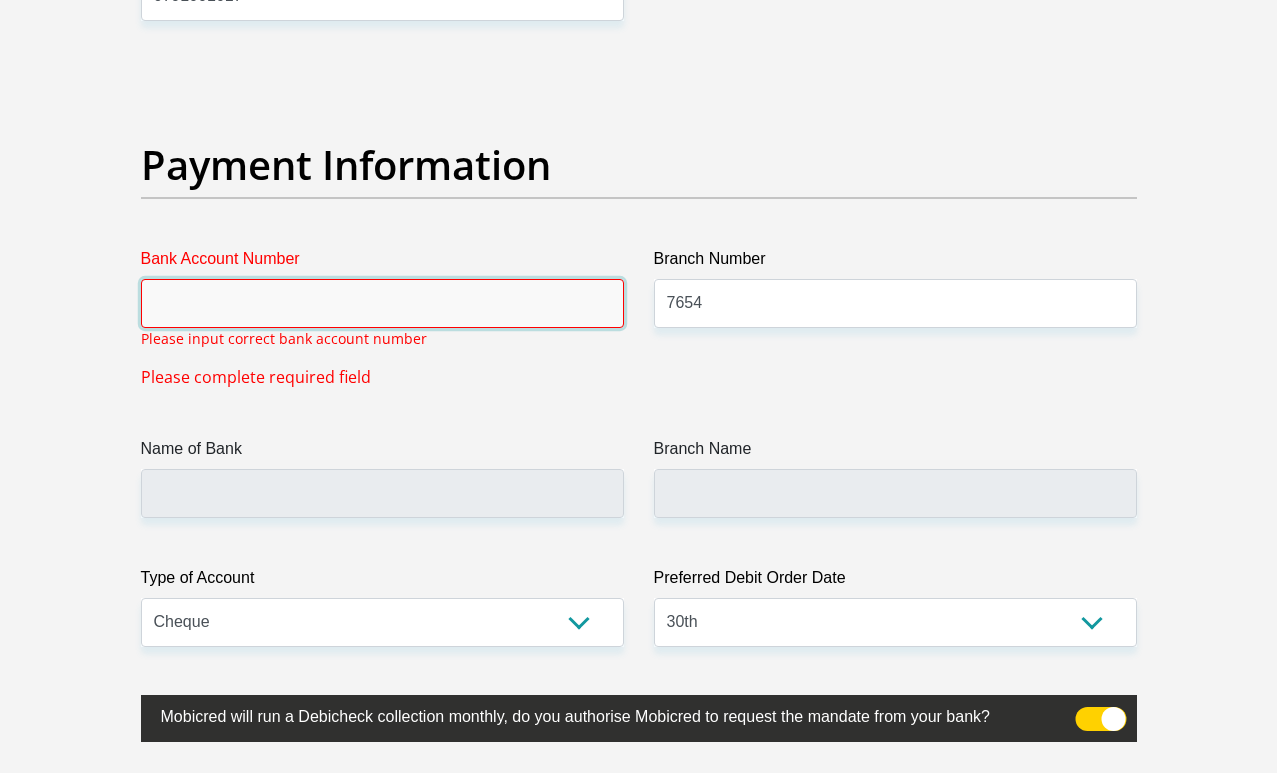 scroll, scrollTop: 4524, scrollLeft: 0, axis: vertical 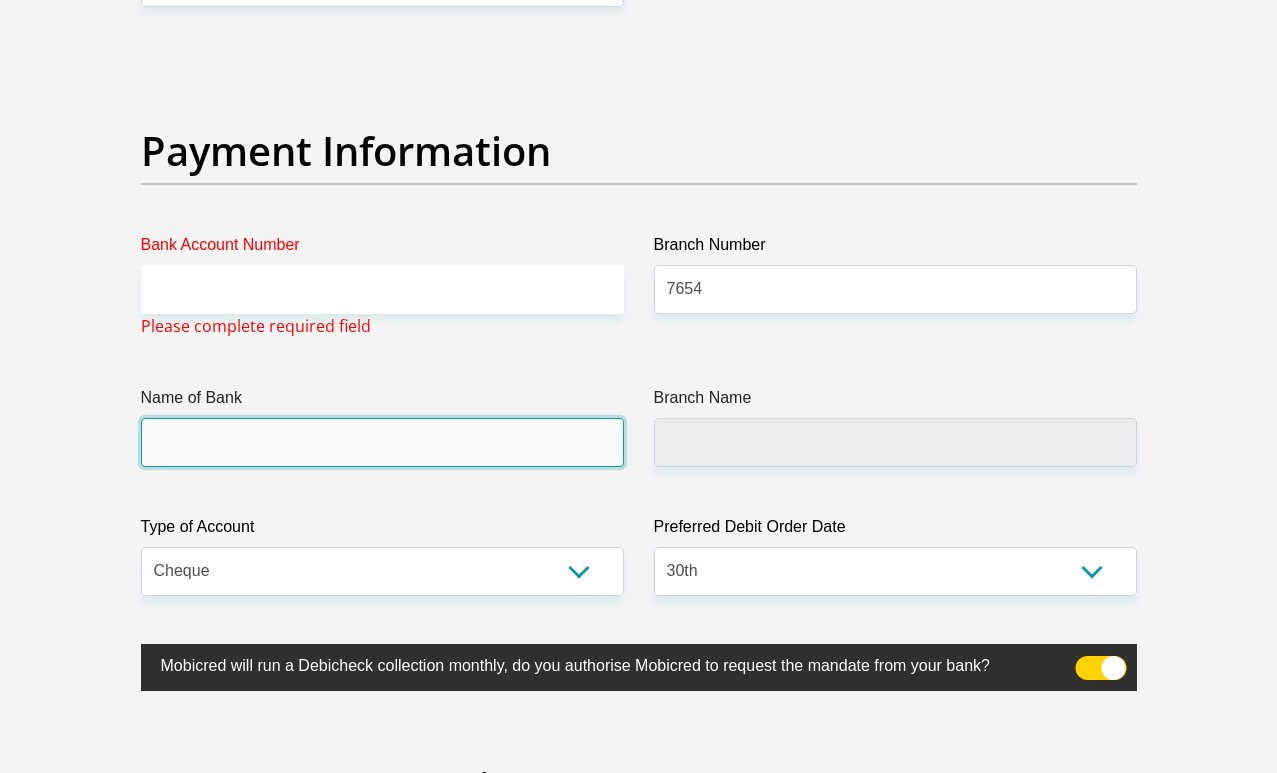 click on "Title
Mr
Ms
Mrs
Dr
[PERSON_NAME]
First Name
[PERSON_NAME]
Surname
beetge
ID Number
9512215047080
Please input valid ID number
Race
Black
Coloured
Indian
White
Other
Contact Number
0790725635
Please input valid contact number
Nationality
[GEOGRAPHIC_DATA]
[GEOGRAPHIC_DATA]
[GEOGRAPHIC_DATA]  [GEOGRAPHIC_DATA]  [GEOGRAPHIC_DATA]" at bounding box center [639, -945] 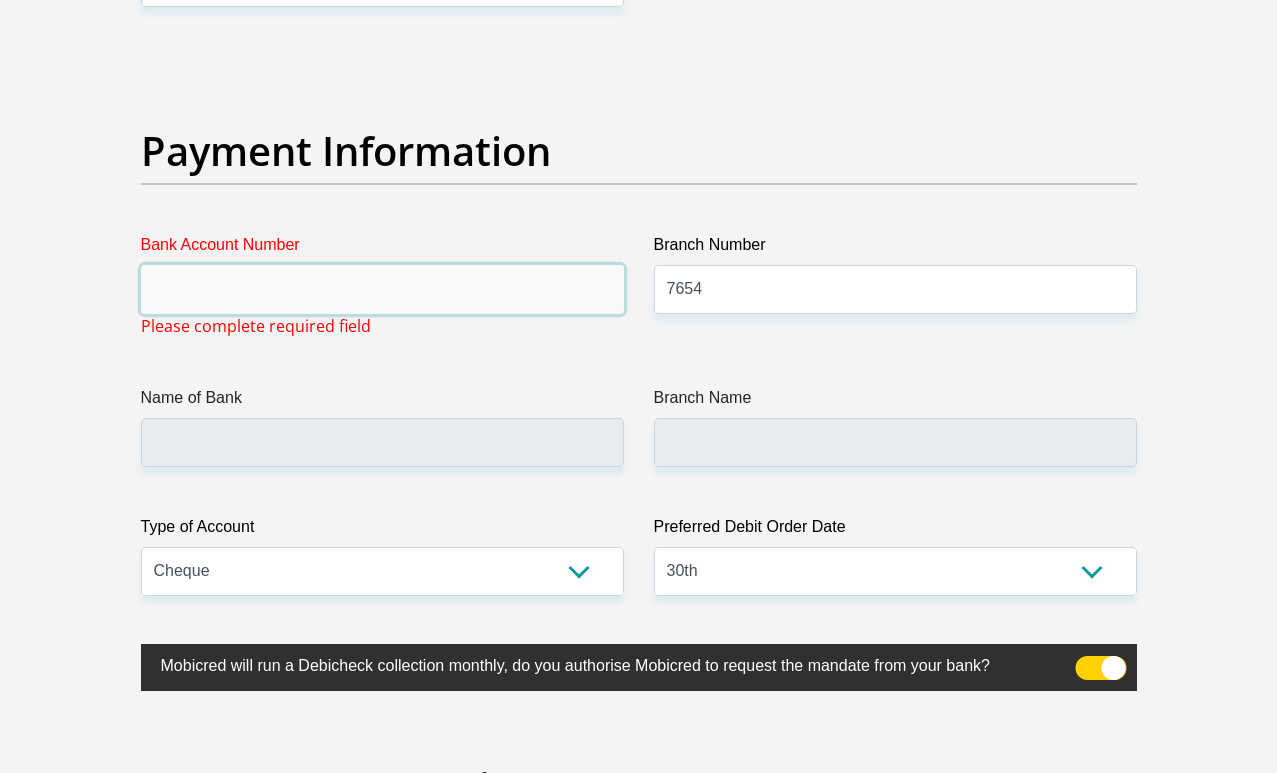 click on "Bank Account Number" at bounding box center [382, 289] 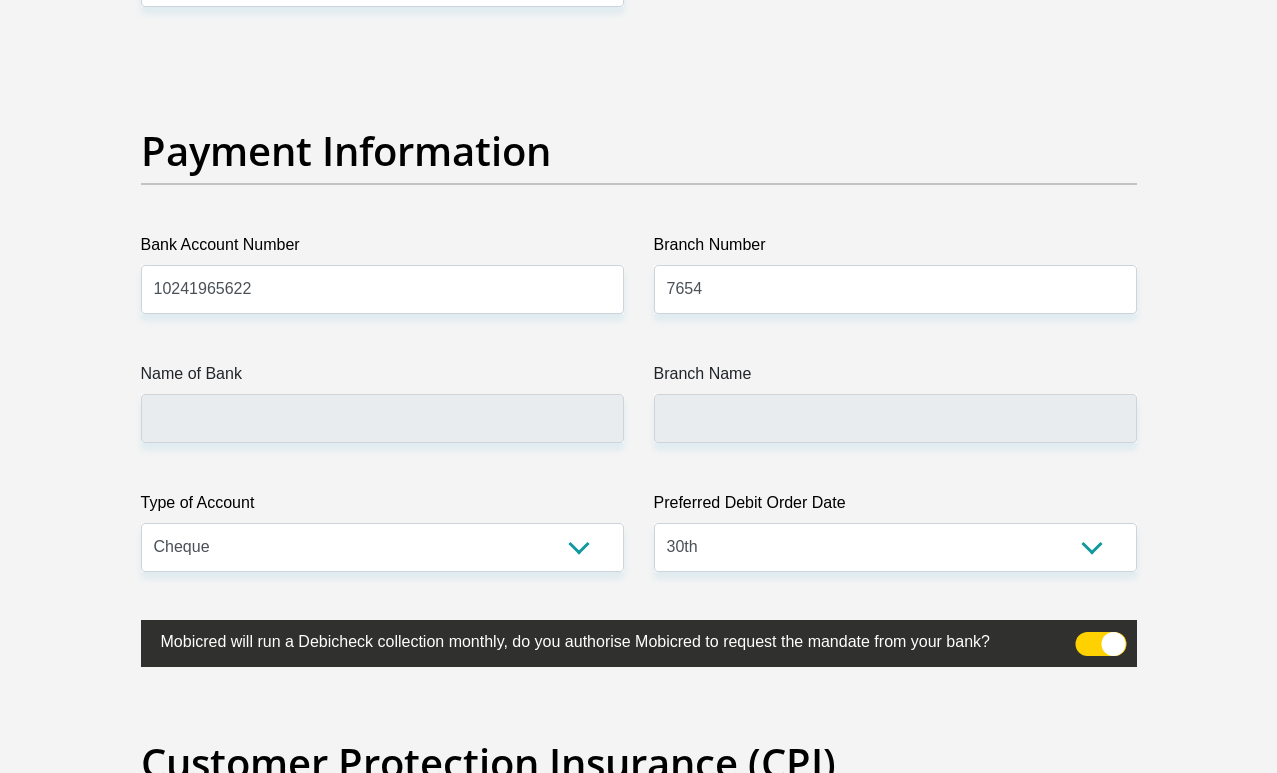 click on "Title
Mr
Ms
Mrs
Dr
[PERSON_NAME]
First Name
[PERSON_NAME]
Surname
beetge
ID Number
9512215047080
Please input valid ID number
Race
Black
Coloured
Indian
White
Other
Contact Number
0790725635
Please input valid contact number
Nationality
[GEOGRAPHIC_DATA]
[GEOGRAPHIC_DATA]
[GEOGRAPHIC_DATA]  [GEOGRAPHIC_DATA]  [GEOGRAPHIC_DATA]" at bounding box center (639, -957) 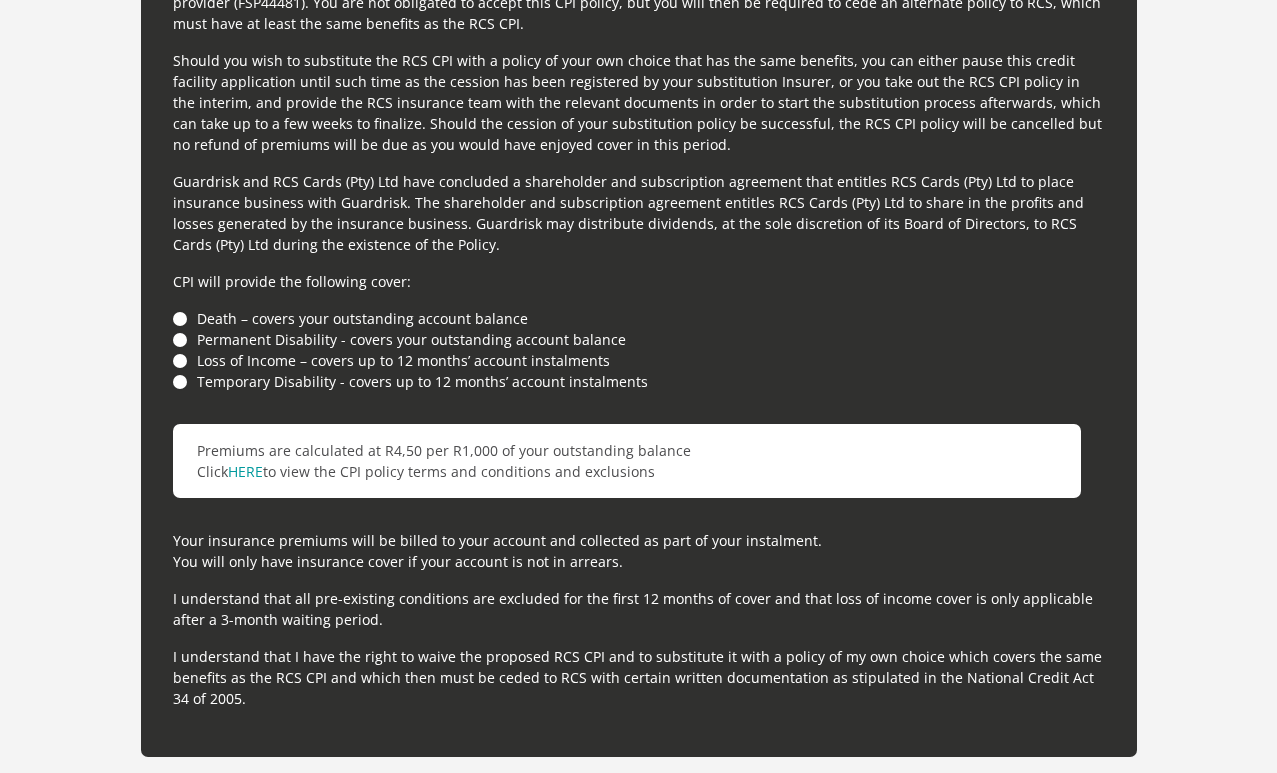 scroll, scrollTop: 5501, scrollLeft: 0, axis: vertical 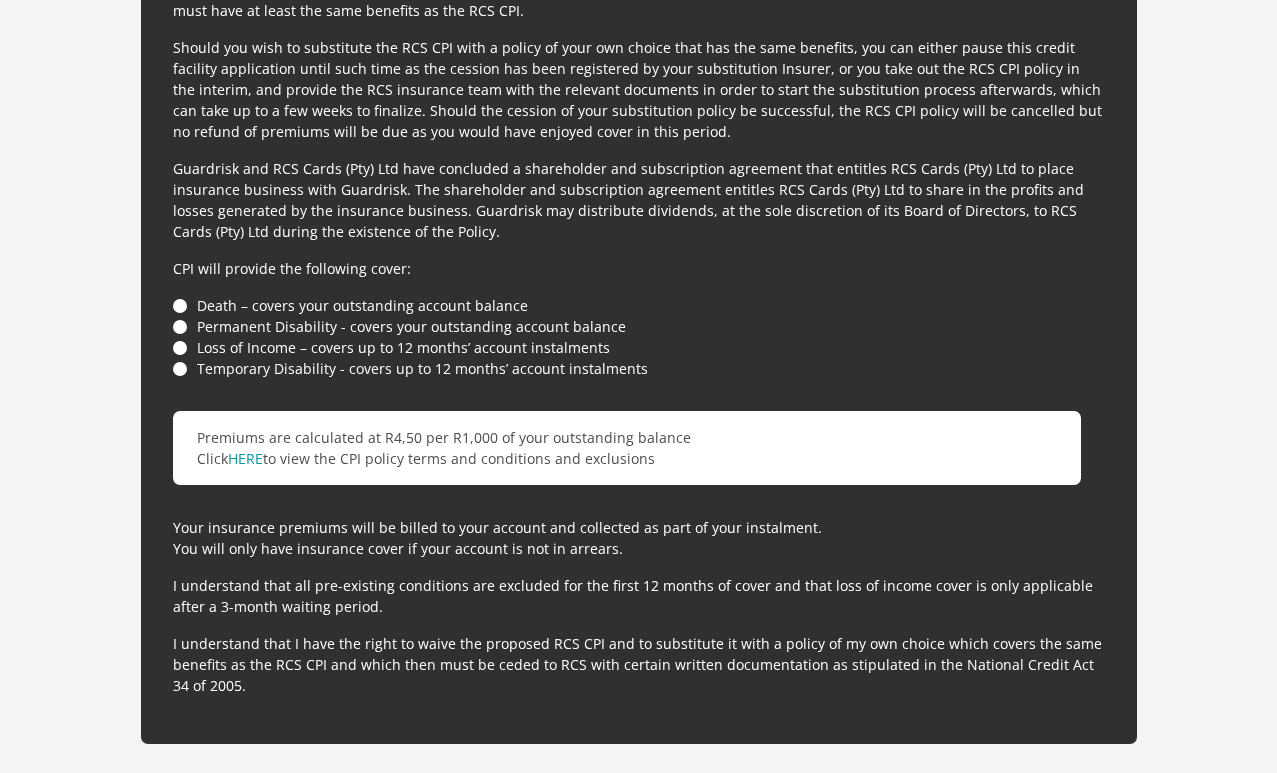 click on "Death – covers your outstanding account balance" at bounding box center [639, 305] 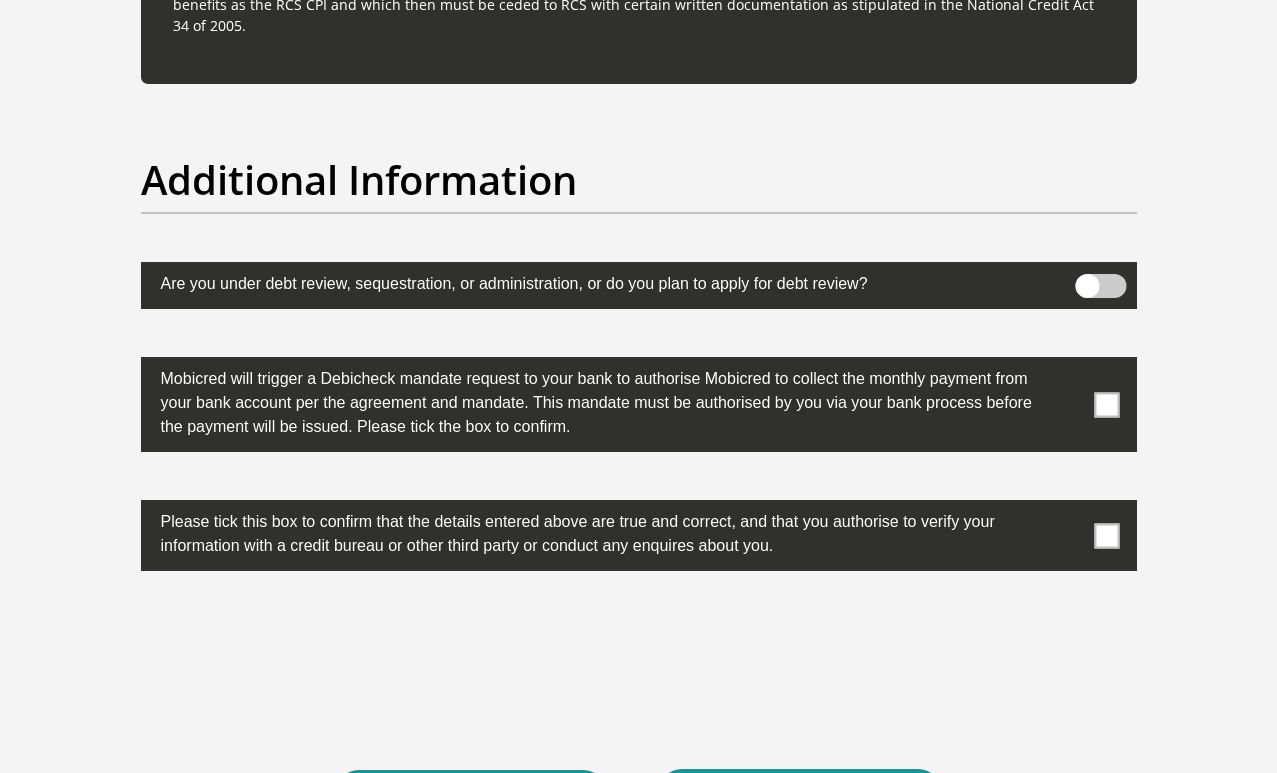 scroll, scrollTop: 6162, scrollLeft: 0, axis: vertical 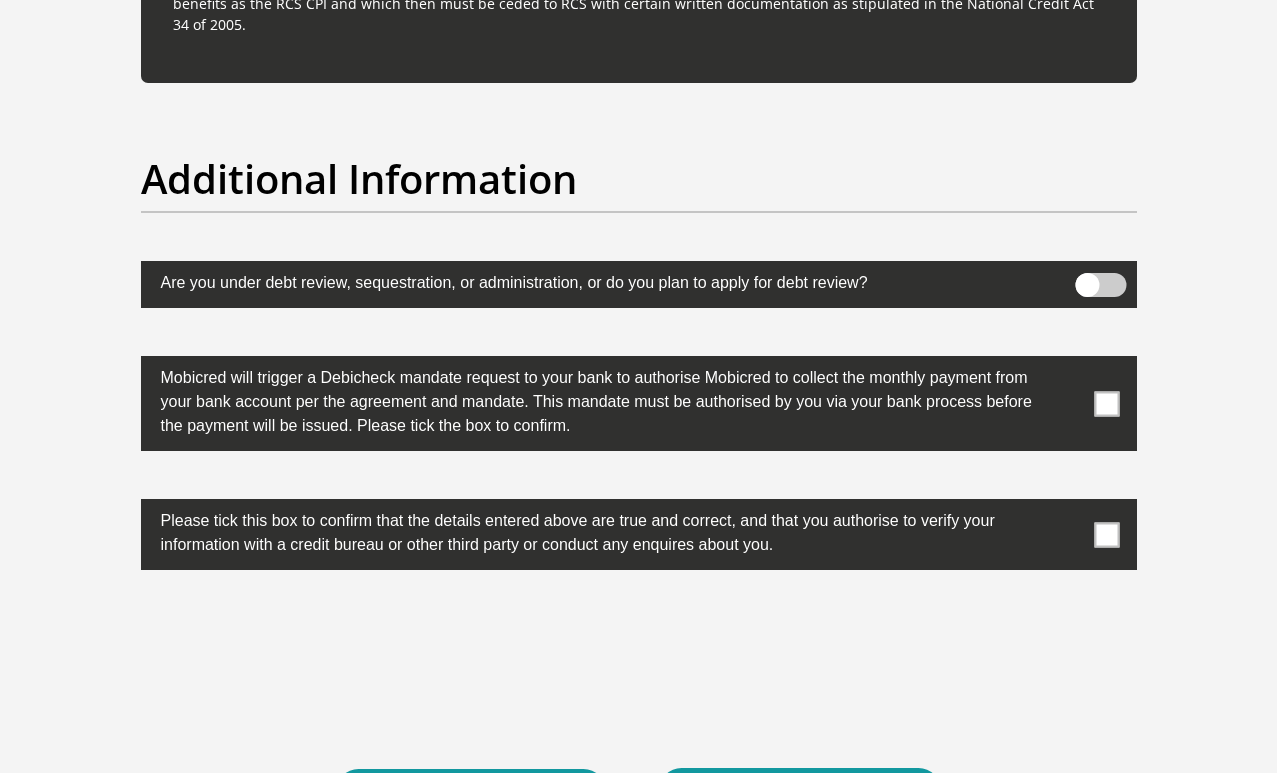 click at bounding box center [1106, 403] 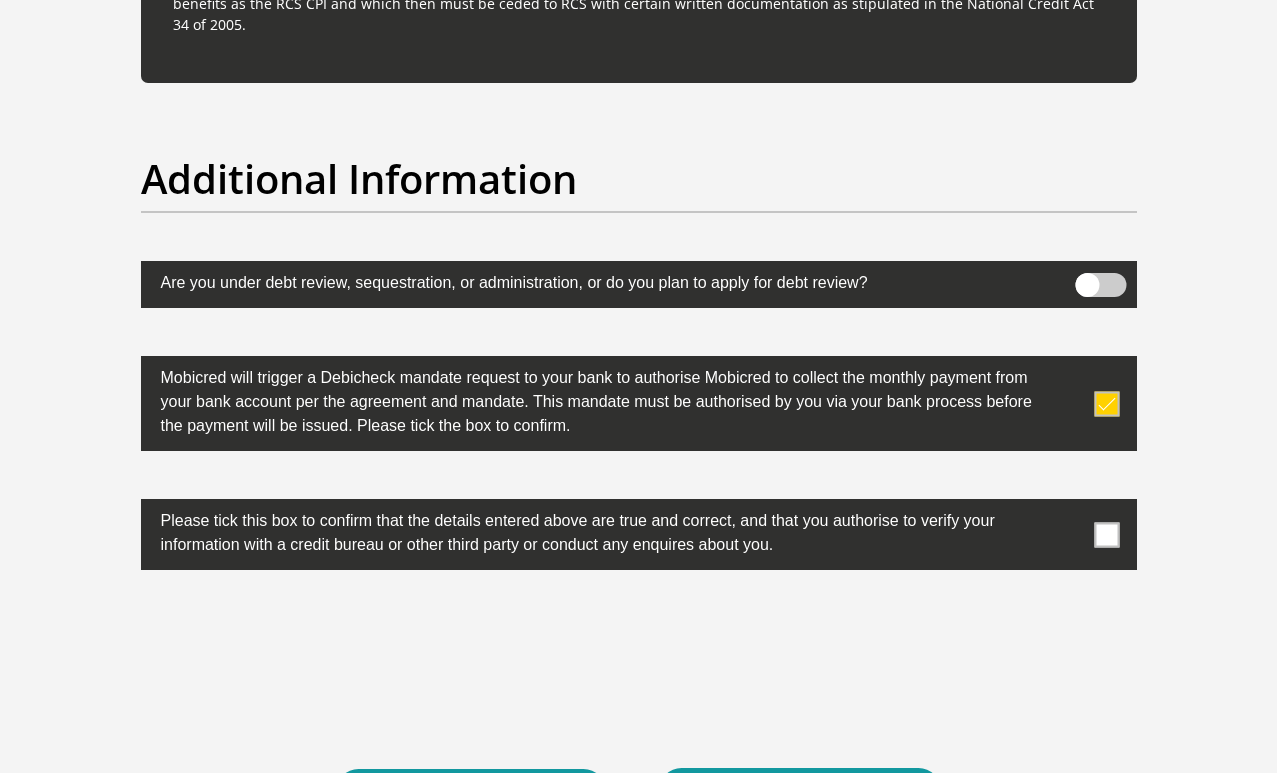 click at bounding box center (1106, 534) 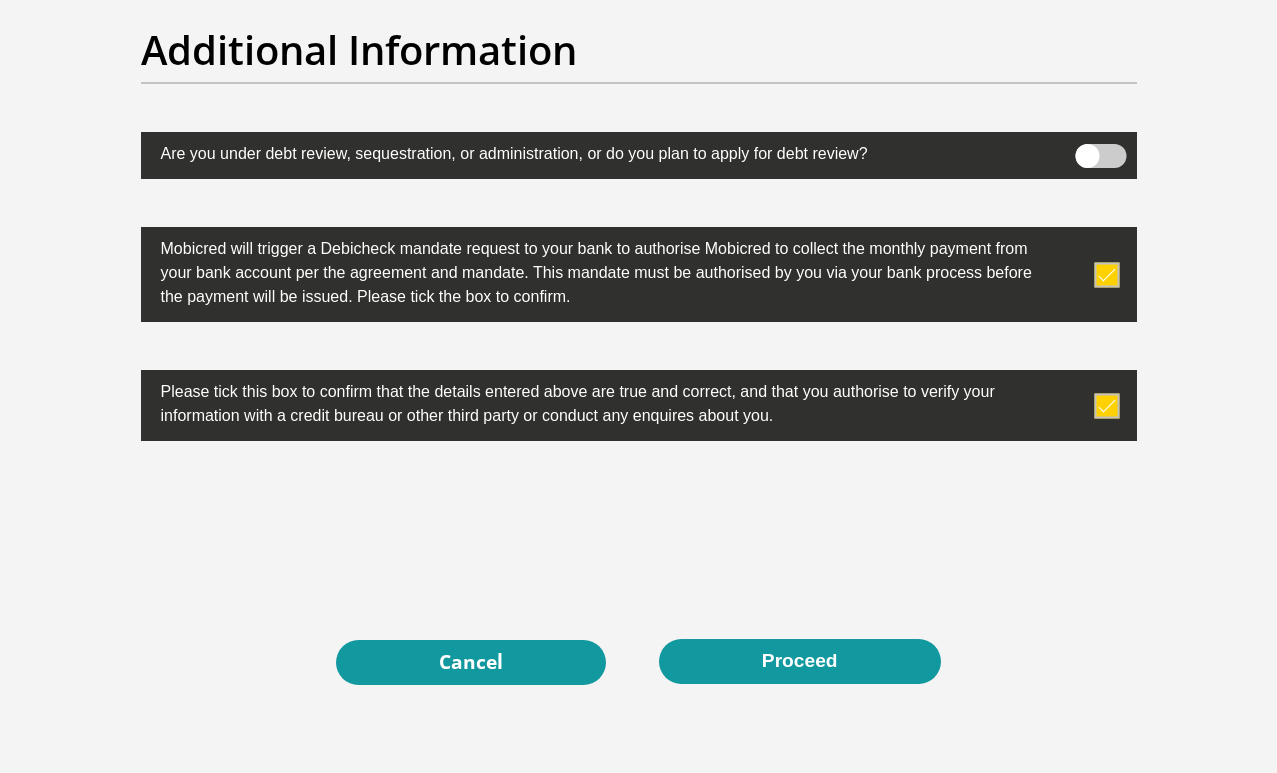 scroll, scrollTop: 6306, scrollLeft: 1, axis: both 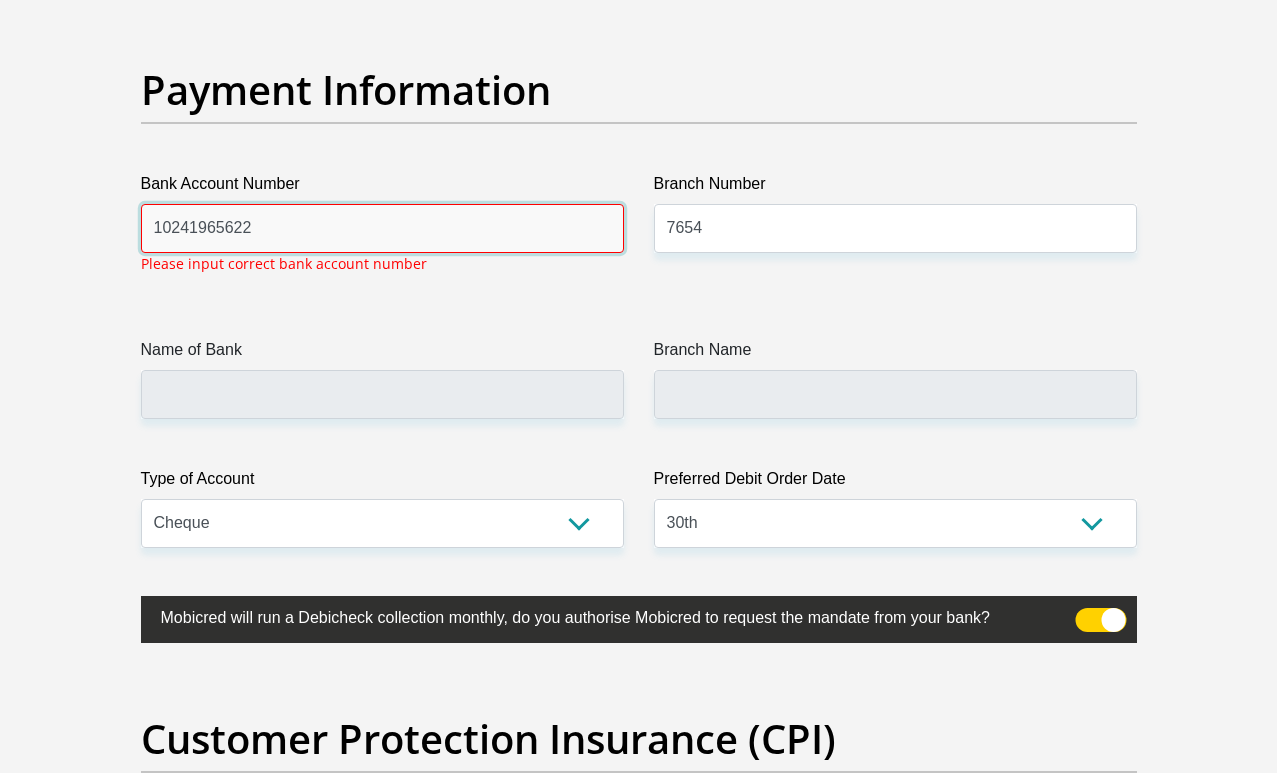 click on "10241965622" at bounding box center (382, 228) 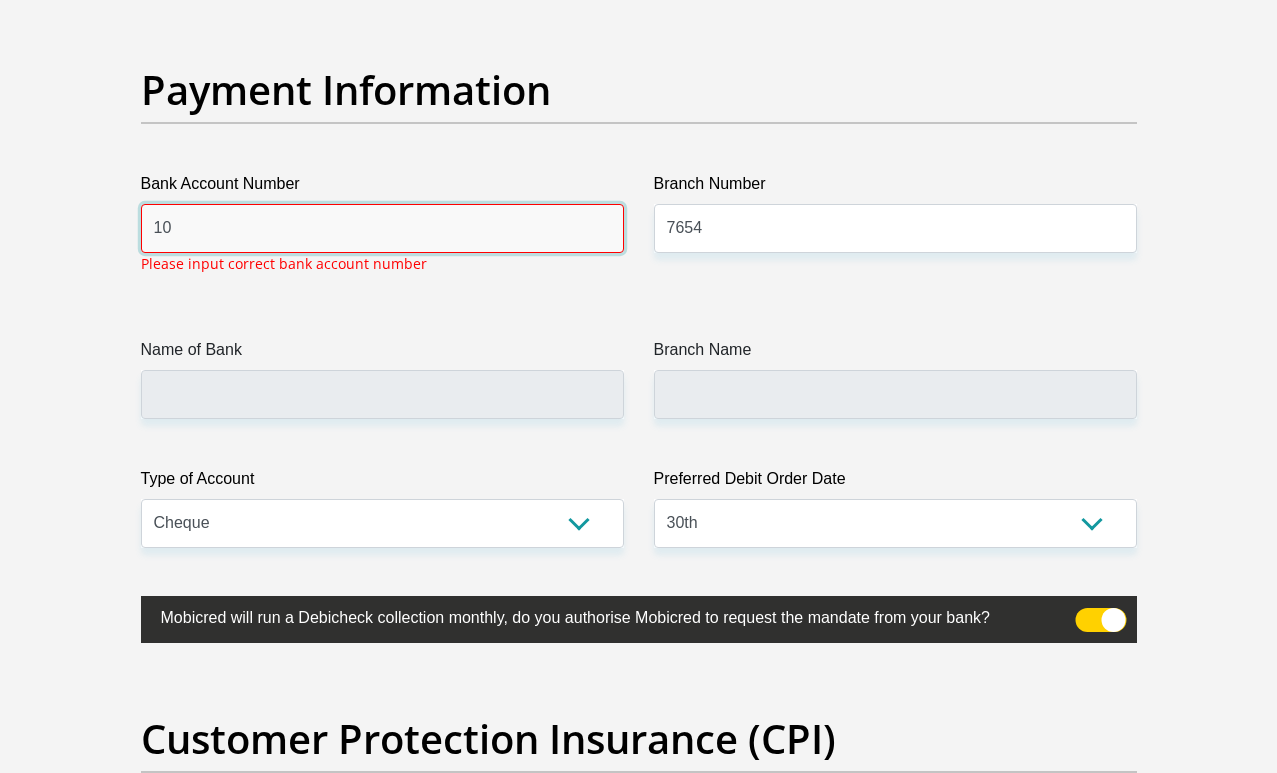 type on "1" 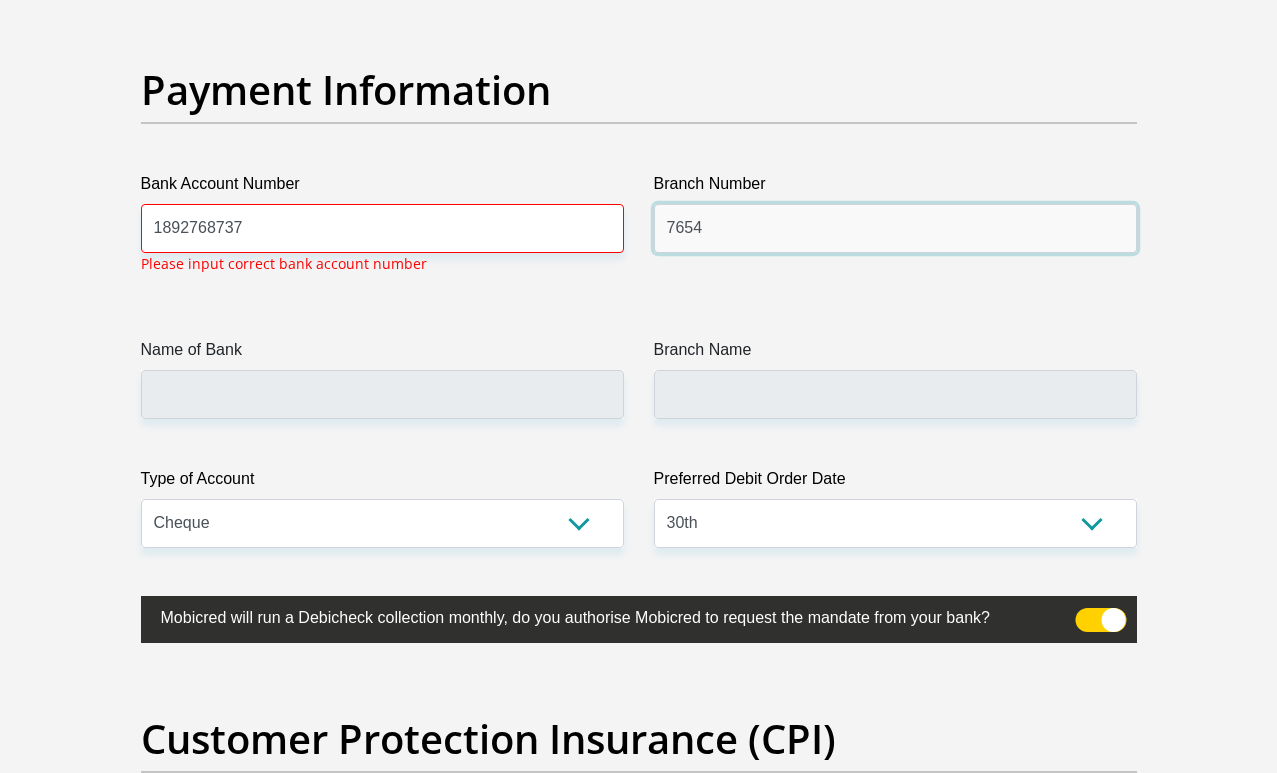 click on "7654" at bounding box center [895, 228] 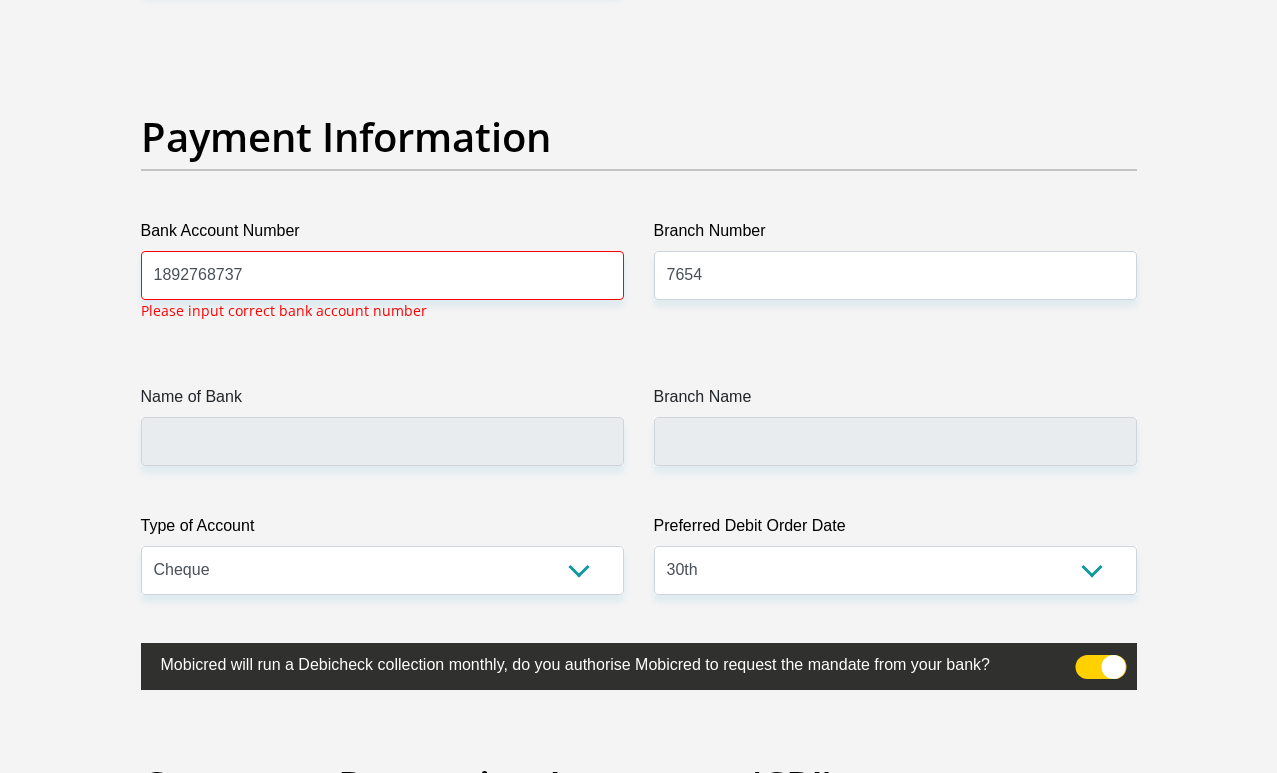 scroll, scrollTop: 4537, scrollLeft: 0, axis: vertical 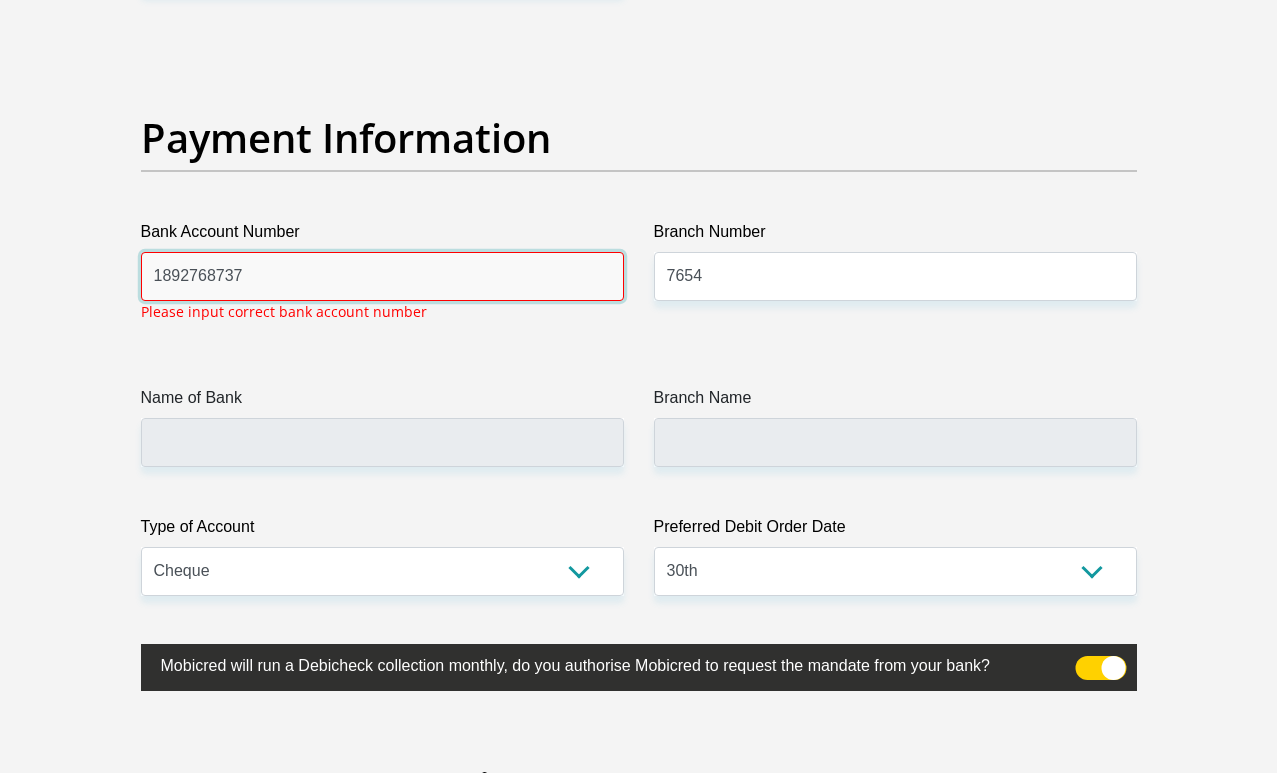 click on "1892768737" at bounding box center (382, 276) 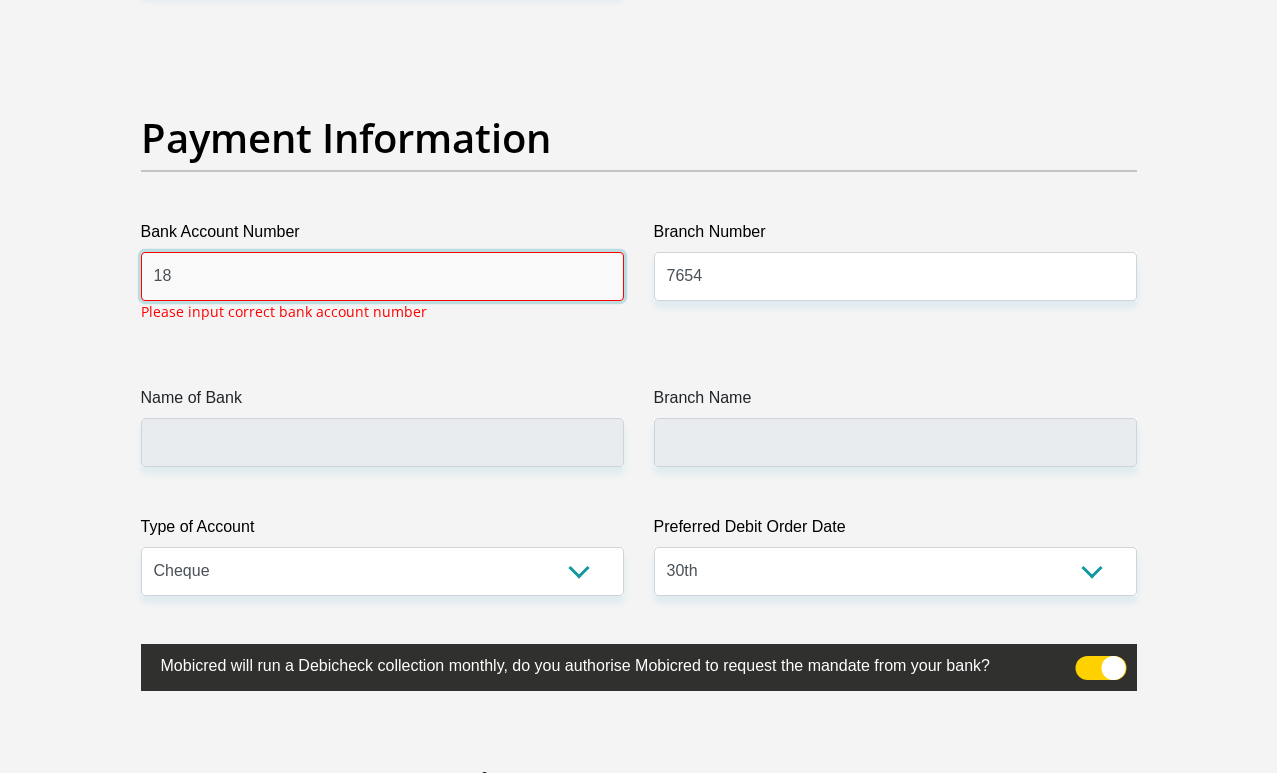 type on "1" 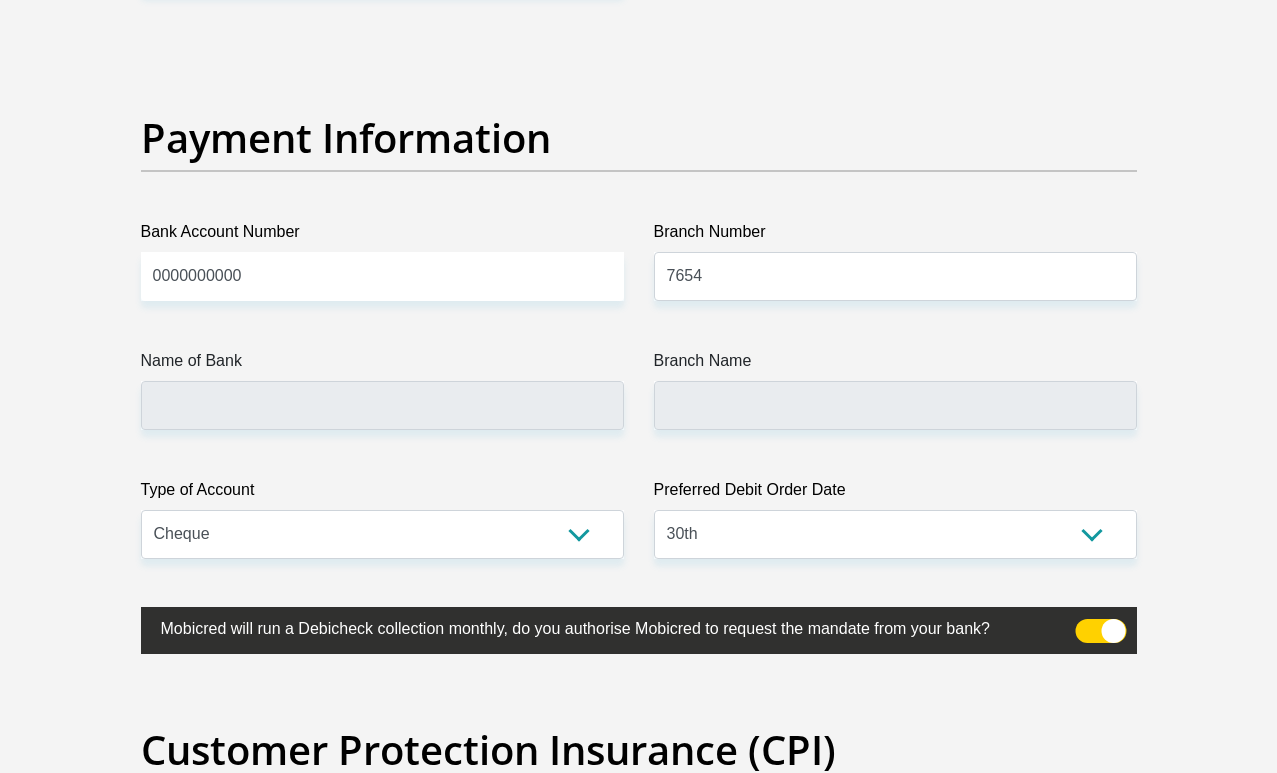 click on "Title
Mr
Ms
Mrs
Dr
[PERSON_NAME]
First Name
[PERSON_NAME]
Surname
beetge
ID Number
9512215047080
Please input valid ID number
Race
Black
Coloured
Indian
White
Other
Contact Number
0790725635
Please input valid contact number
Nationality
[GEOGRAPHIC_DATA]
[GEOGRAPHIC_DATA]
[GEOGRAPHIC_DATA]  [GEOGRAPHIC_DATA]  [GEOGRAPHIC_DATA]" at bounding box center [639, -970] 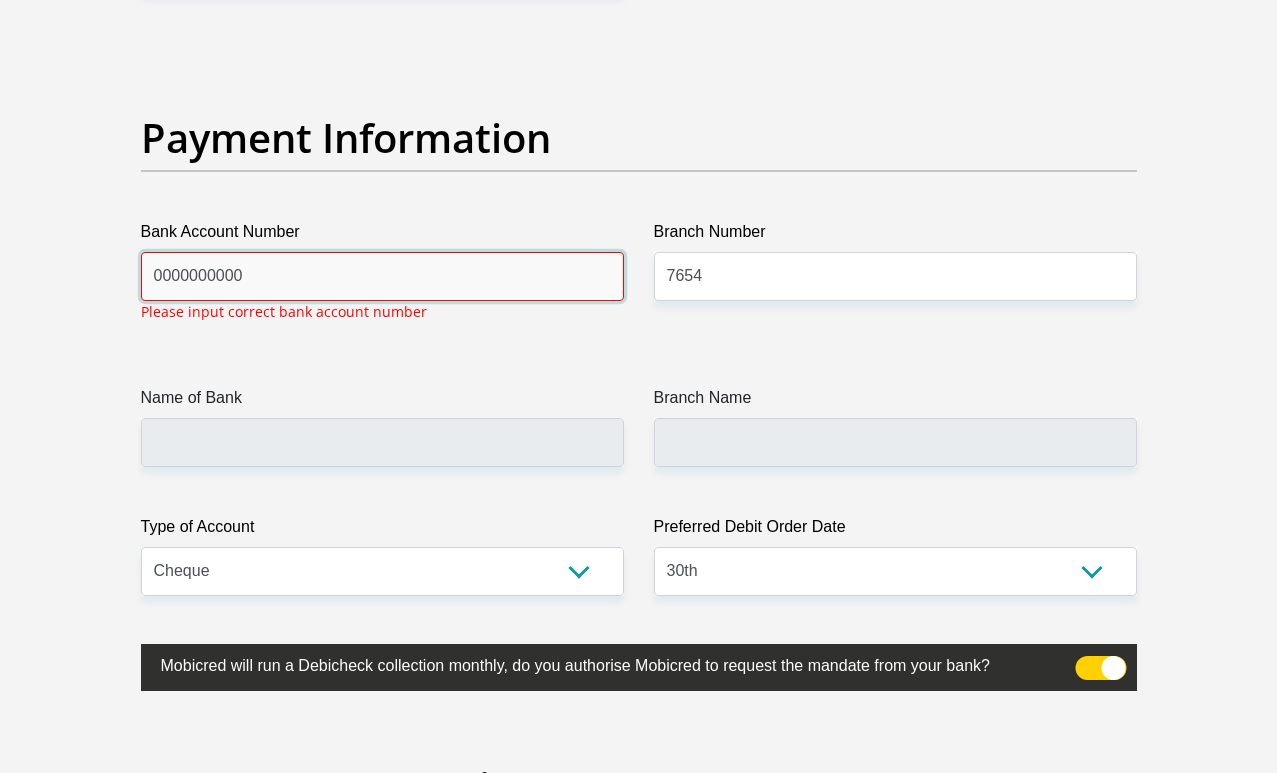 click on "0000000000" at bounding box center [382, 276] 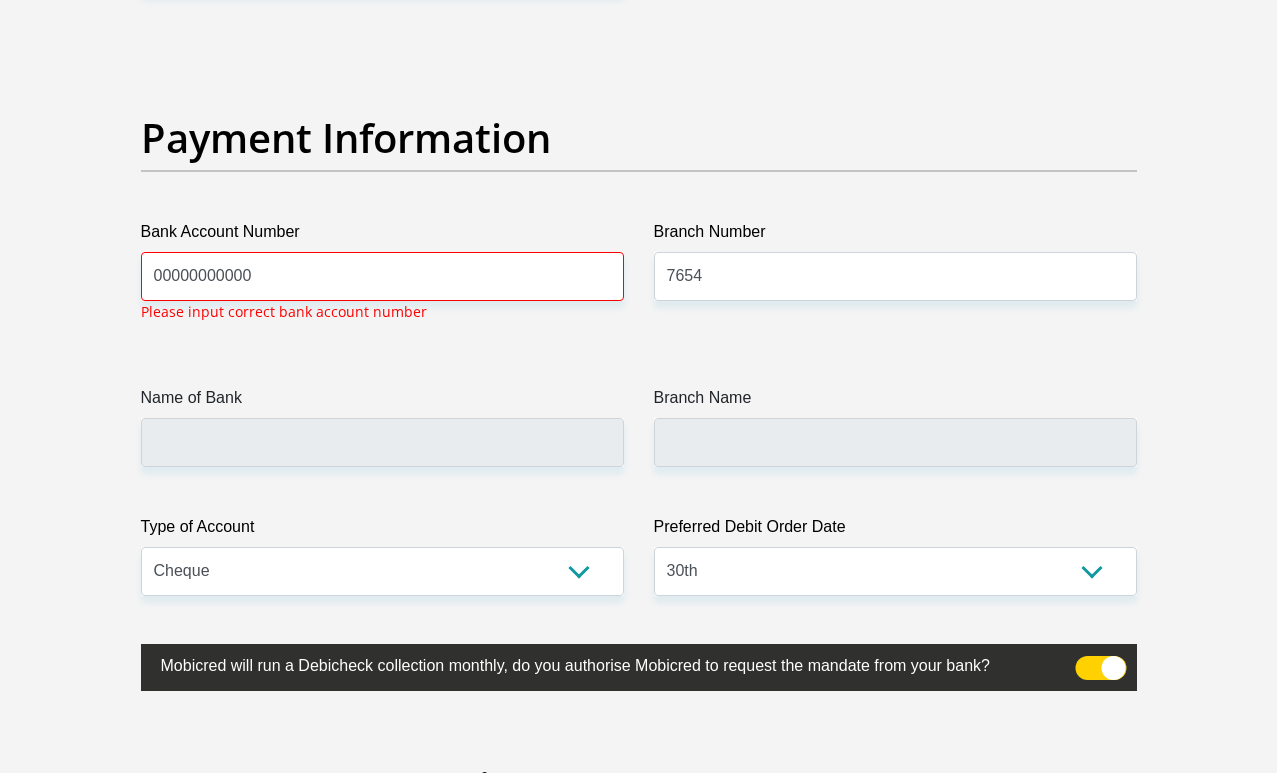 click on "Name of Bank" at bounding box center [382, 426] 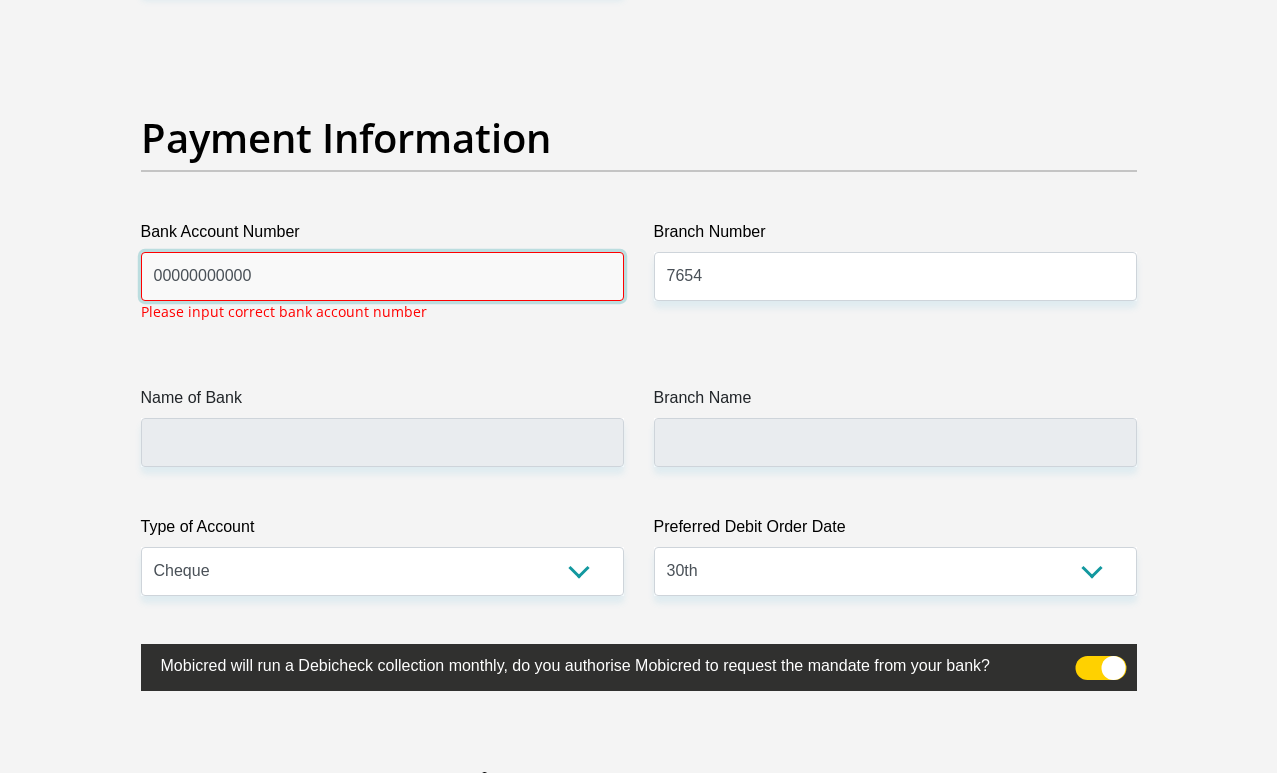 click on "00000000000" at bounding box center [382, 276] 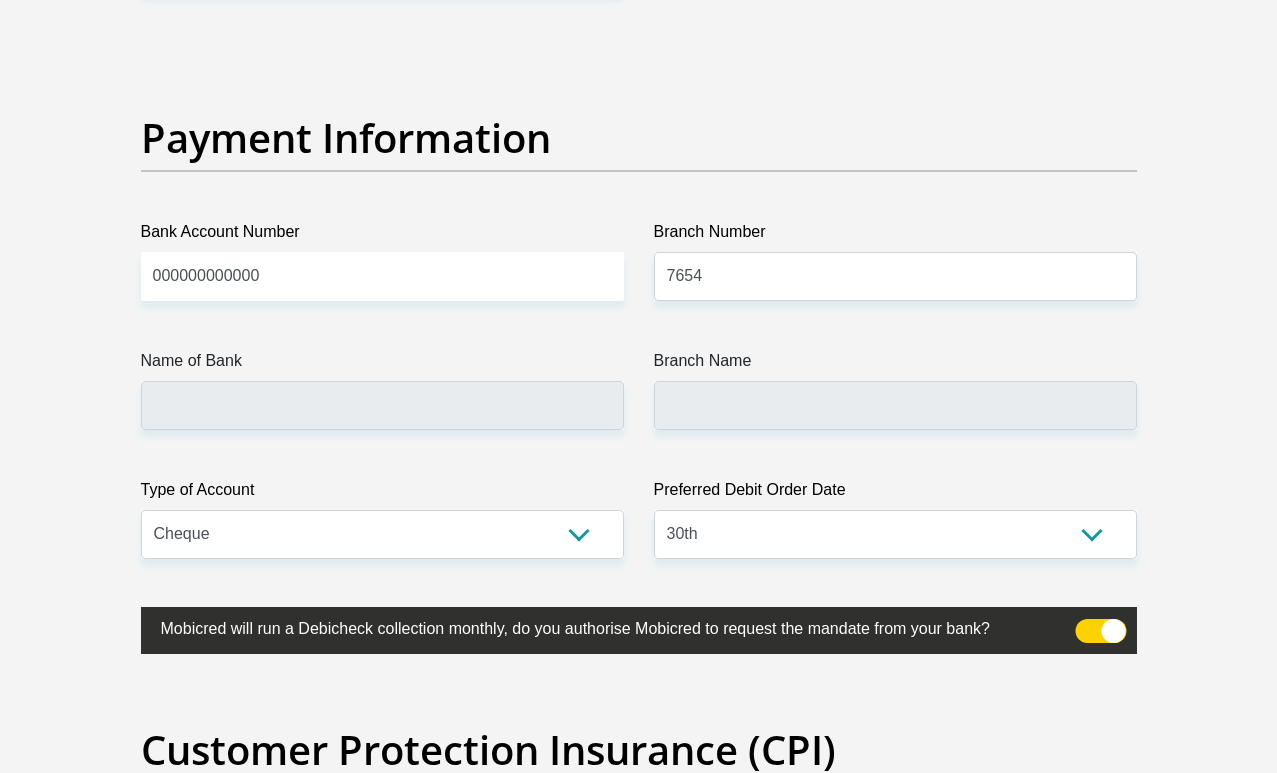 click on "Title
Mr
Ms
Mrs
Dr
[PERSON_NAME]
First Name
[PERSON_NAME]
Surname
beetge
ID Number
9512215047080
Please input valid ID number
Race
Black
Coloured
Indian
White
Other
Contact Number
0790725635
Please input valid contact number
Nationality
[GEOGRAPHIC_DATA]
[GEOGRAPHIC_DATA]
[GEOGRAPHIC_DATA]  [GEOGRAPHIC_DATA]  [GEOGRAPHIC_DATA]" at bounding box center [639, -970] 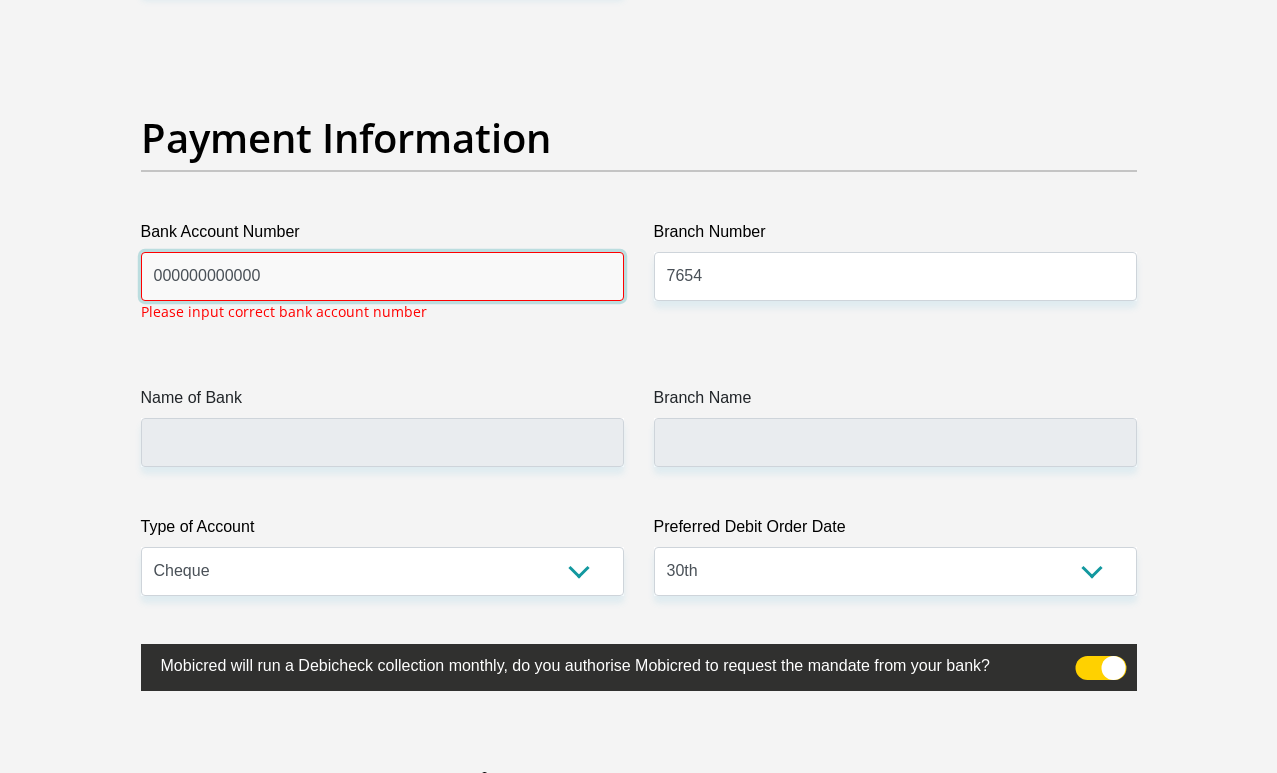 click on "000000000000" at bounding box center [382, 276] 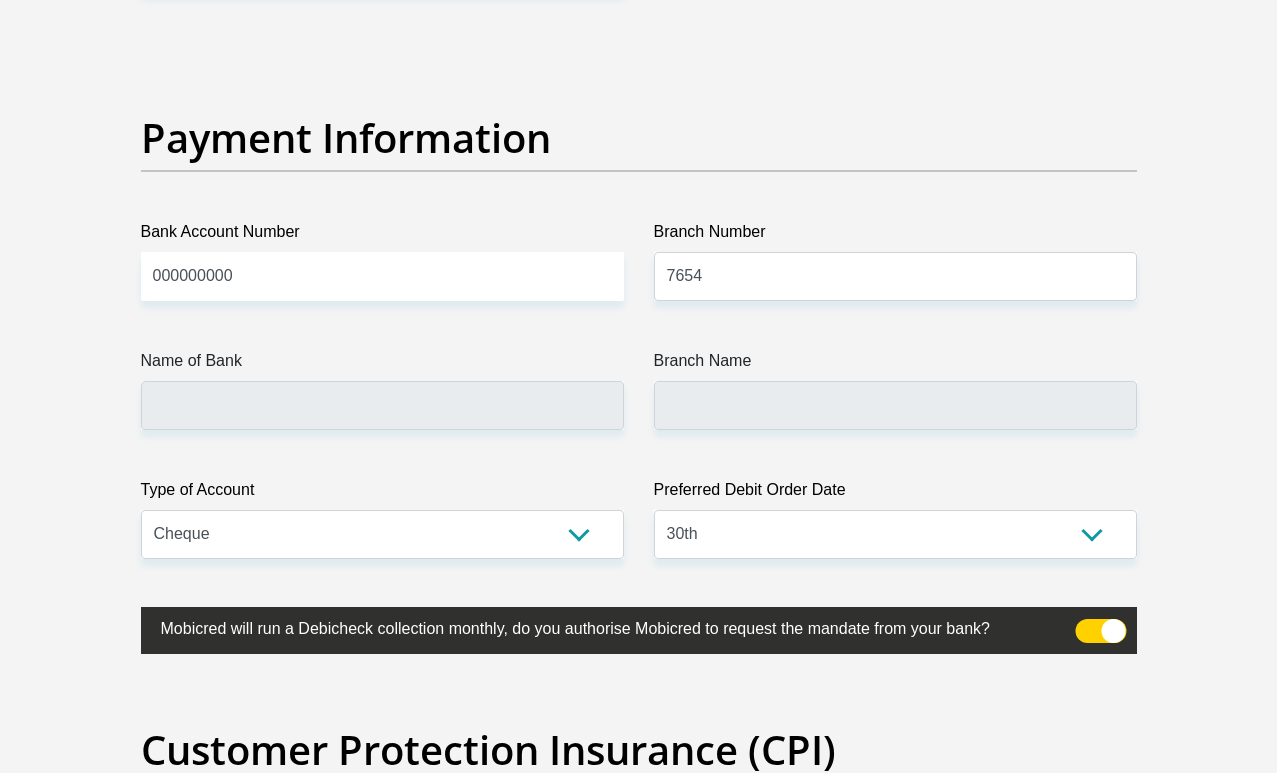 click on "Title
Mr
Ms
Mrs
Dr
[PERSON_NAME]
First Name
[PERSON_NAME]
Surname
beetge
ID Number
9512215047080
Please input valid ID number
Race
Black
Coloured
Indian
White
Other
Contact Number
0790725635
Please input valid contact number
Nationality
[GEOGRAPHIC_DATA]
[GEOGRAPHIC_DATA]
[GEOGRAPHIC_DATA]  [GEOGRAPHIC_DATA]  [GEOGRAPHIC_DATA]" at bounding box center (639, -970) 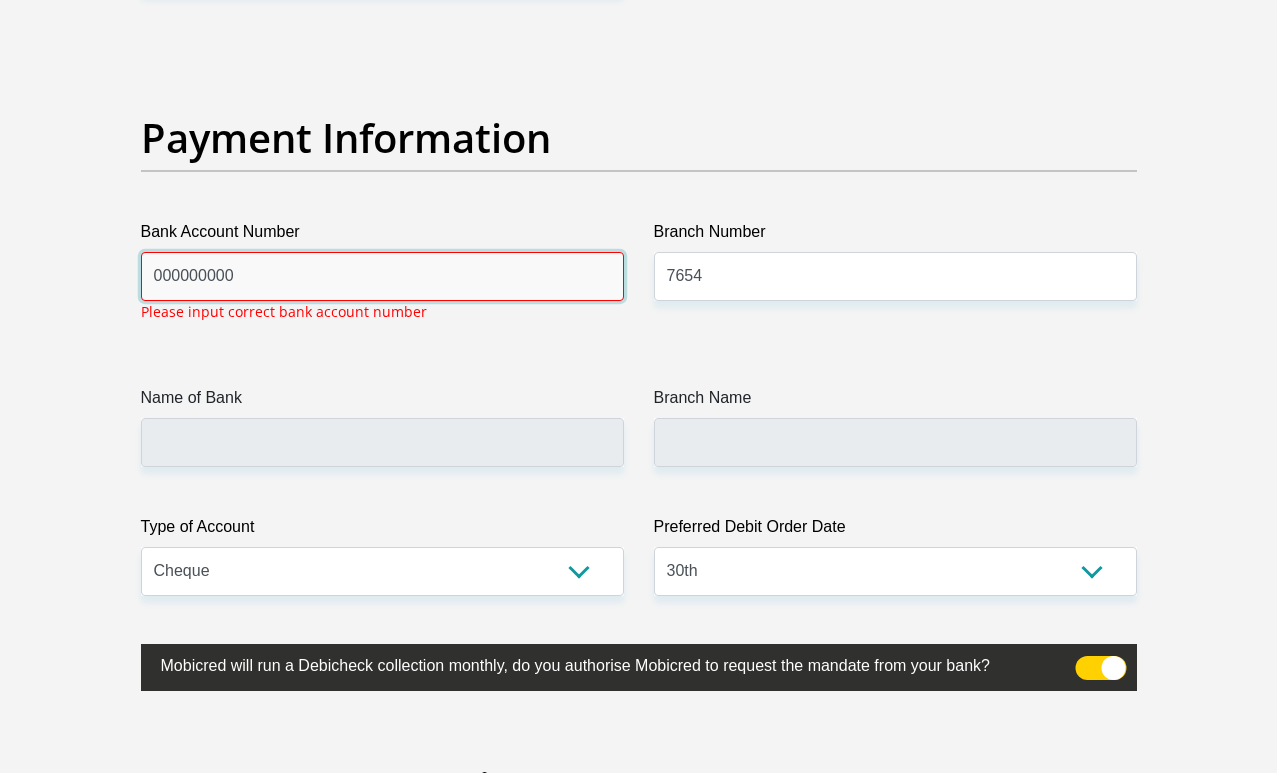 click on "000000000" at bounding box center (382, 276) 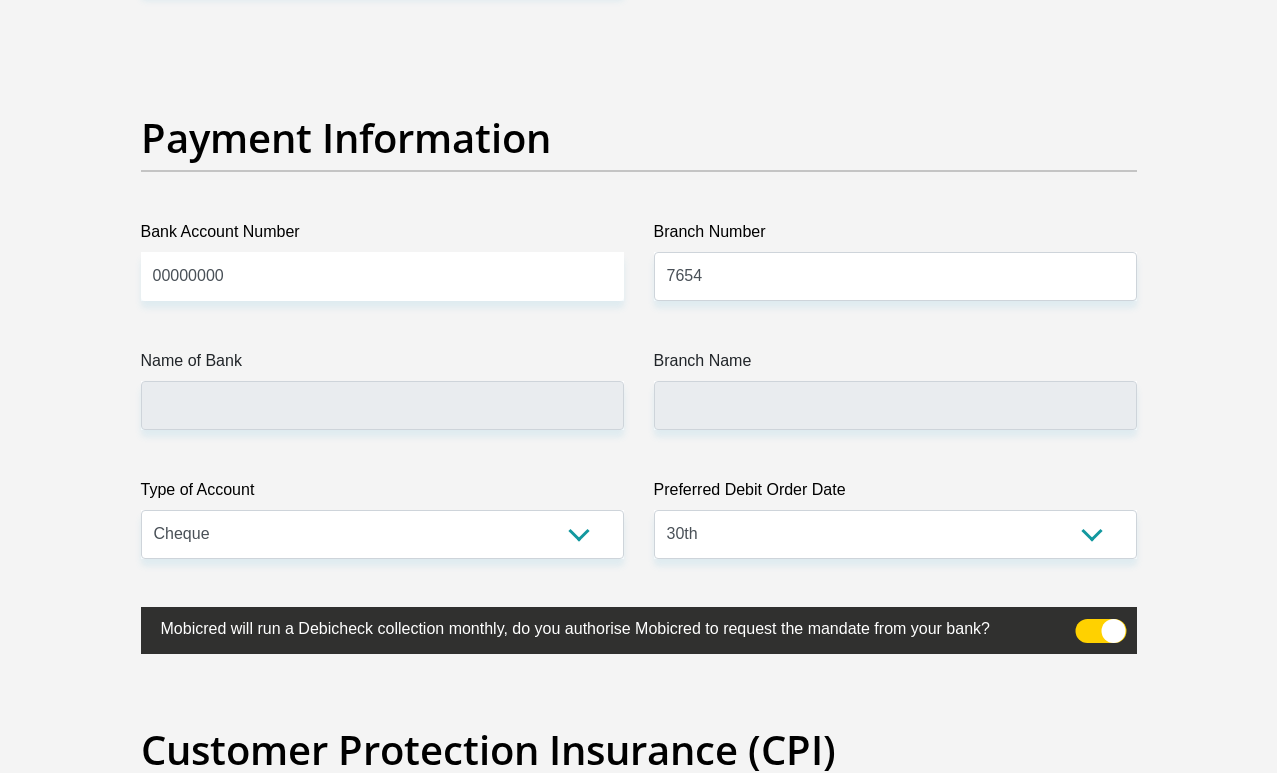 click on "Title
Mr
Ms
Mrs
Dr
[PERSON_NAME]
First Name
[PERSON_NAME]
Surname
beetge
ID Number
9512215047080
Please input valid ID number
Race
Black
Coloured
Indian
White
Other
Contact Number
0790725635
Please input valid contact number
Nationality
[GEOGRAPHIC_DATA]
[GEOGRAPHIC_DATA]
[GEOGRAPHIC_DATA]  [GEOGRAPHIC_DATA]  [GEOGRAPHIC_DATA]" at bounding box center [639, -970] 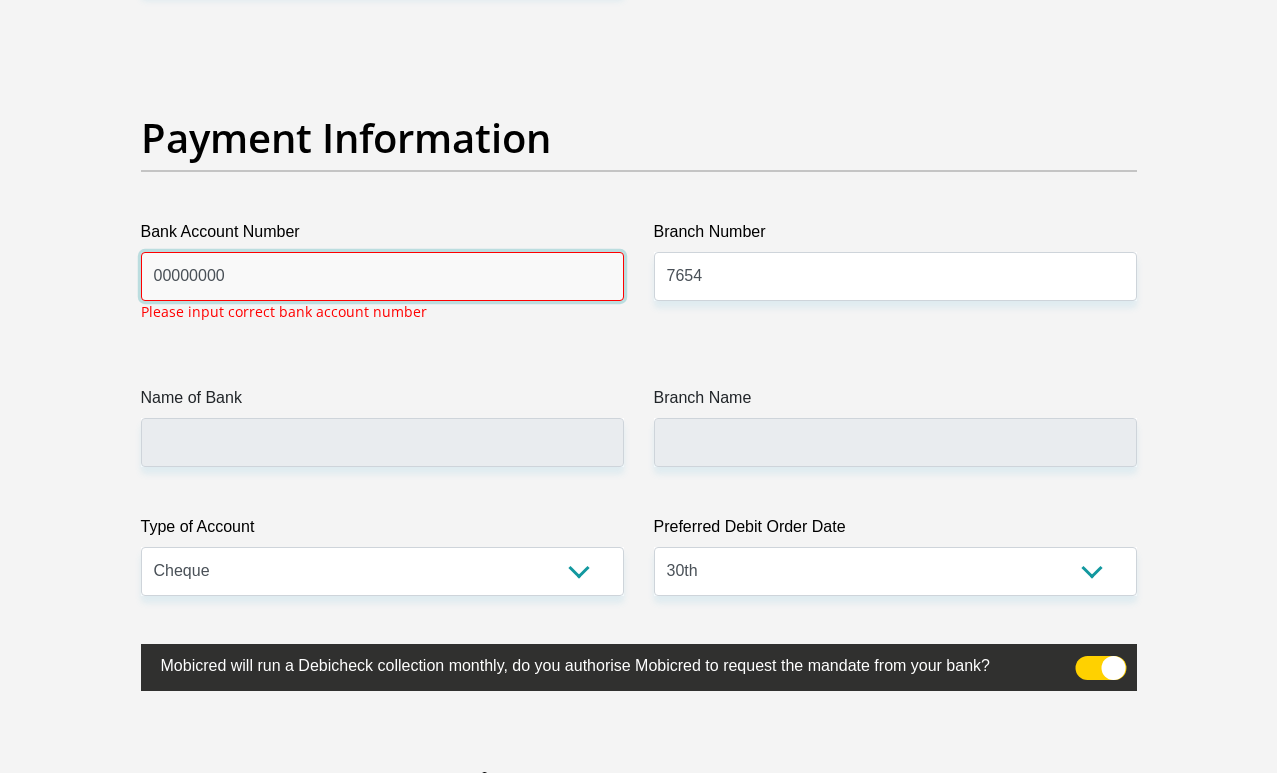 click on "00000000" at bounding box center [382, 276] 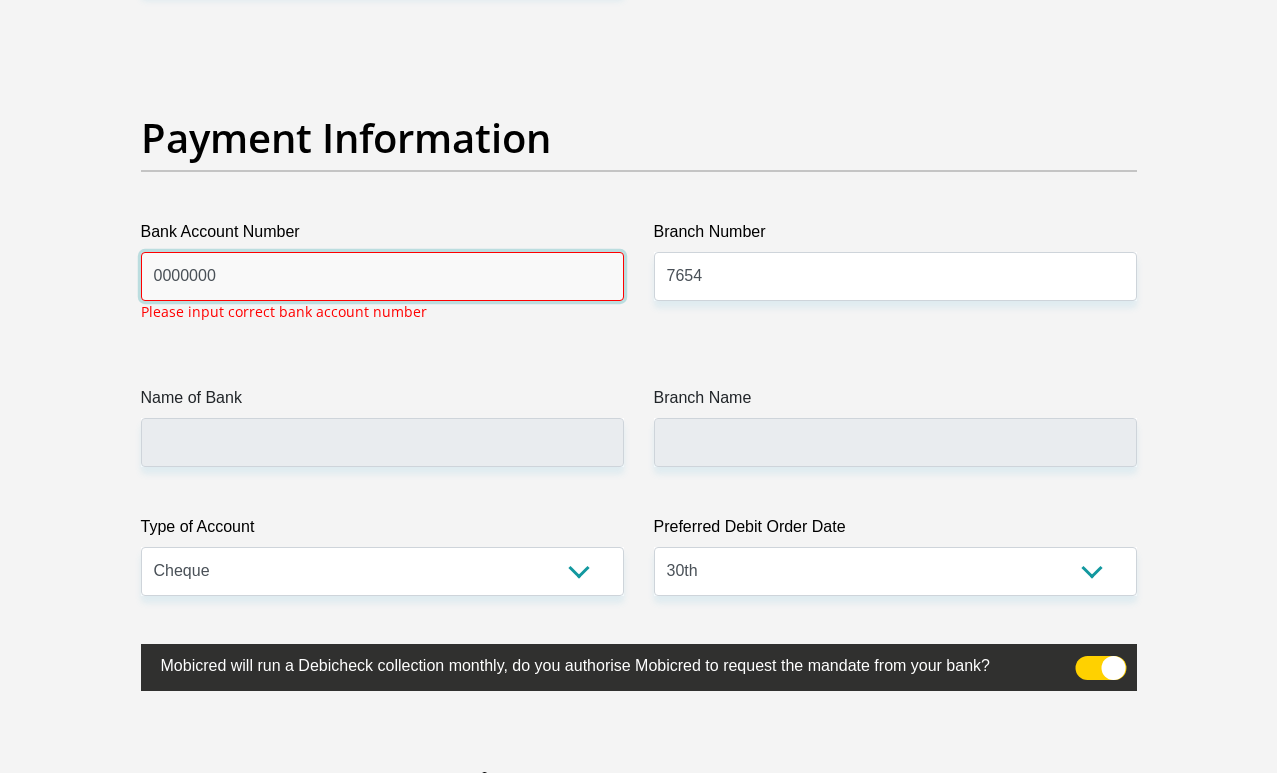click on "0000000" at bounding box center [382, 276] 